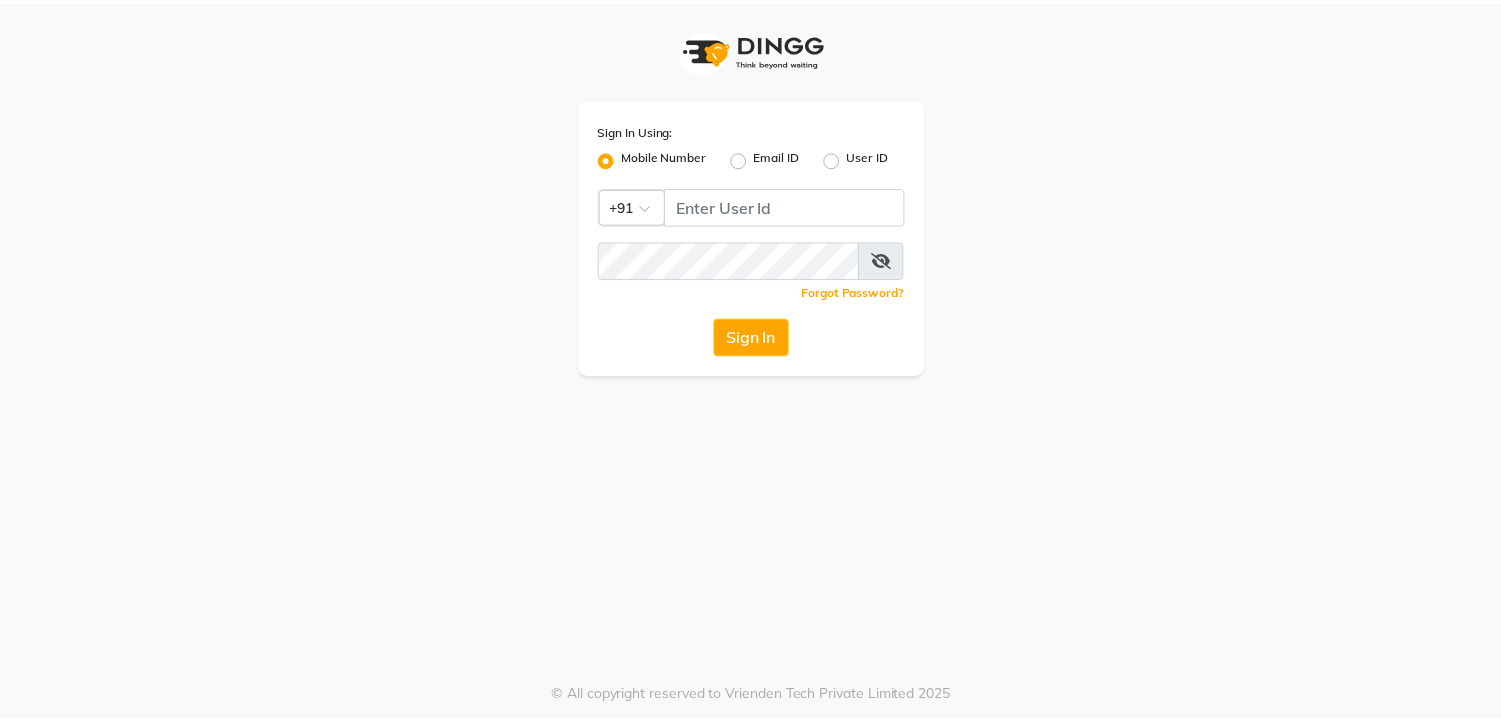 scroll, scrollTop: 0, scrollLeft: 0, axis: both 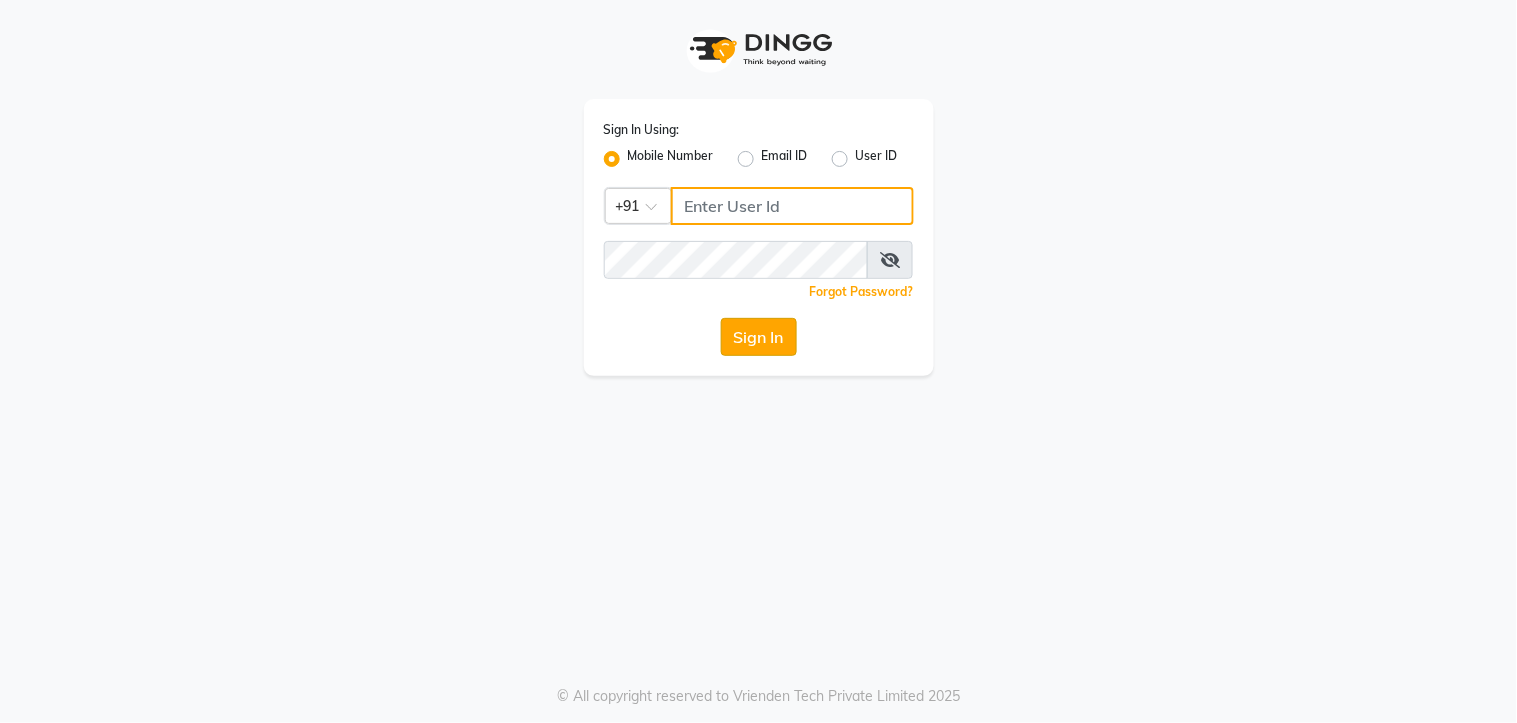 type on "7438832222" 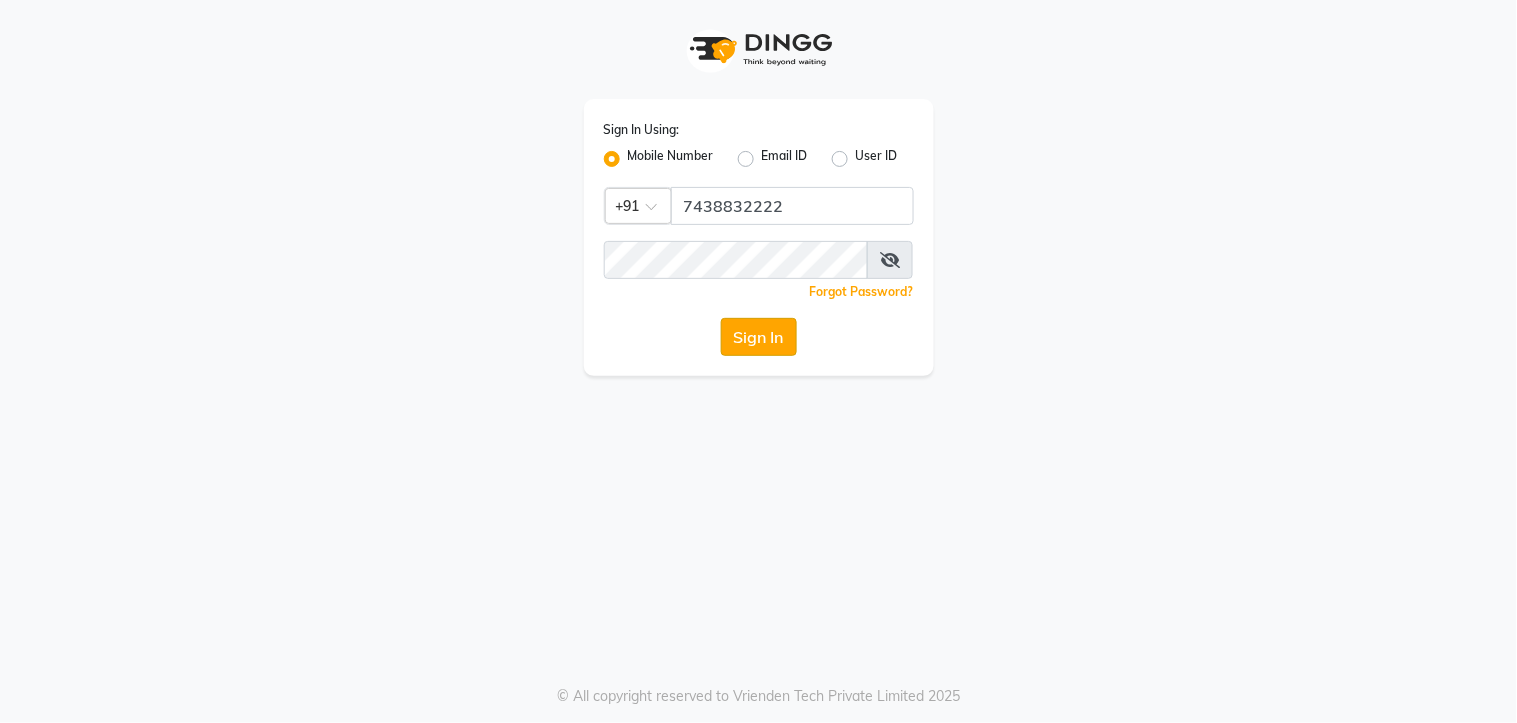 click on "Sign In" 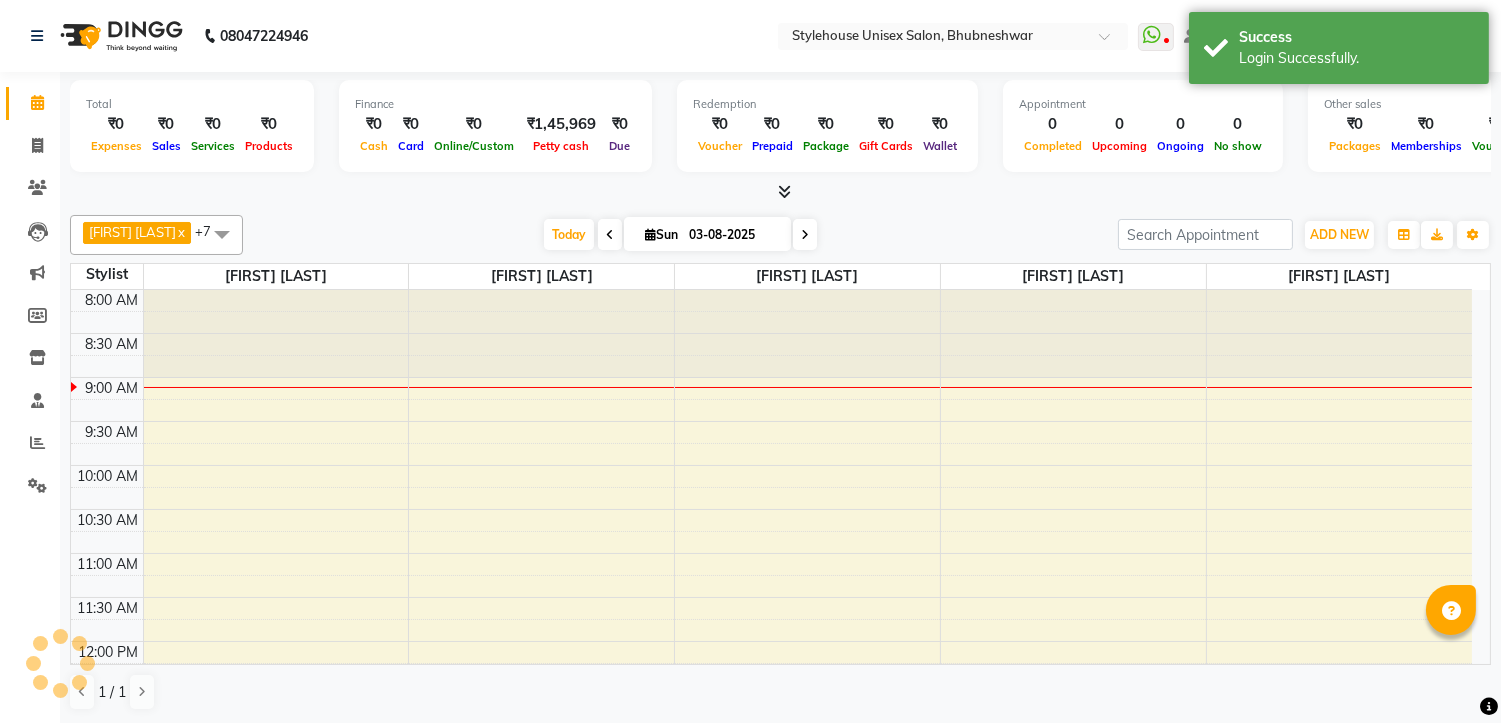 scroll, scrollTop: 0, scrollLeft: 0, axis: both 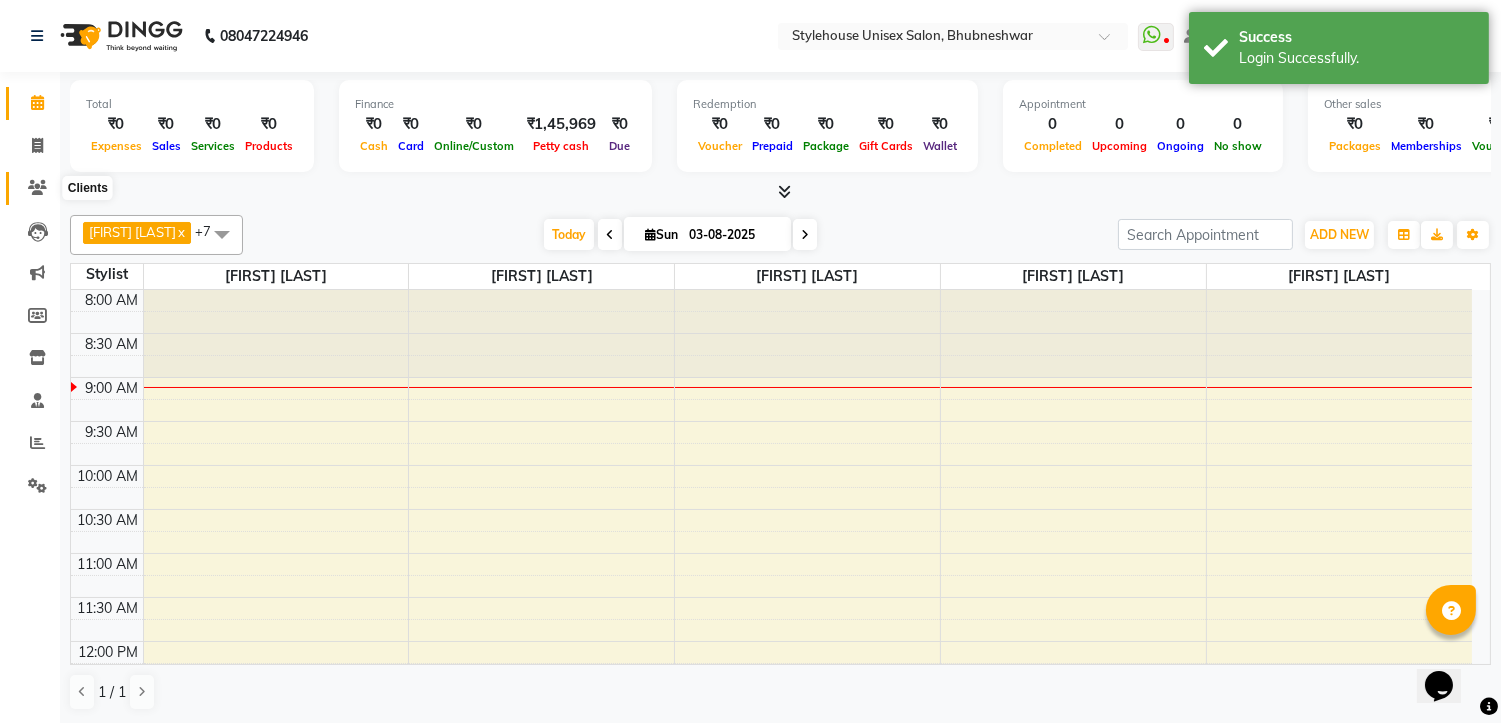 click 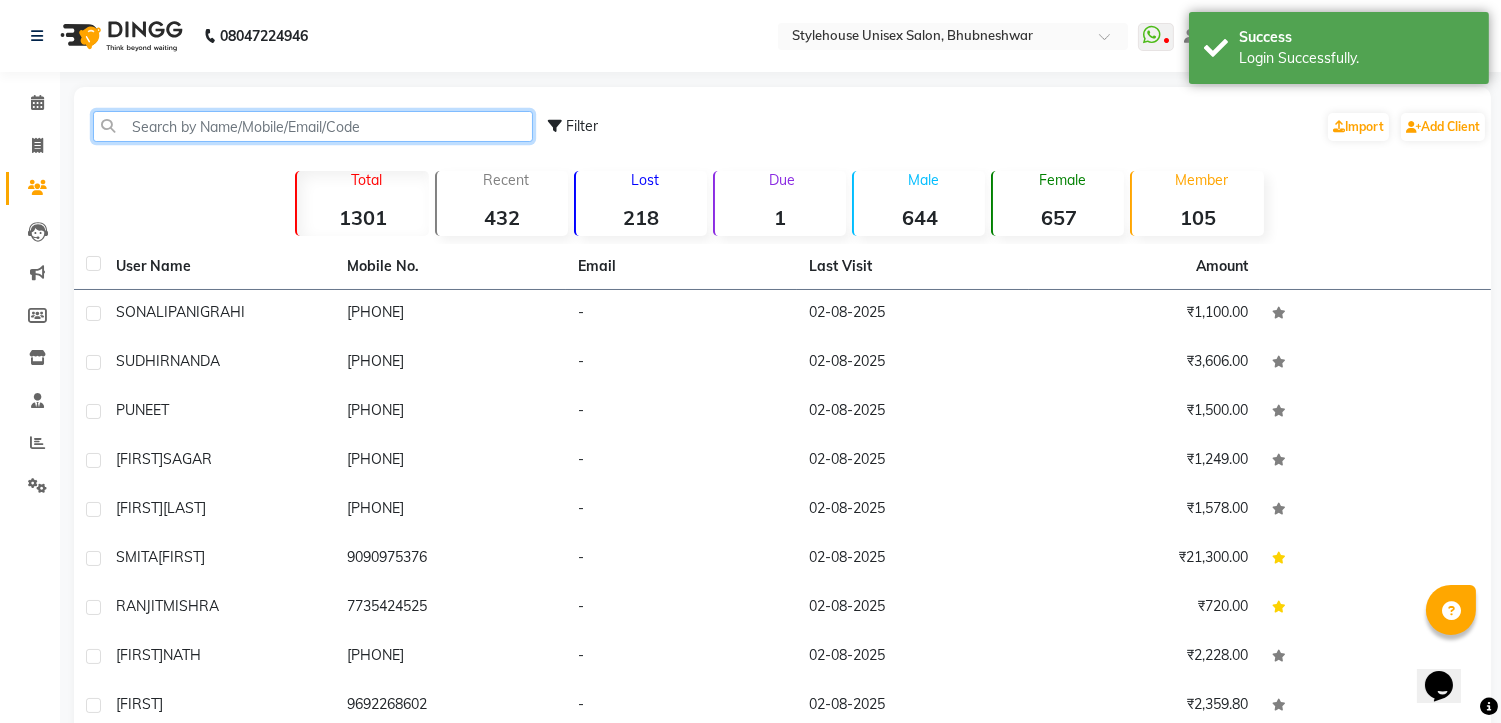 click 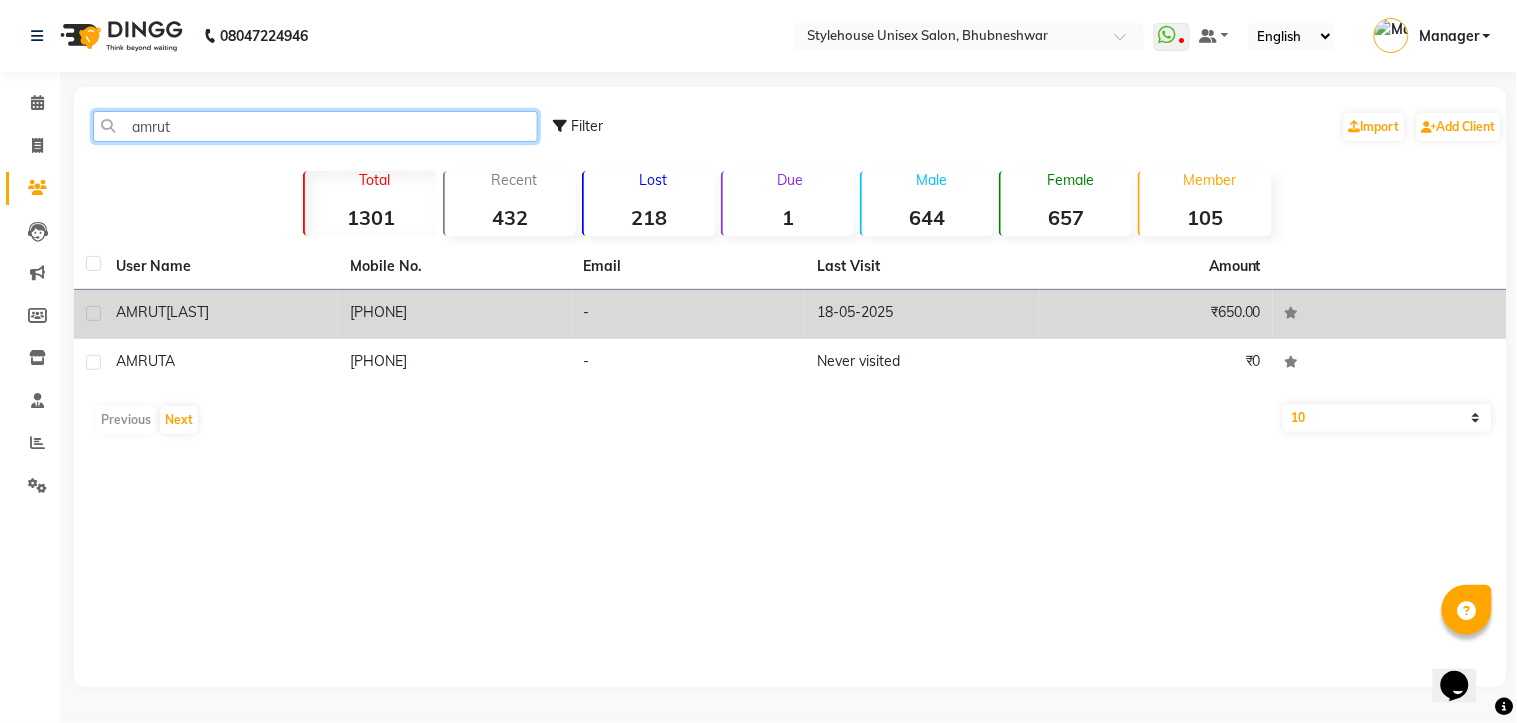 type on "amrut" 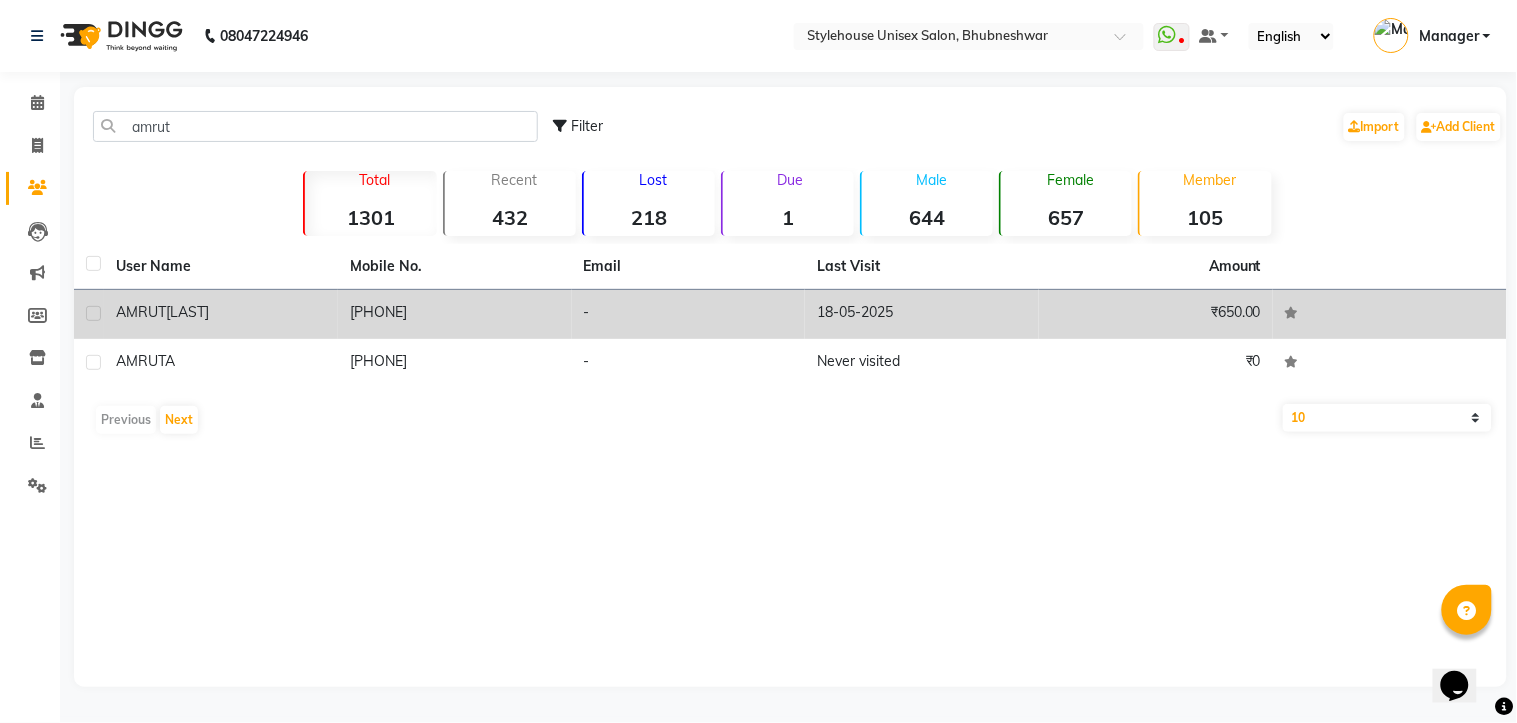 click on "[LAST]" 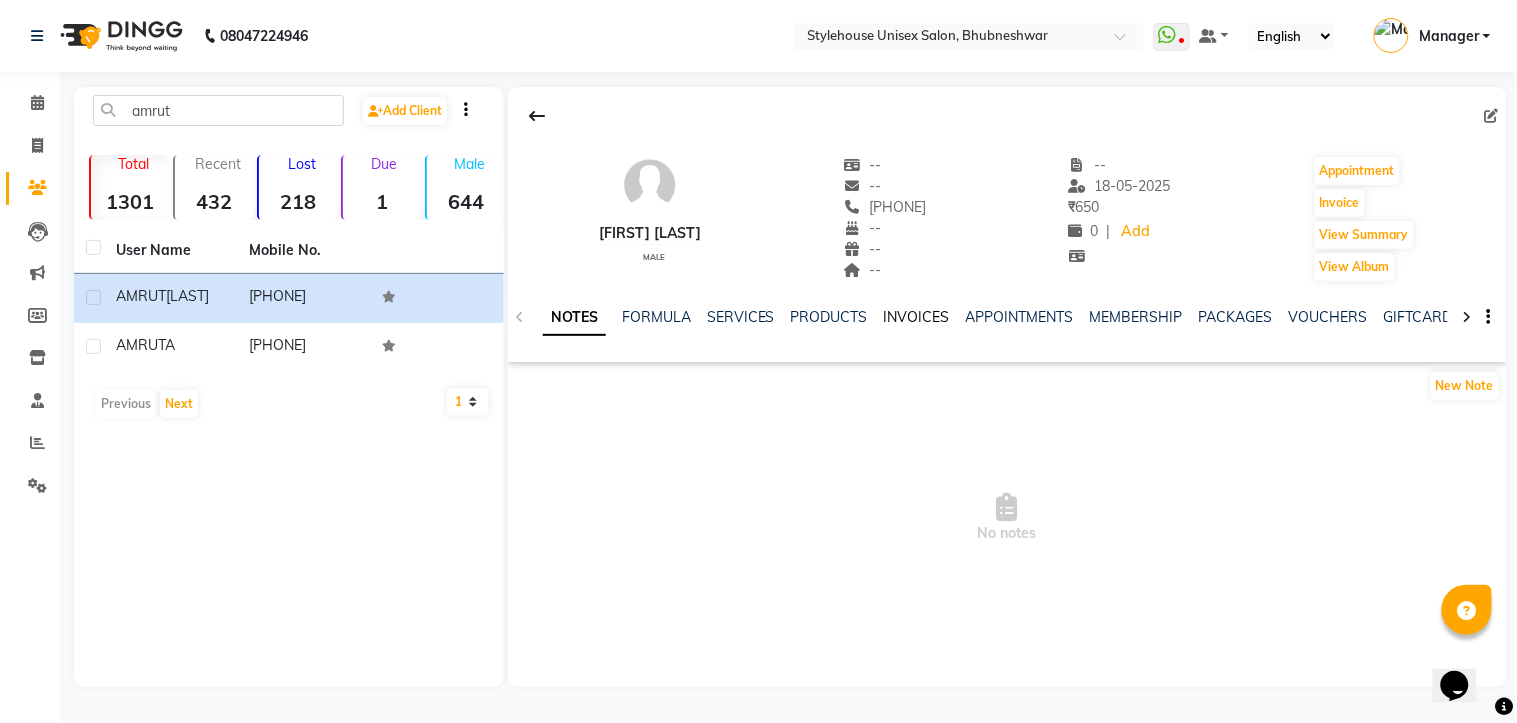 click on "INVOICES" 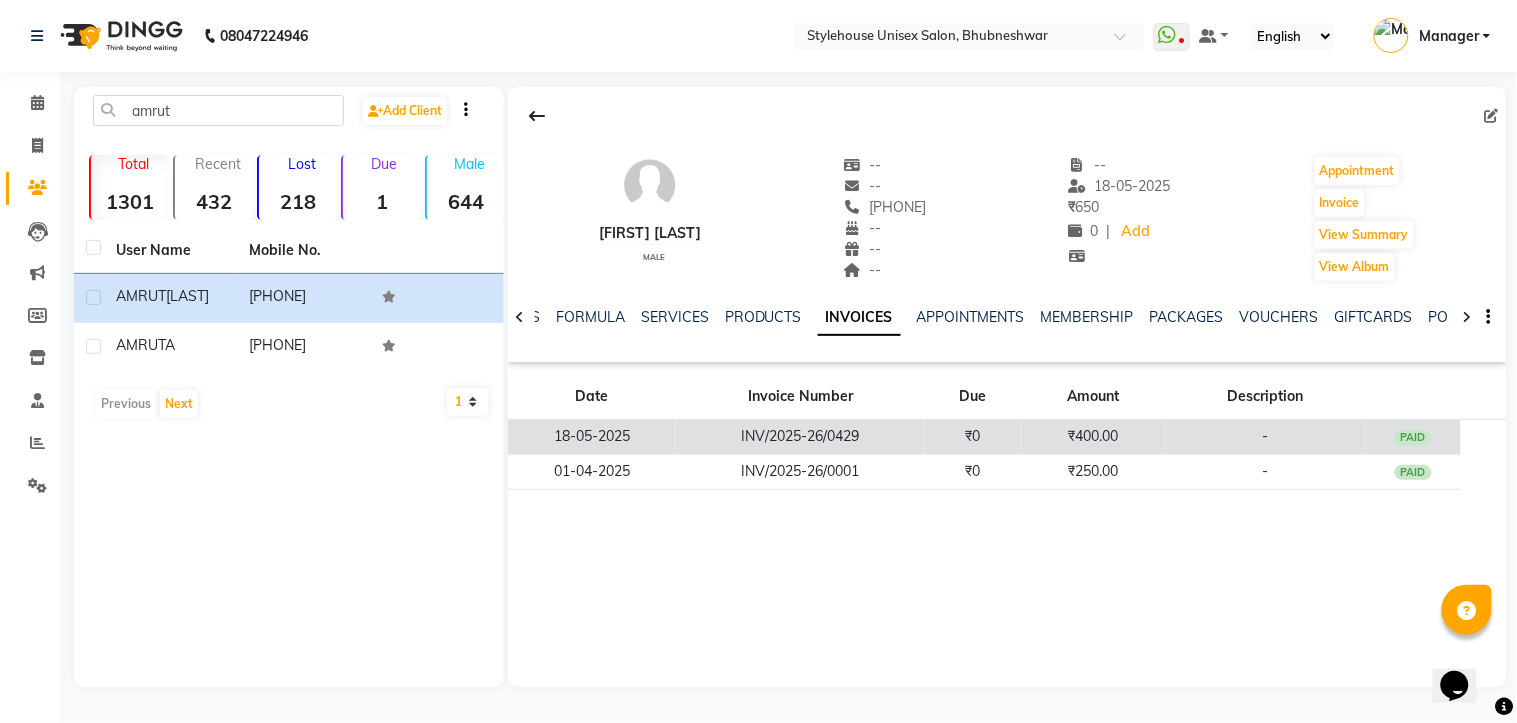 click on "18-05-2025" 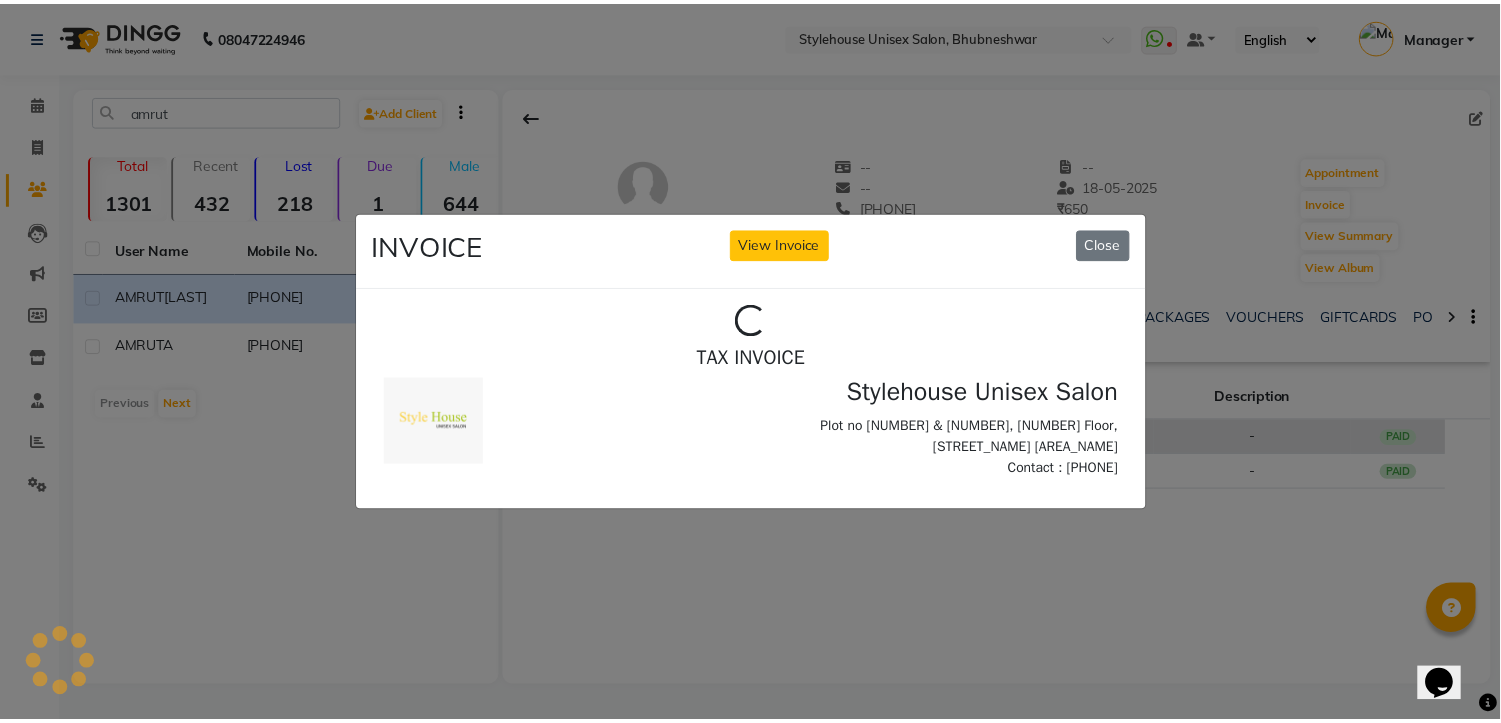 scroll, scrollTop: 0, scrollLeft: 0, axis: both 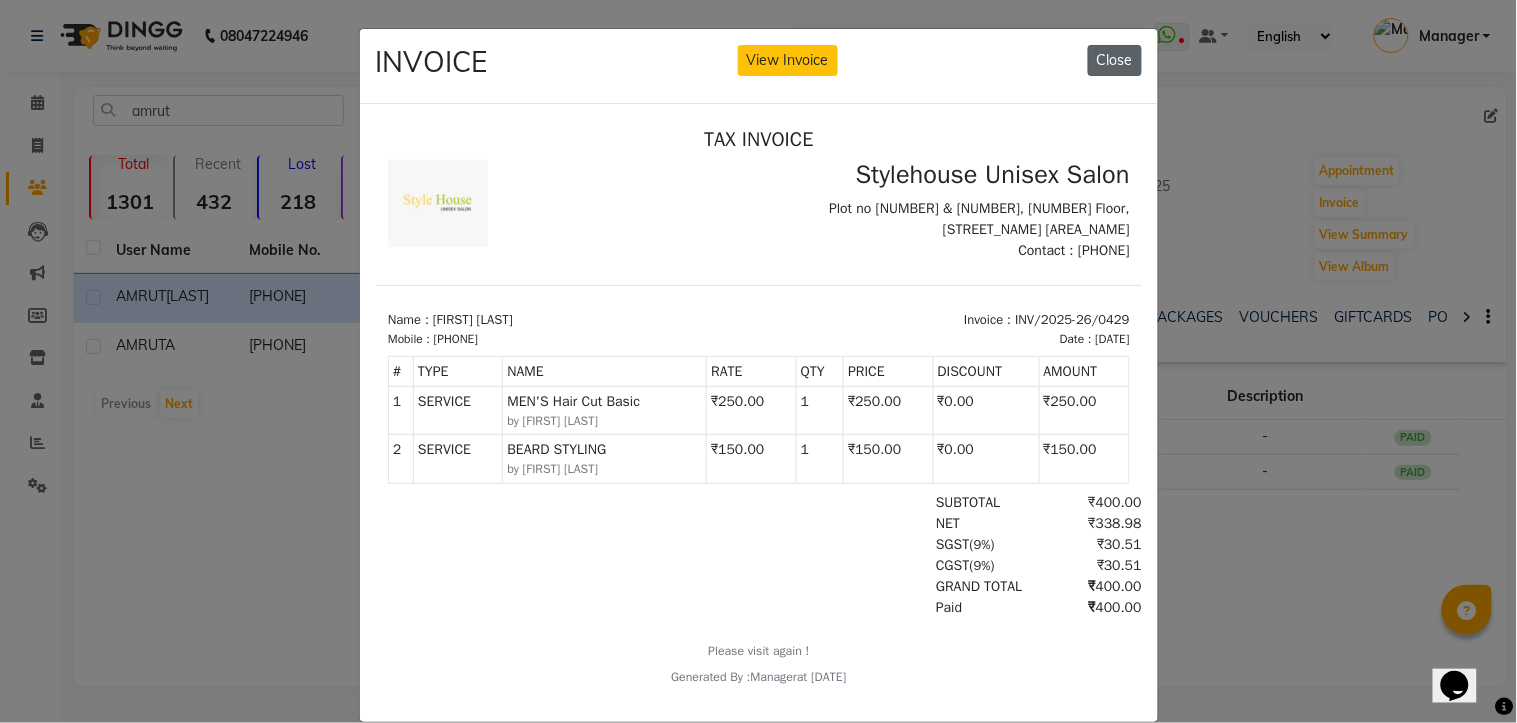 click on "Close" 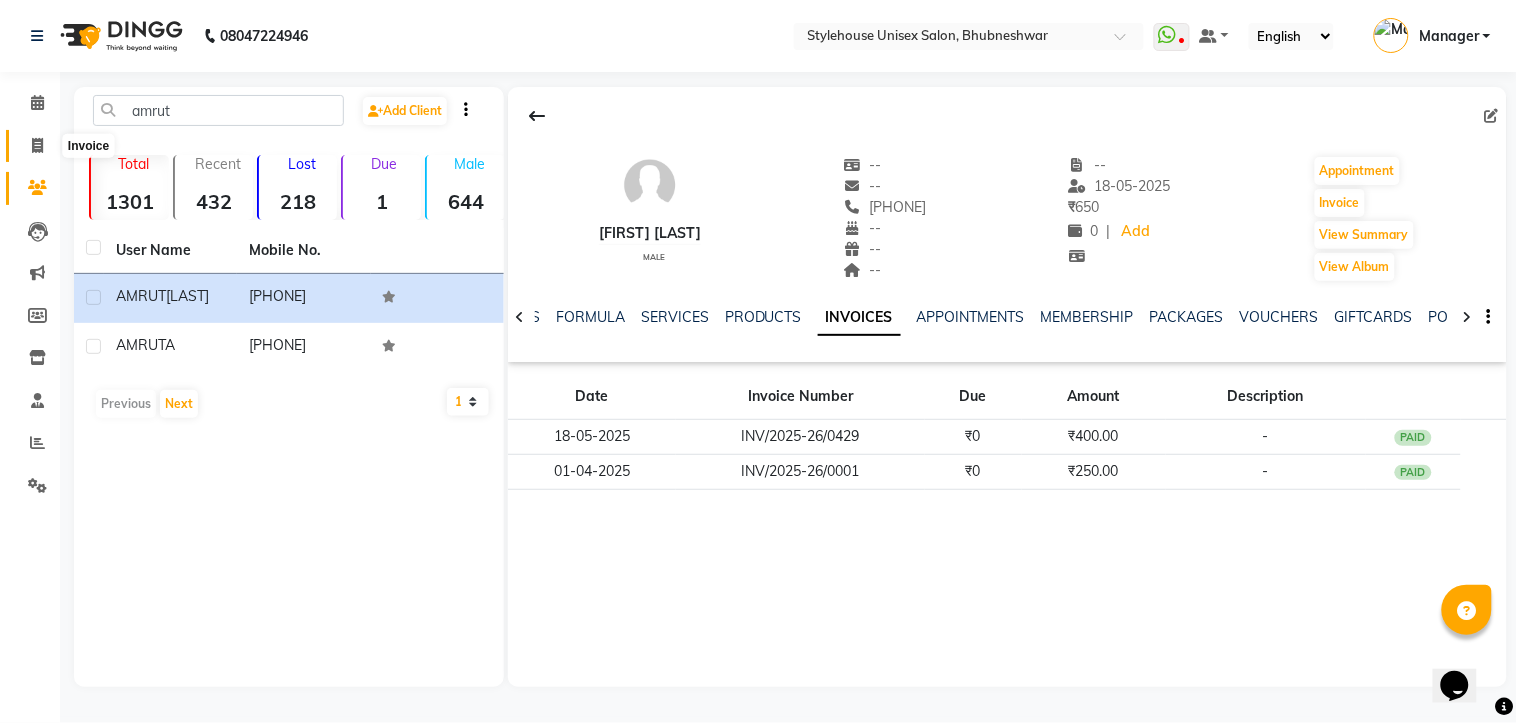 click 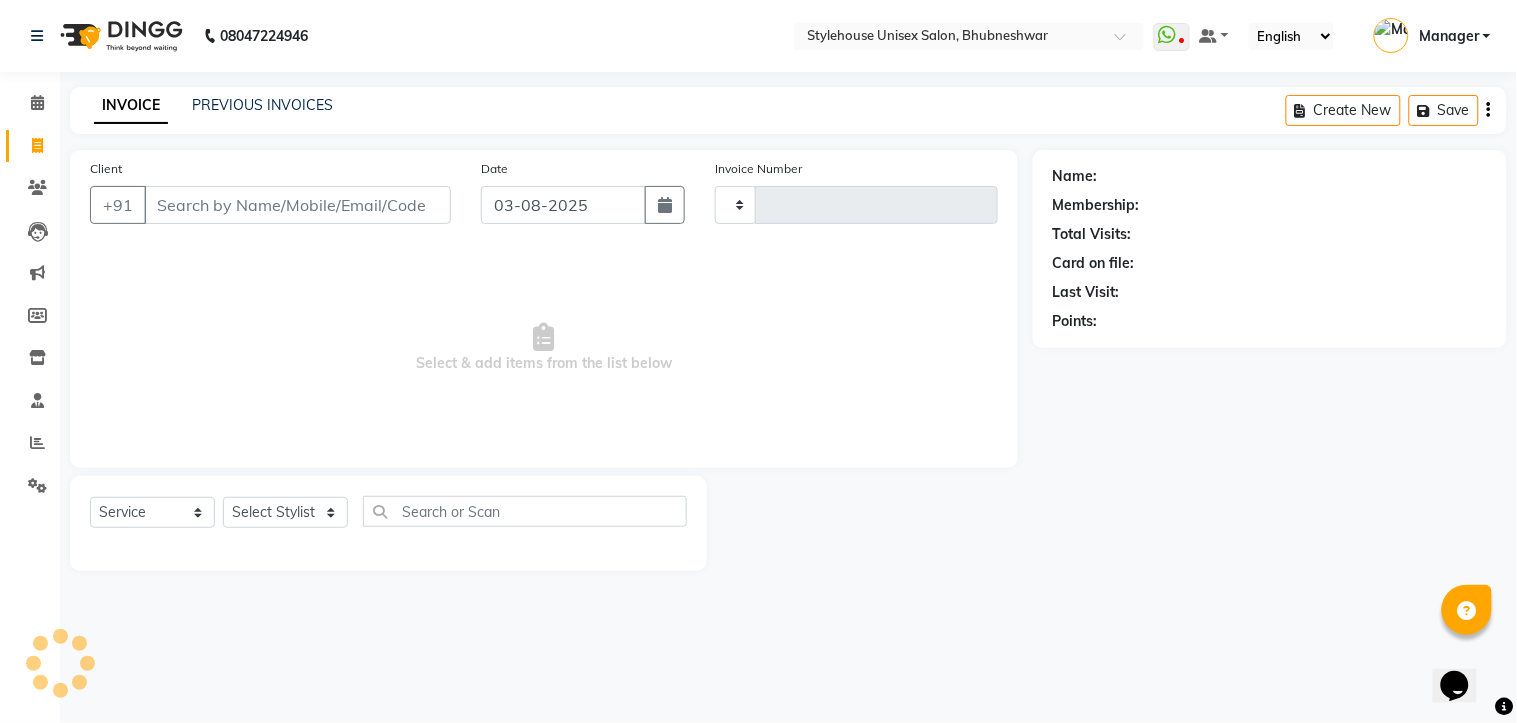 type on "1043" 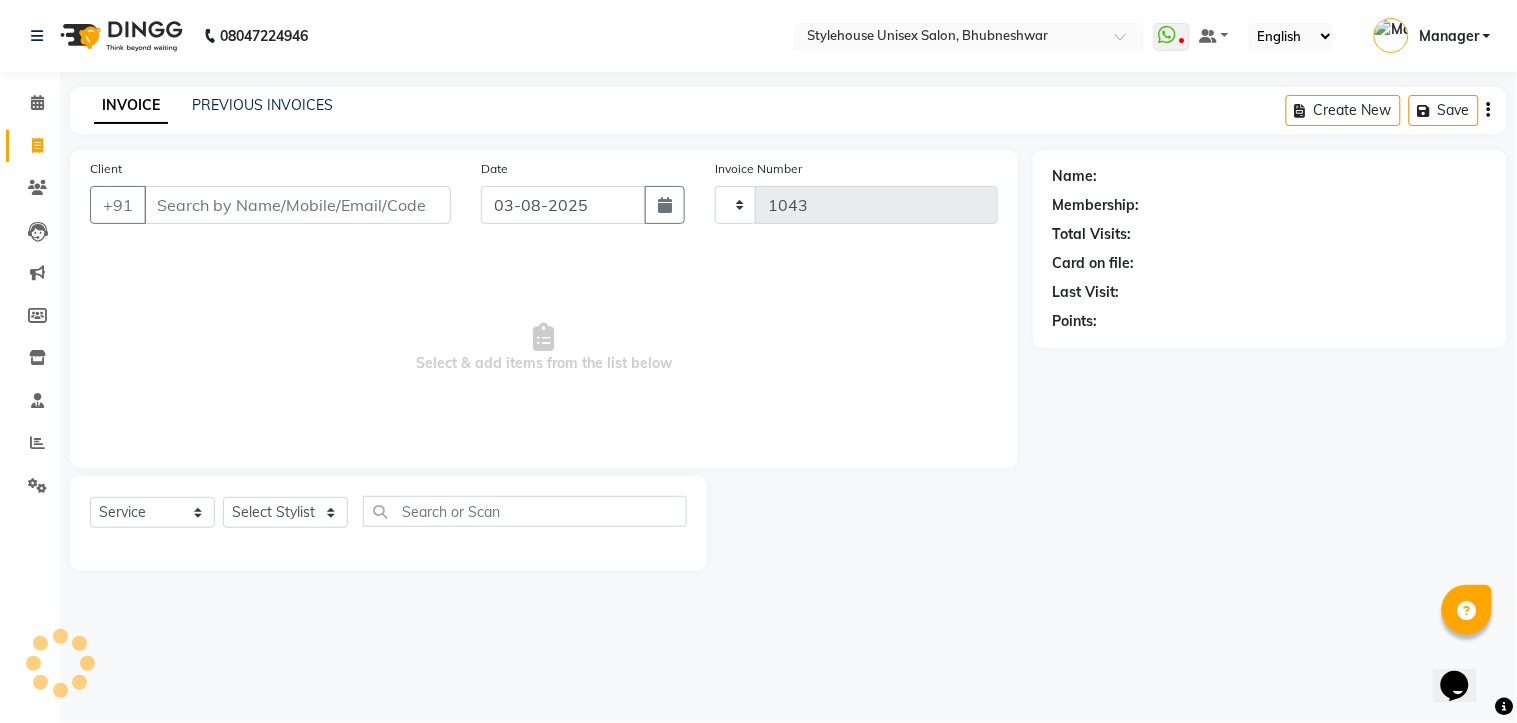 select on "7906" 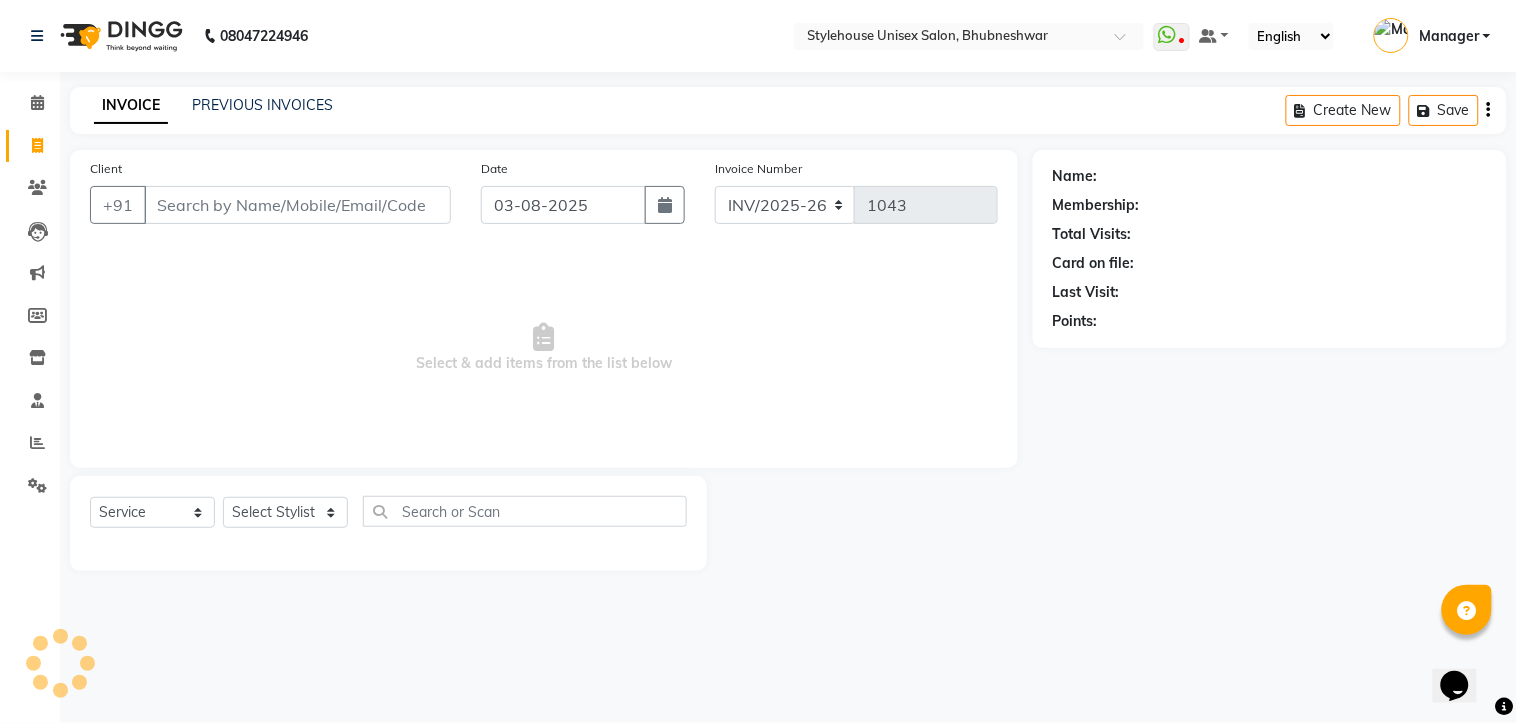 click on "Client" at bounding box center (297, 205) 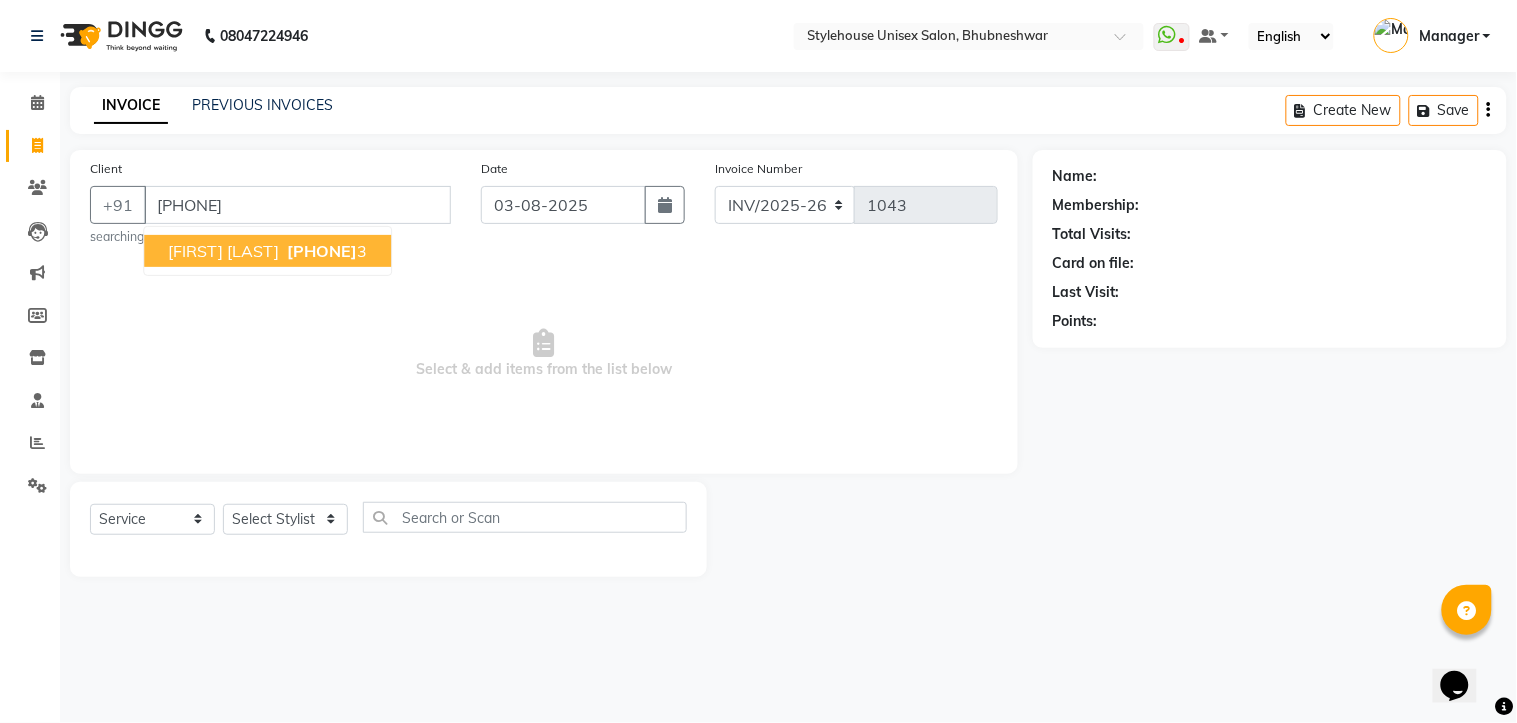 type on "[PHONE]" 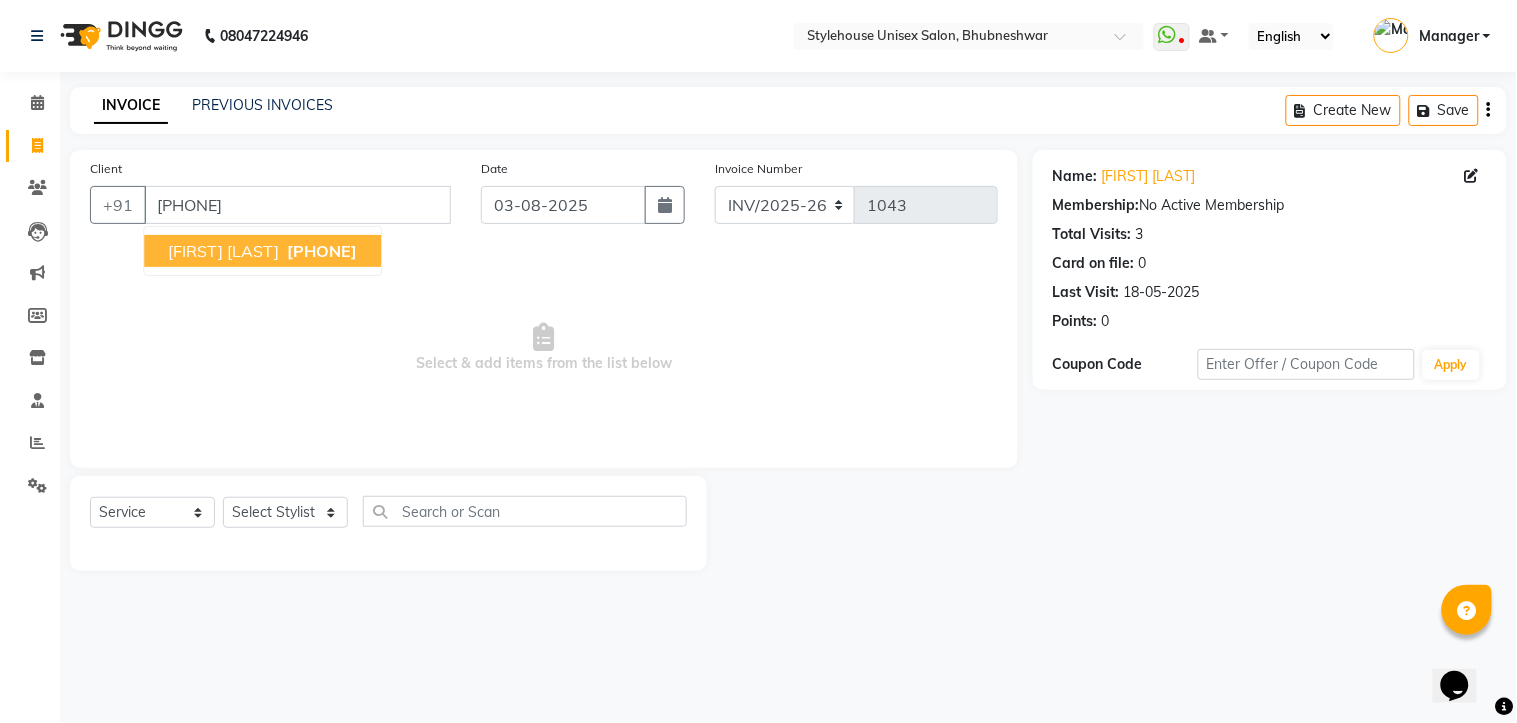 click on "[FIRST] [LAST]" at bounding box center (223, 251) 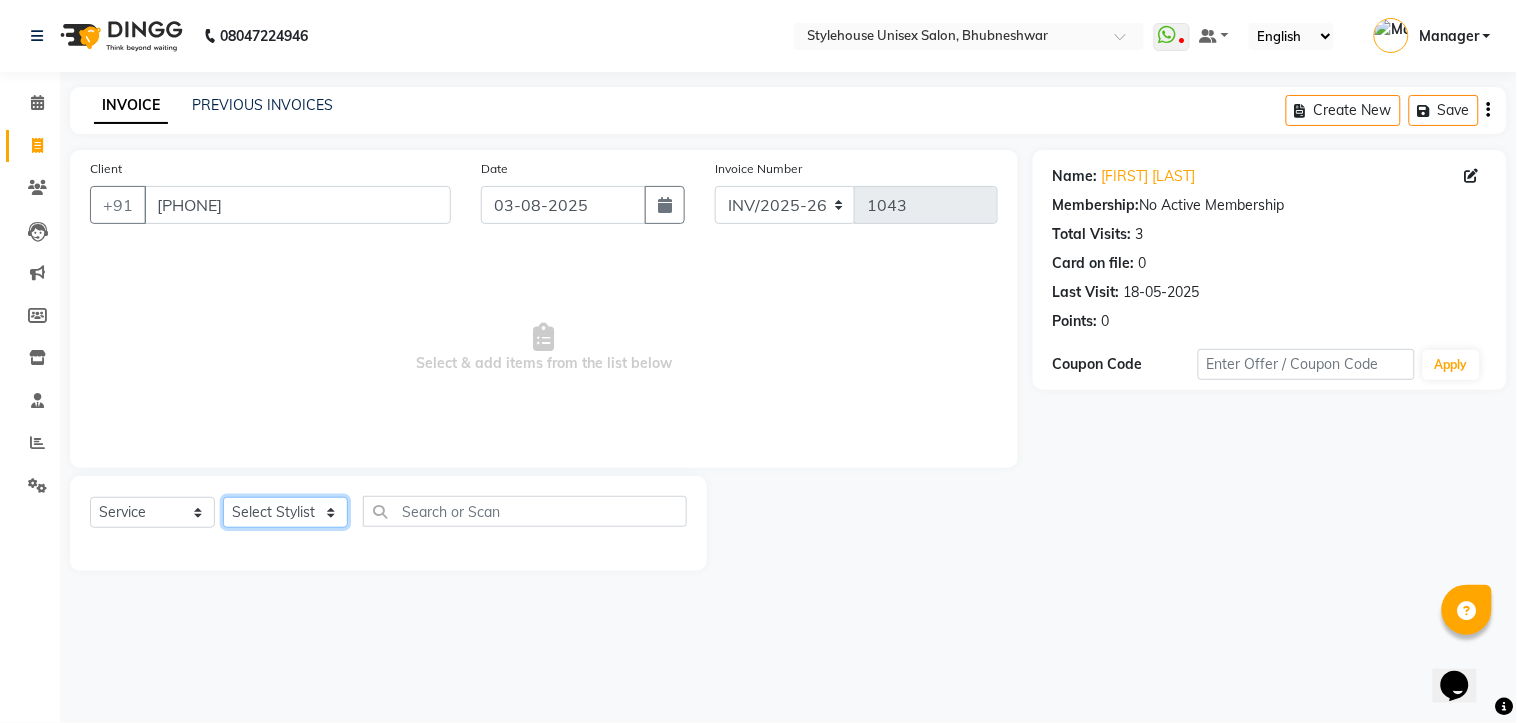 click on "Select Stylist [FIRST] [LAST] [FIRST] [LAST] [FIRST] [LAST] Manager [FIRST] [LAST] [FIRST] [LAST] [FIRST] [LAST]" 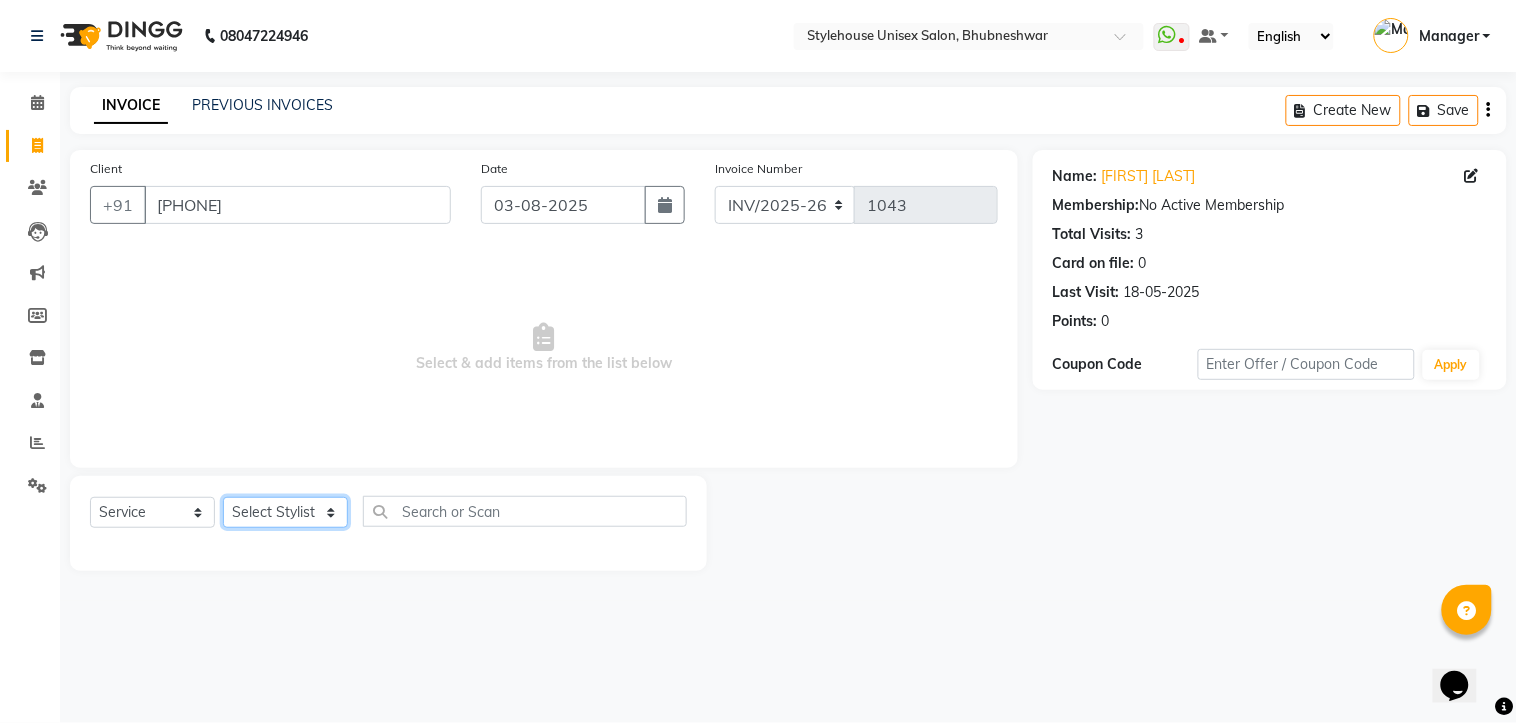 select on "87941" 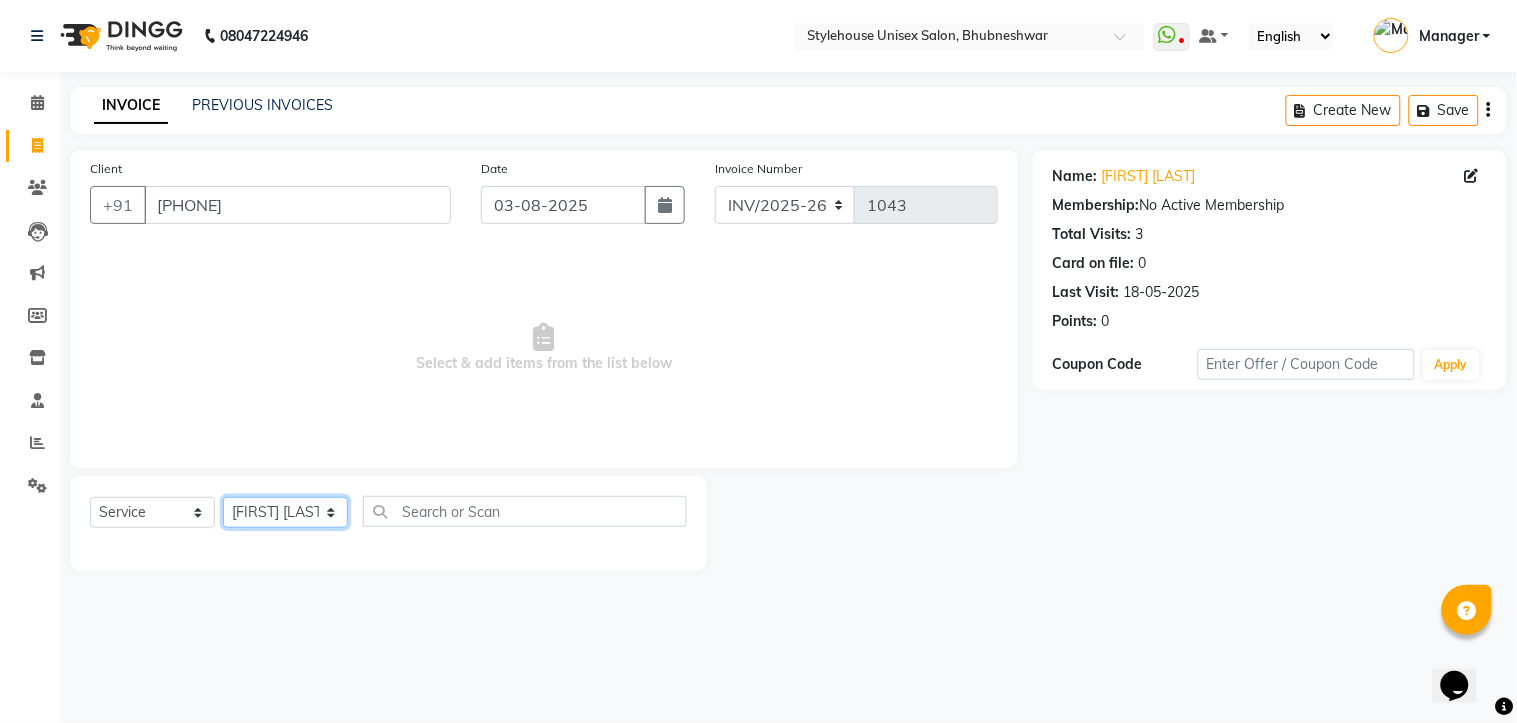 click on "Select Stylist [FIRST] [LAST] [FIRST] [LAST] [FIRST] [LAST] Manager [FIRST] [LAST] [FIRST] [LAST] [FIRST] [LAST]" 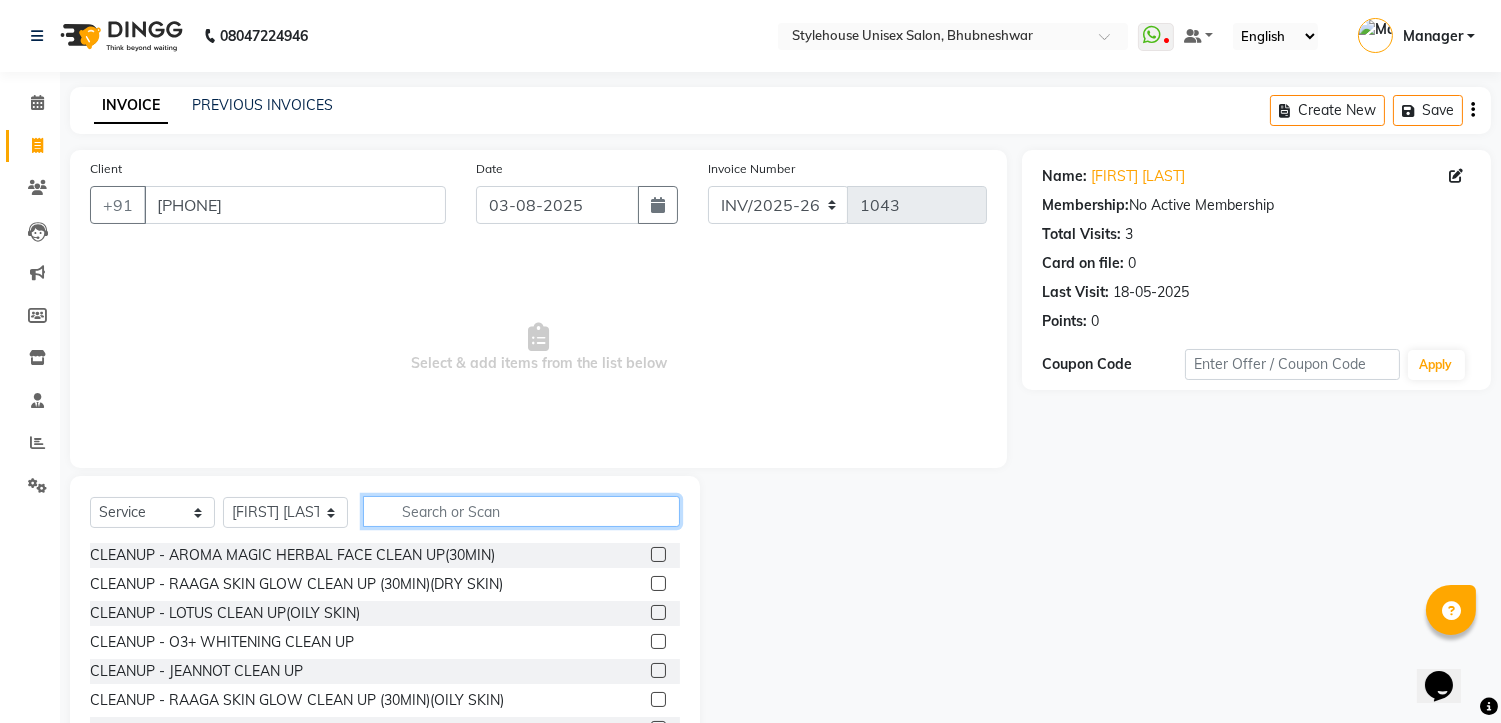 click 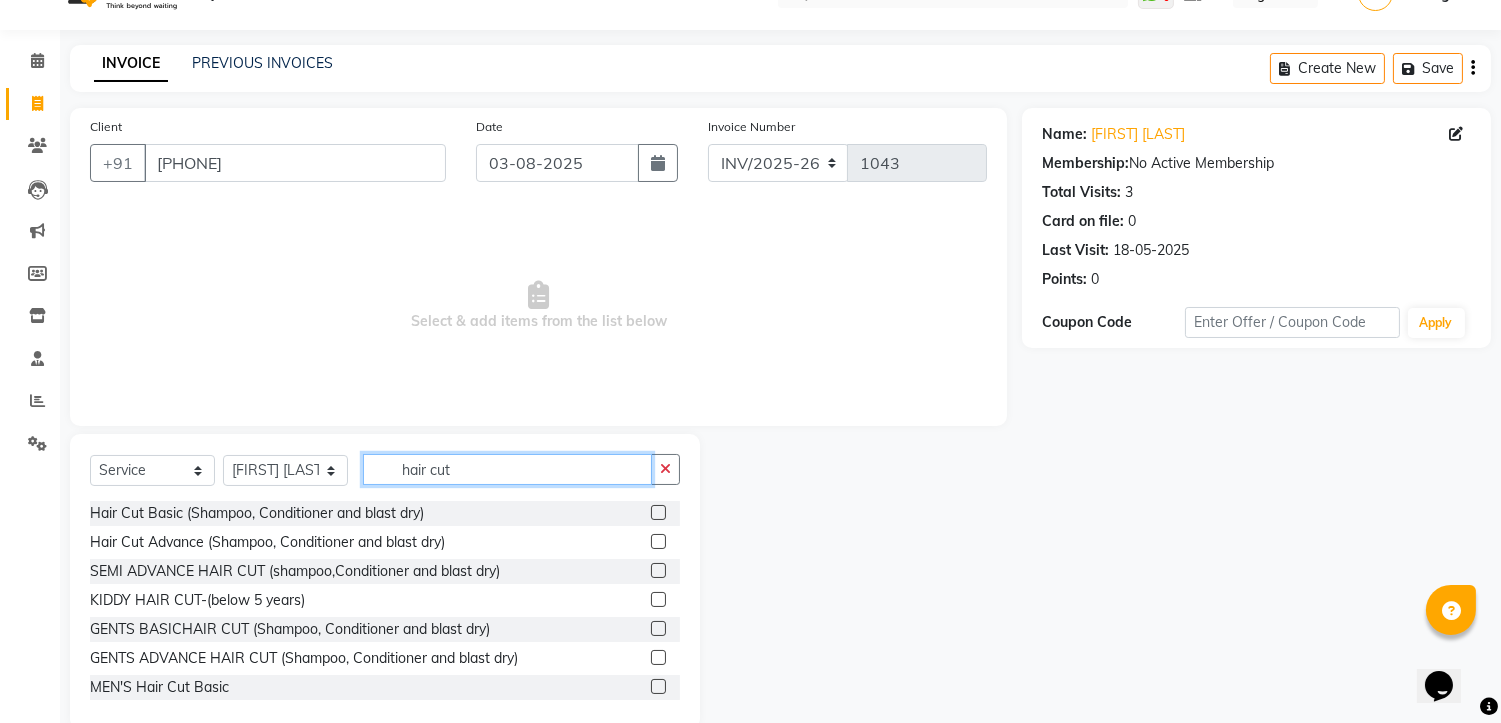 scroll, scrollTop: 77, scrollLeft: 0, axis: vertical 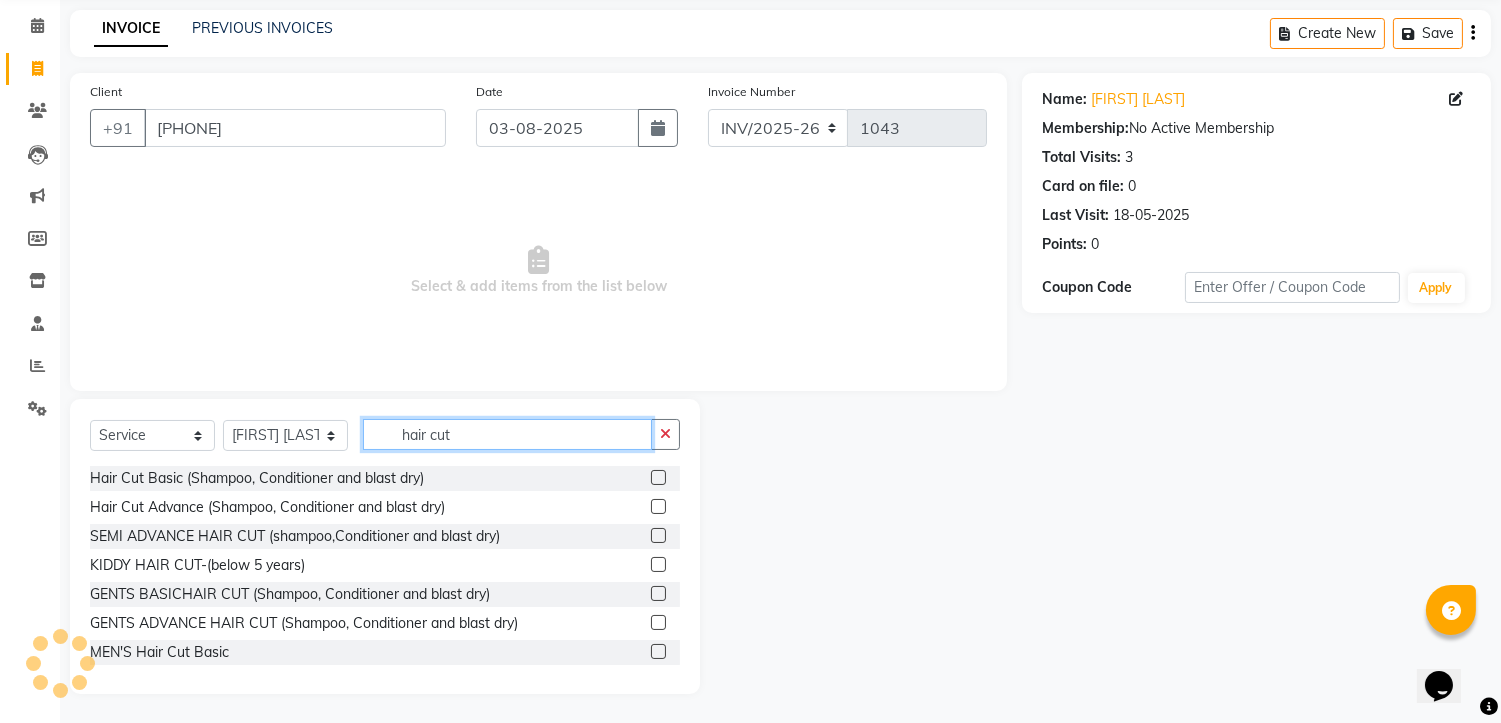type on "hair cut" 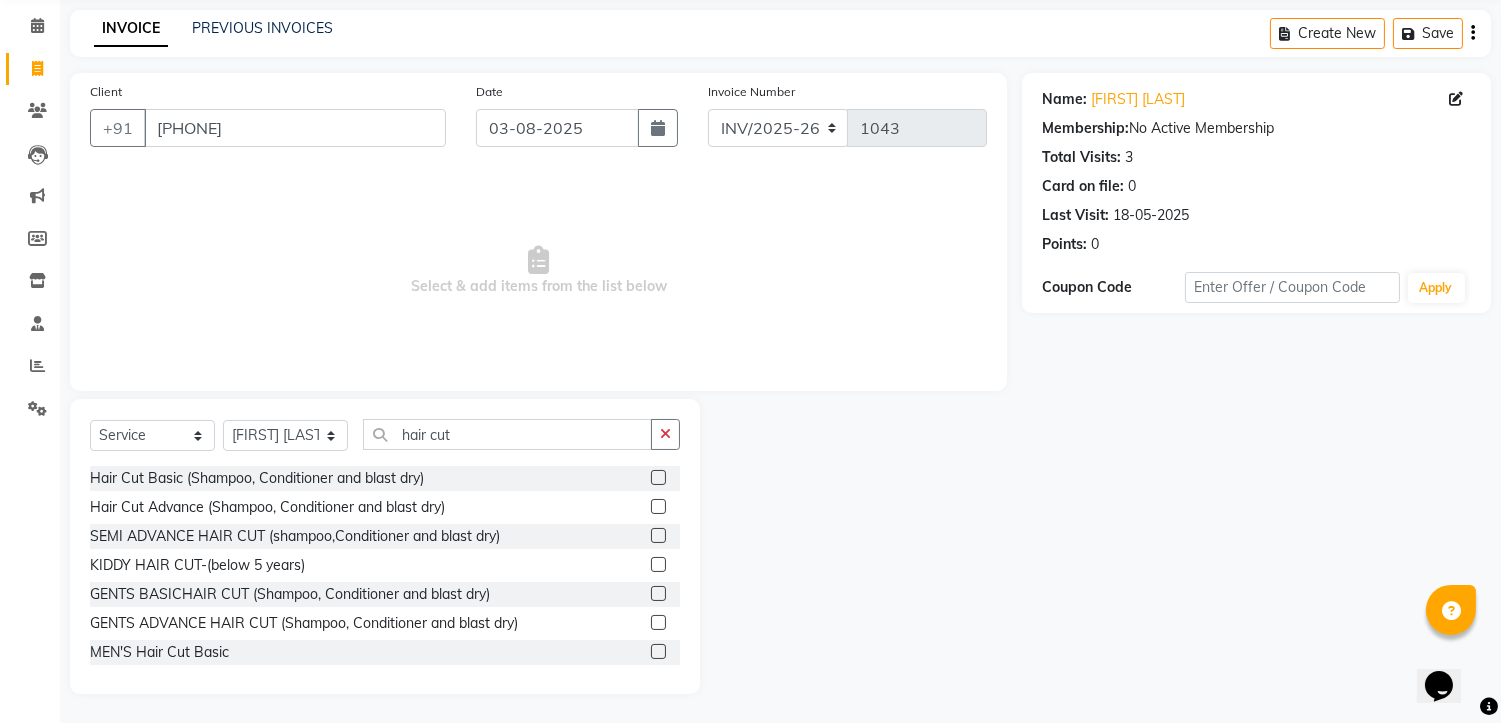 click 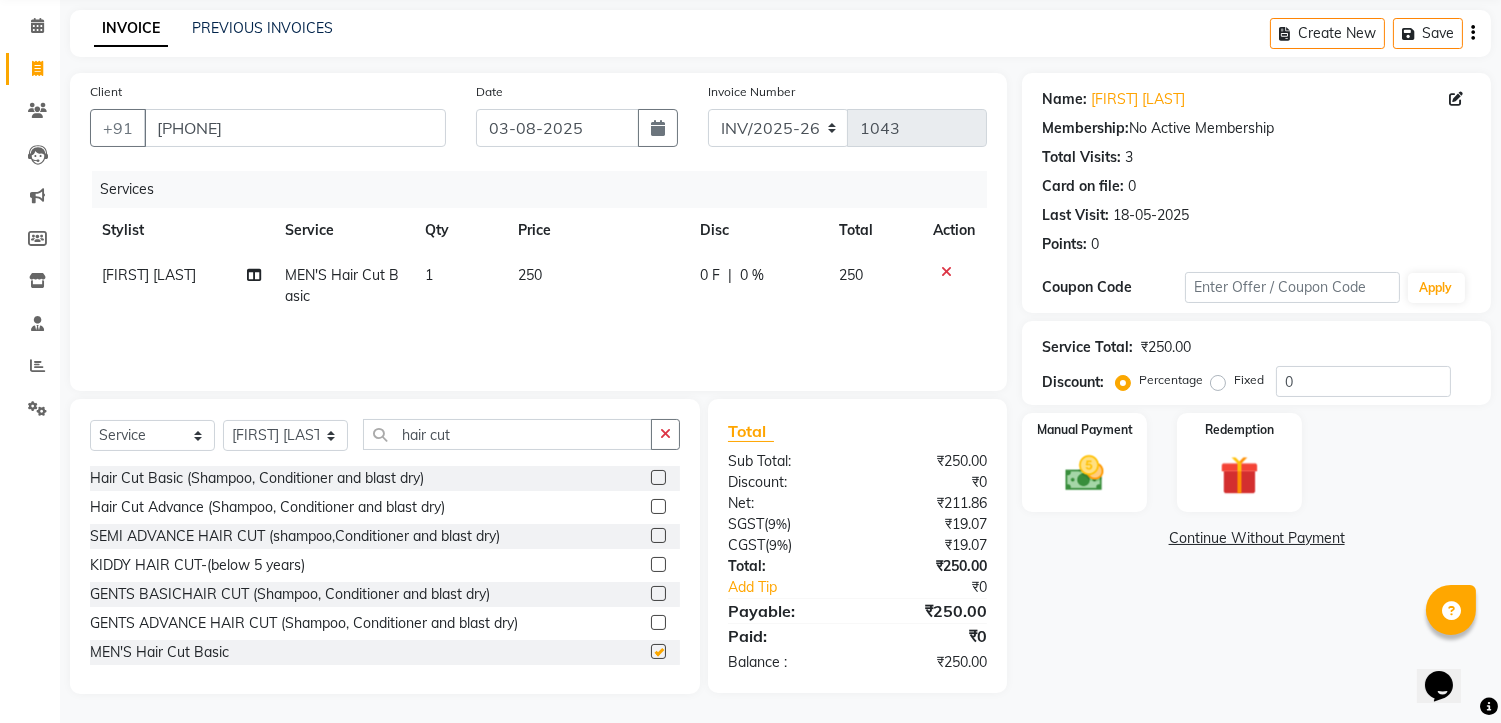 checkbox on "false" 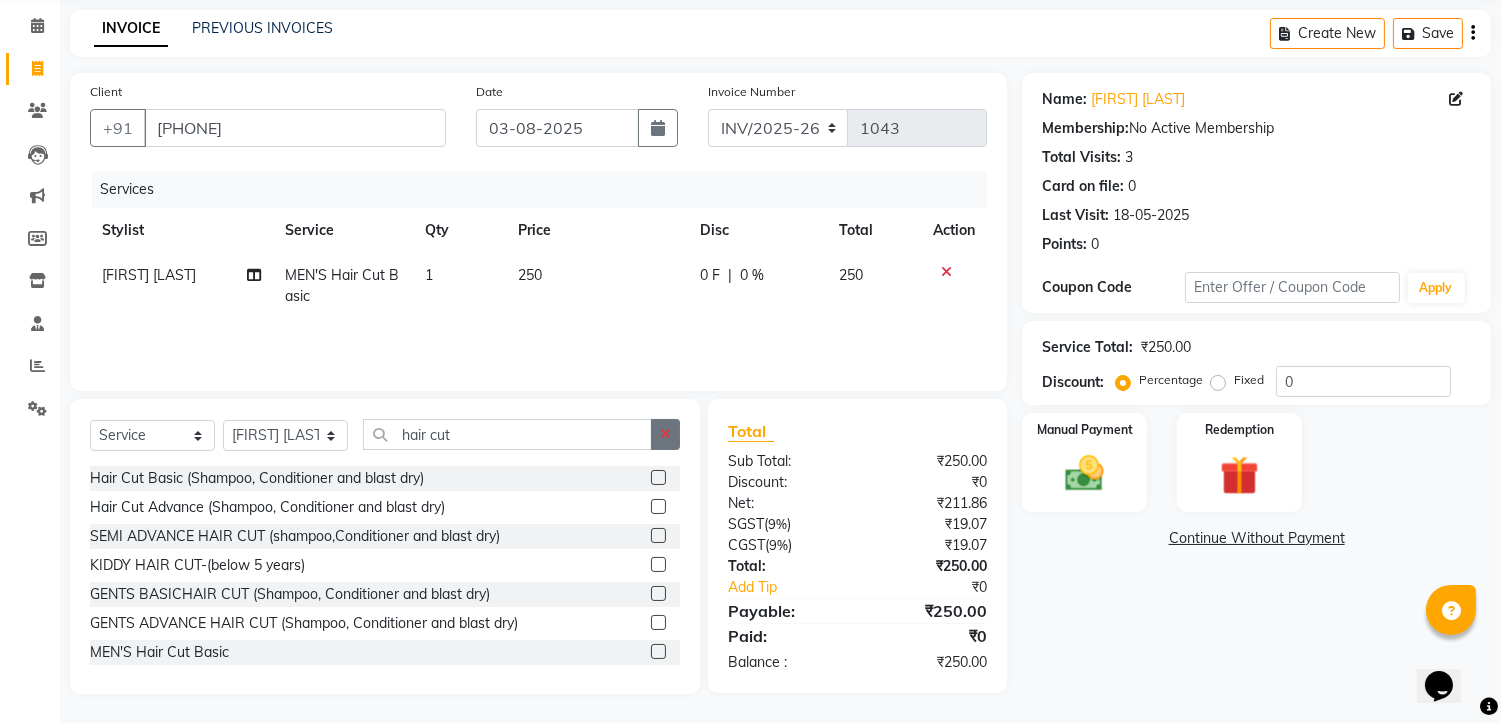 click 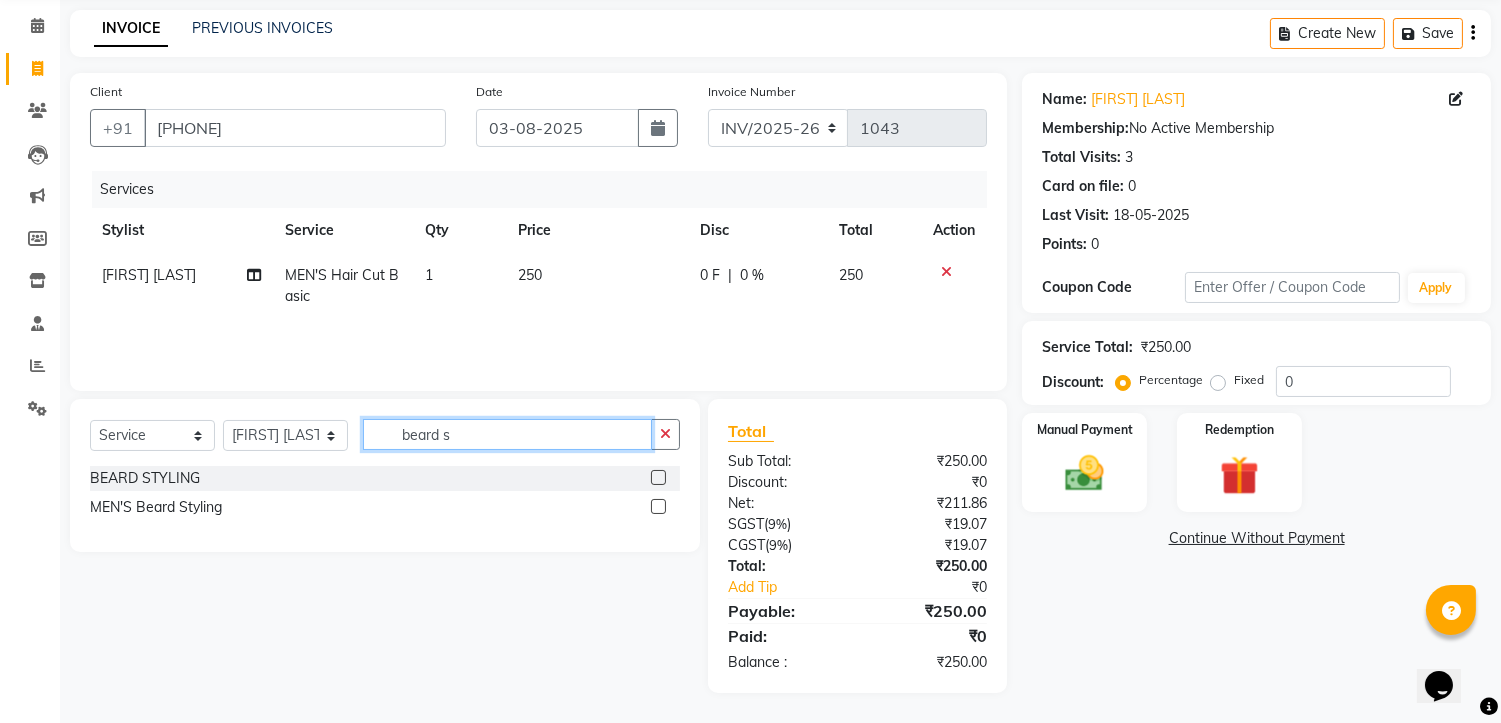 scroll, scrollTop: 76, scrollLeft: 0, axis: vertical 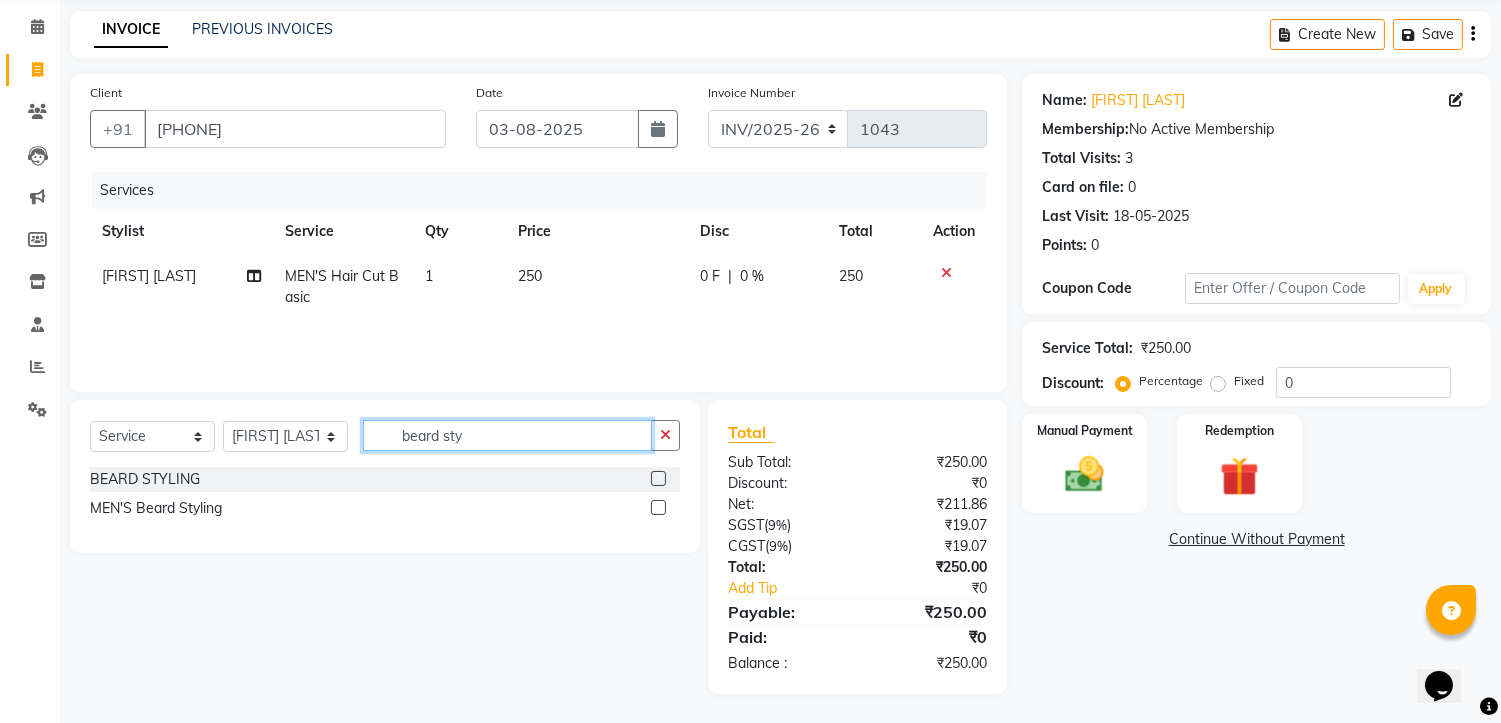 type on "beard sty" 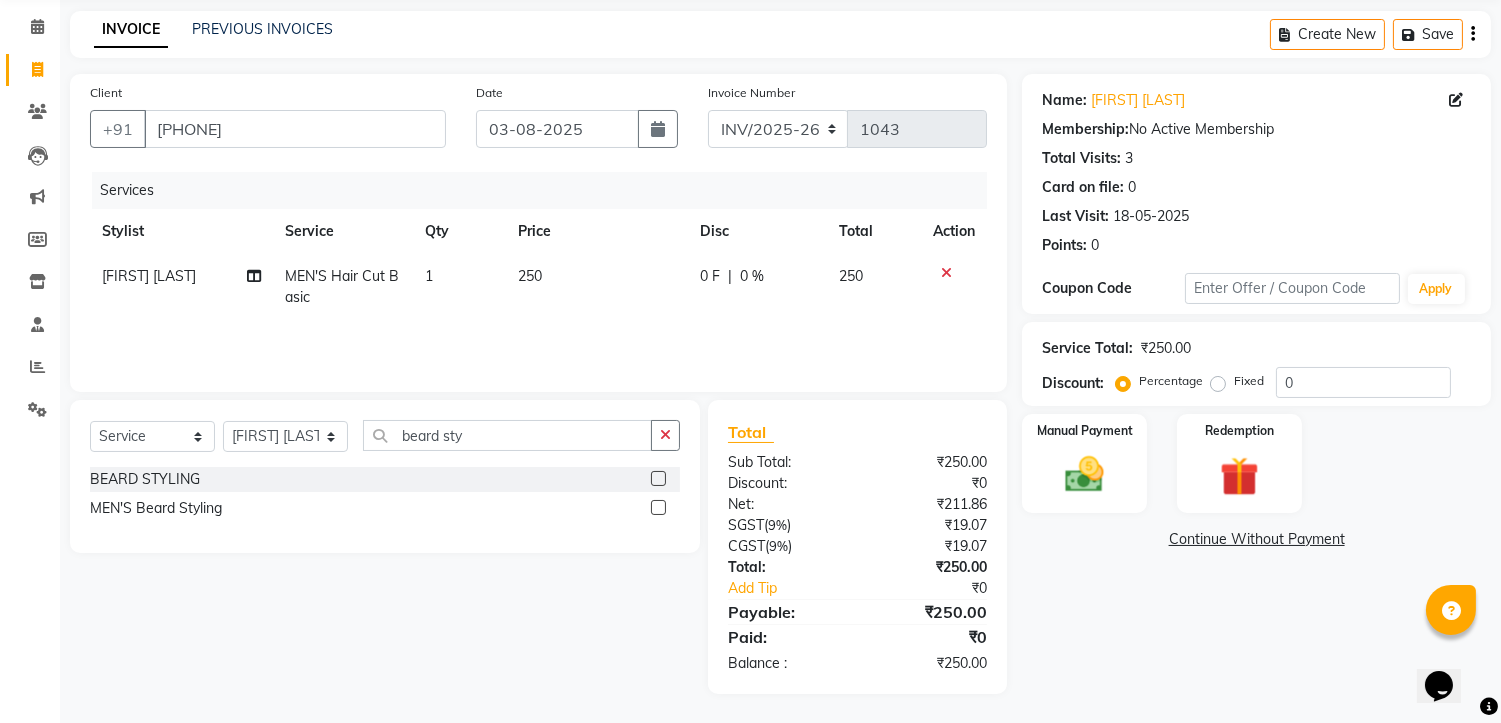 click 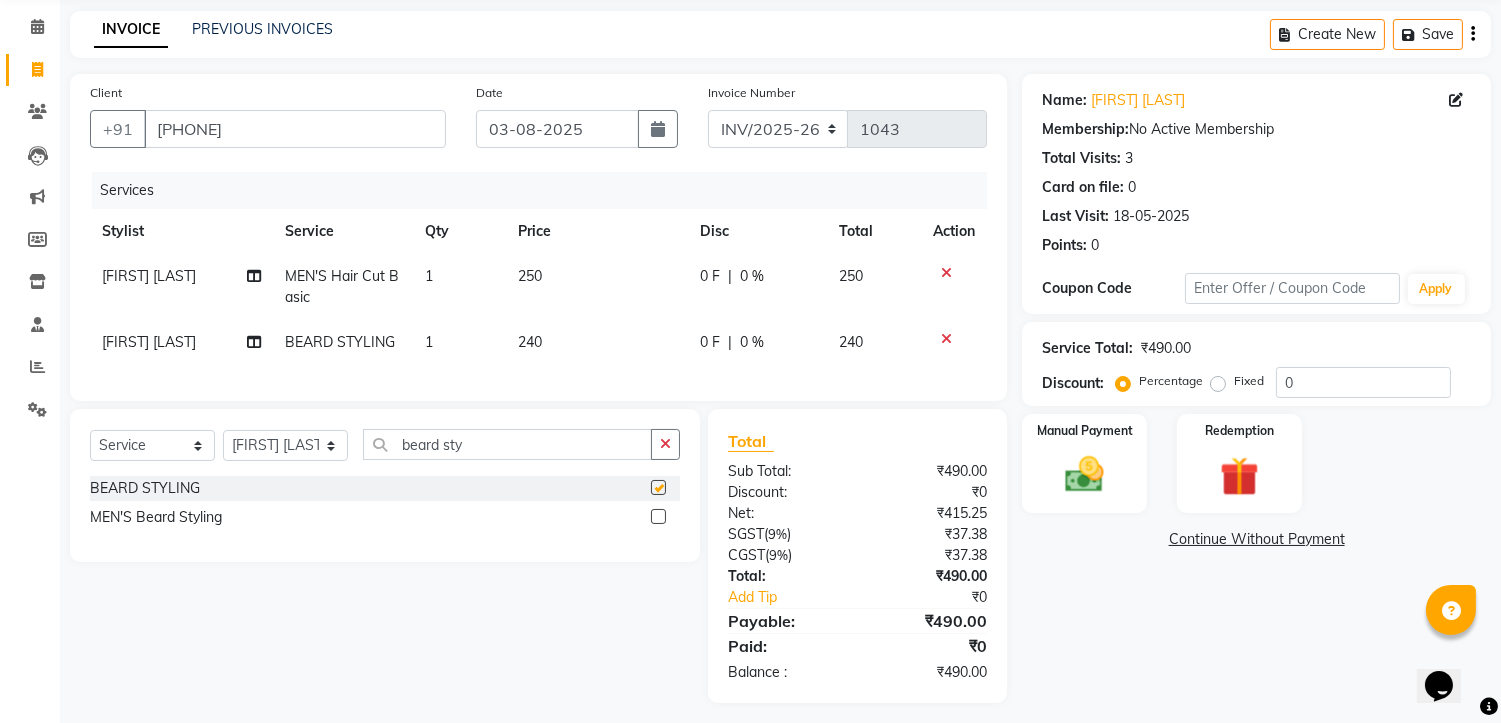 checkbox on "false" 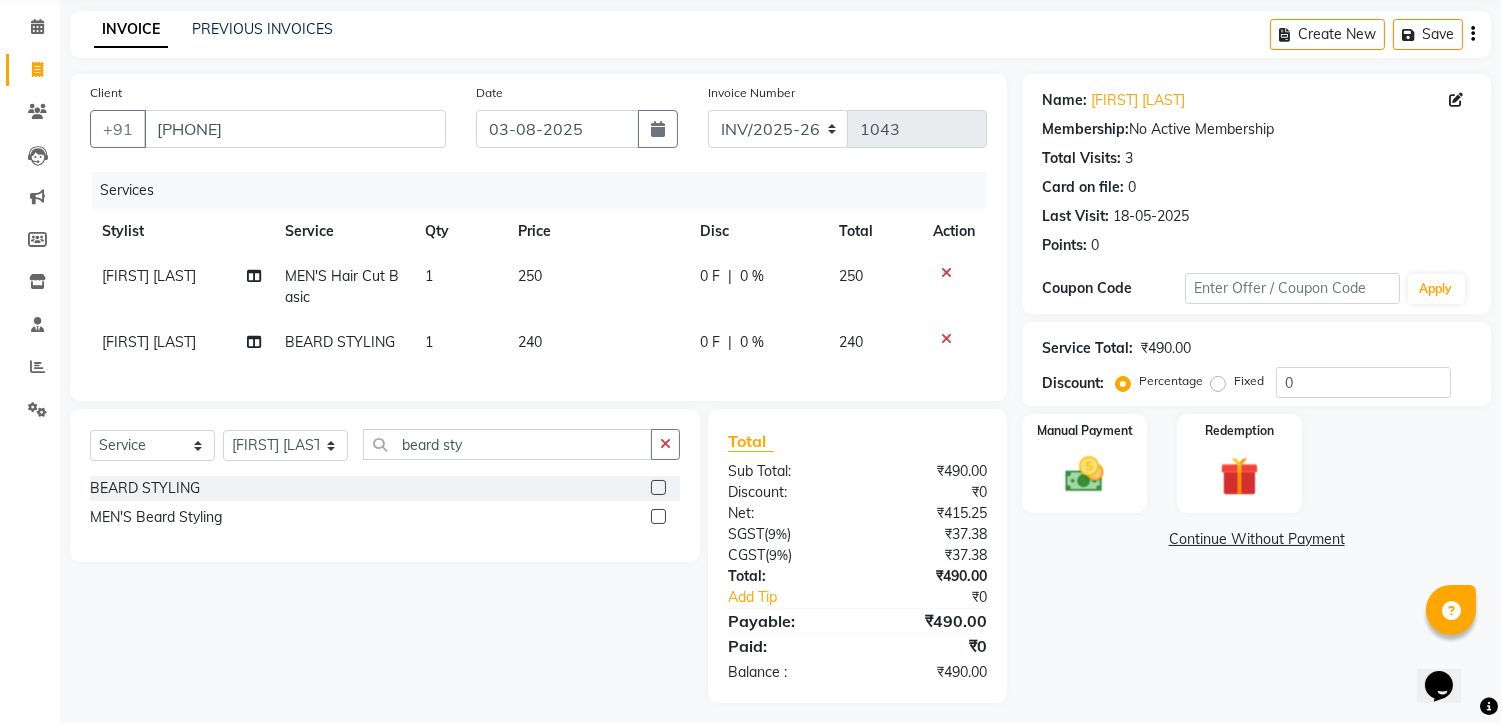 scroll, scrollTop: 102, scrollLeft: 0, axis: vertical 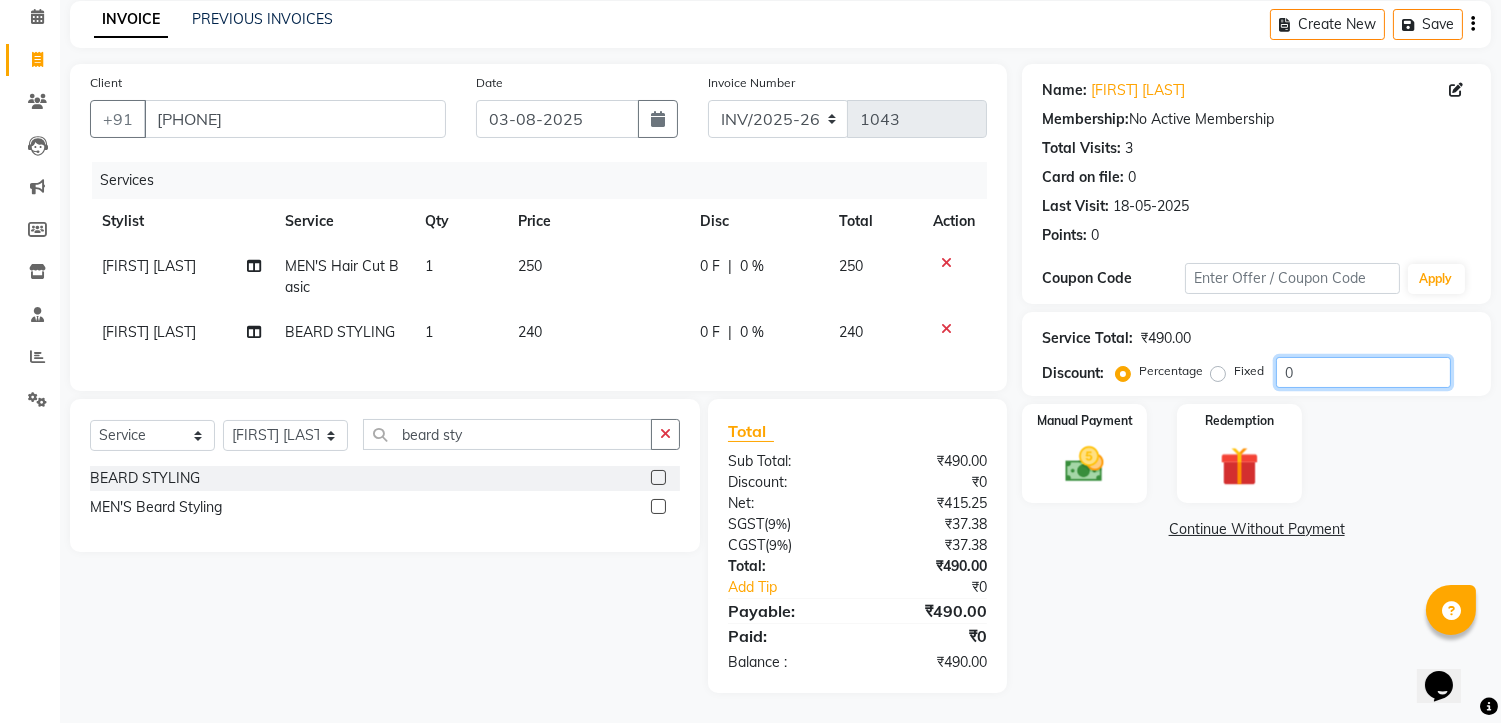 click on "0" 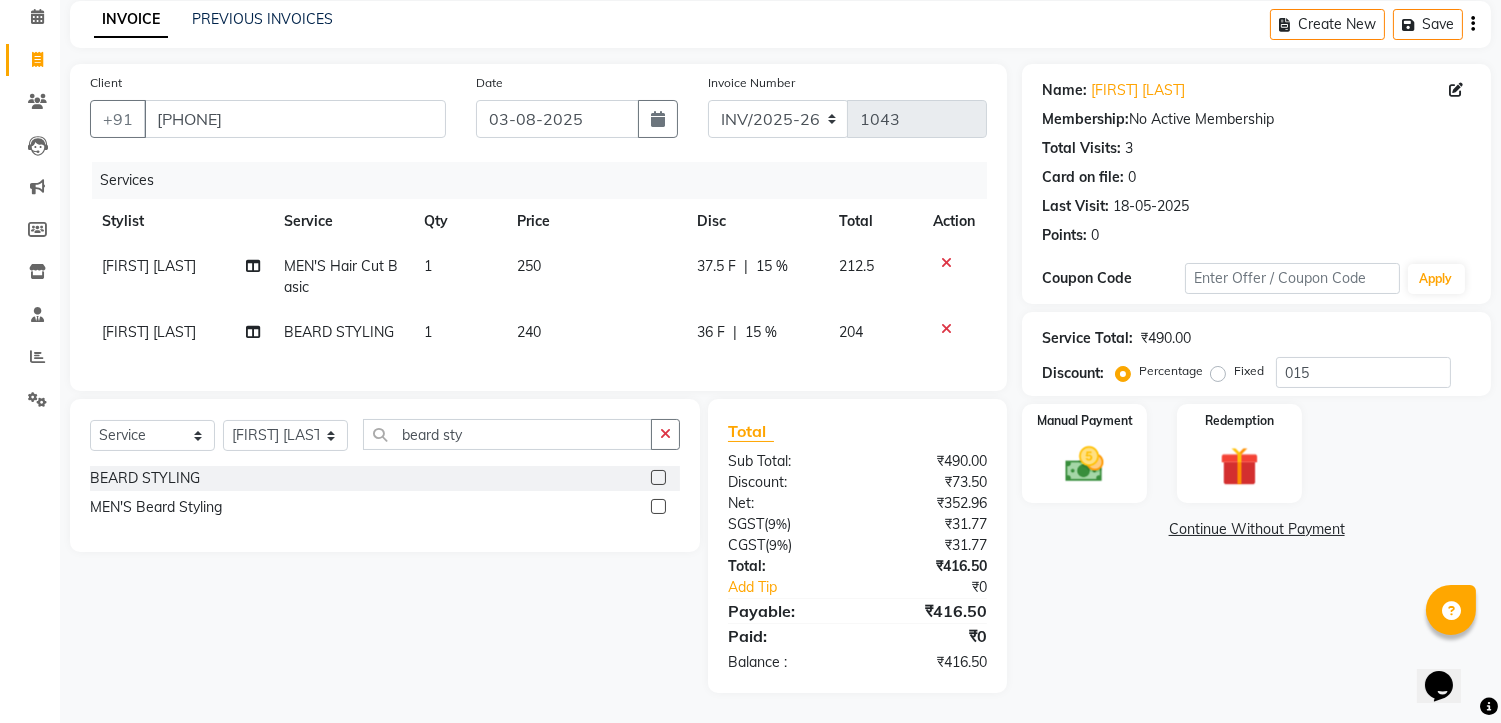 click on "Name: [FIRST] [LAST] Membership: end on [DATE] Total Visits: 3 Card on file: 0 Last Visit: [DATE] Points: 0 Coupon Code Apply Service Total: [PRICE] Discount: Percentage Fixed 015 Manual Payment Redemption Continue Without Payment" 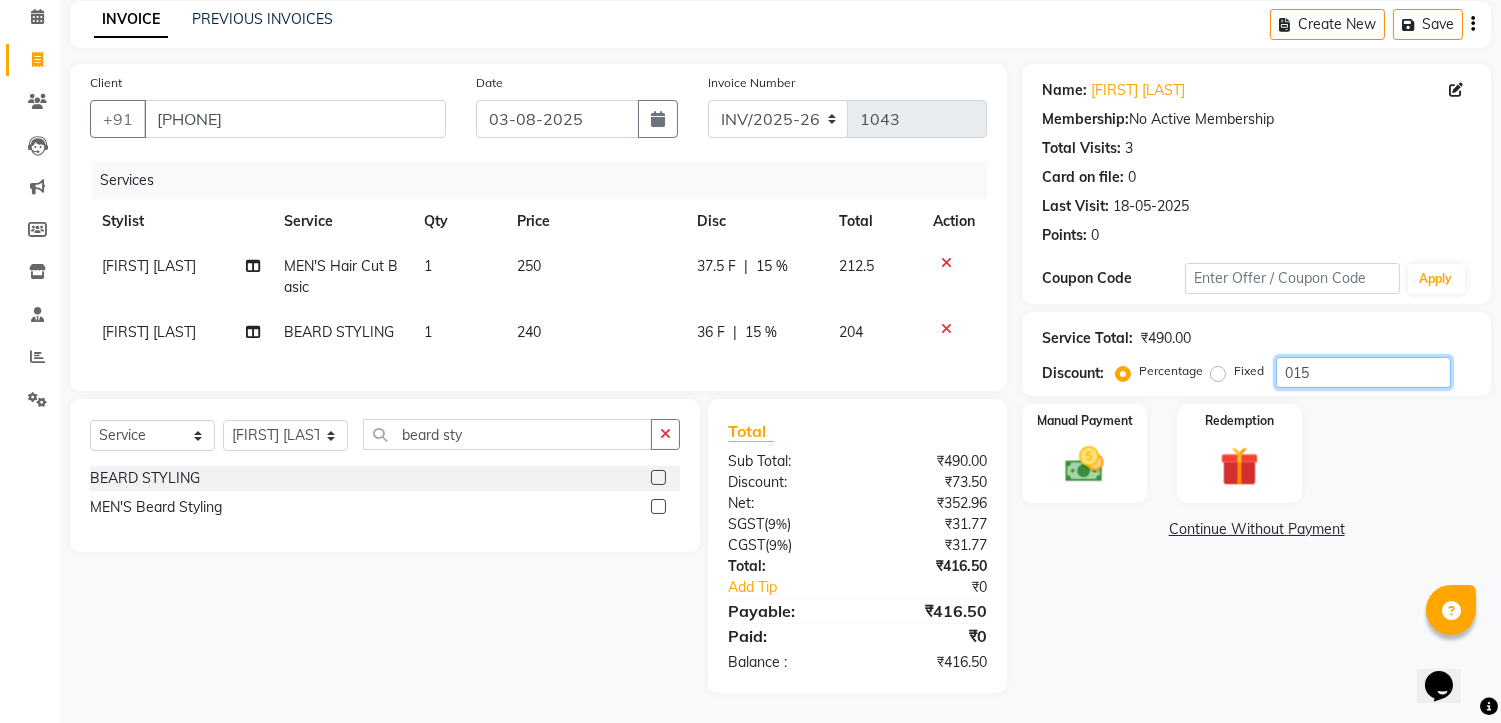 click on "015" 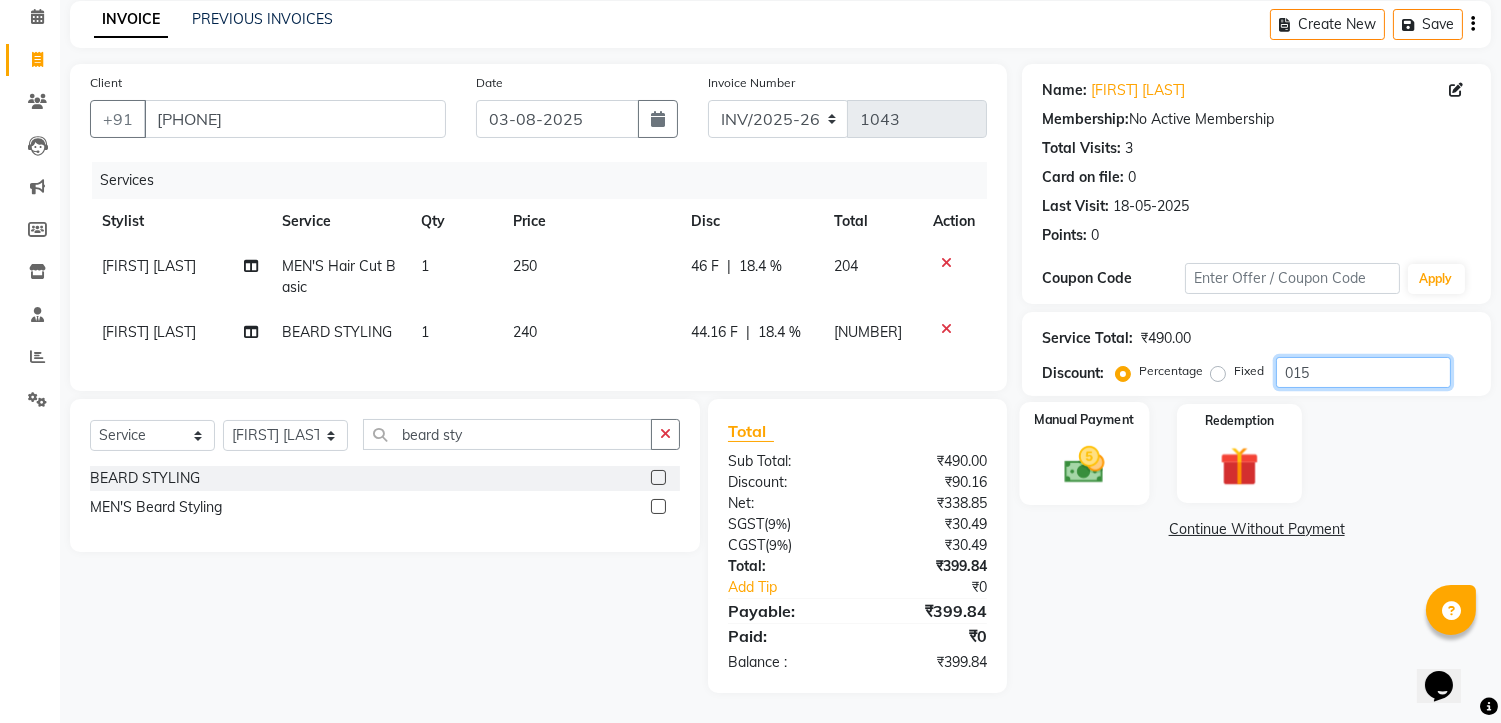 type on "[NUMBER]" 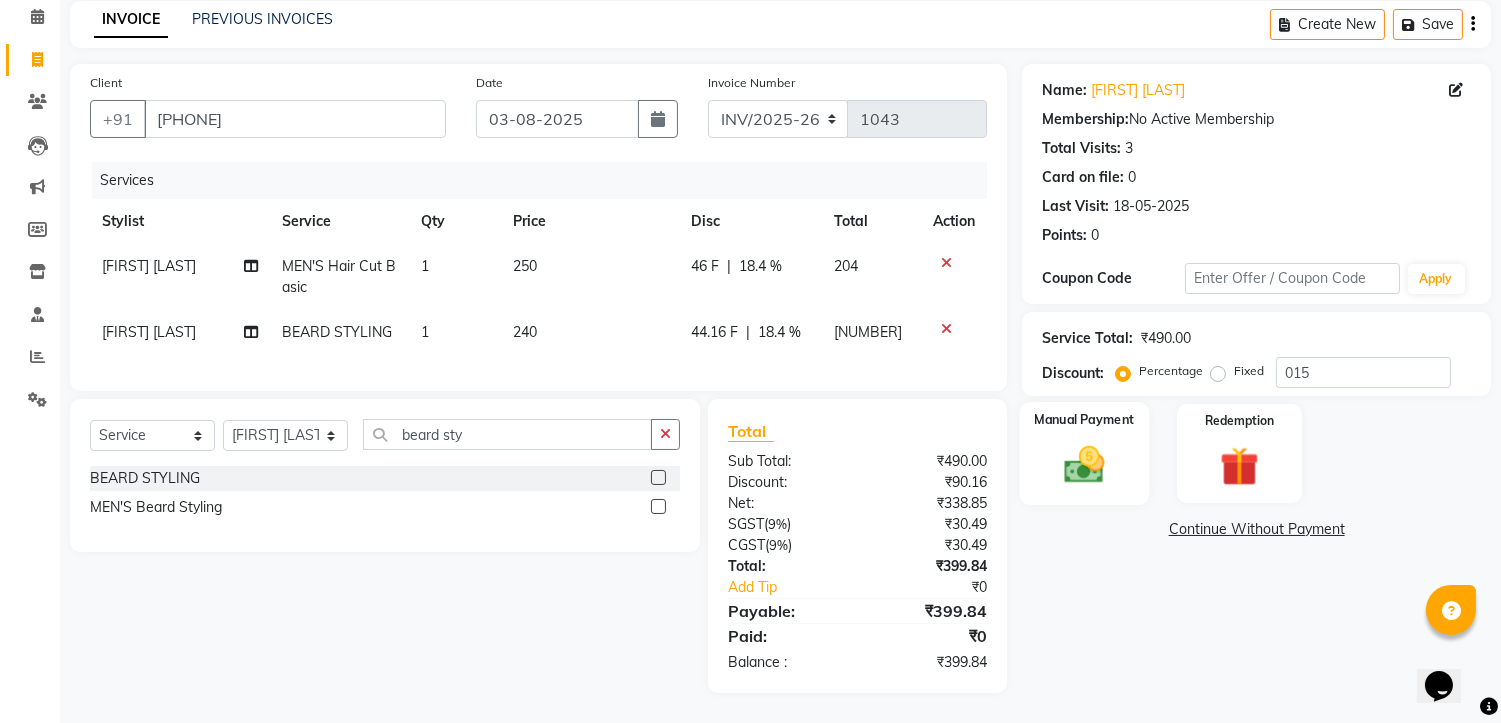click 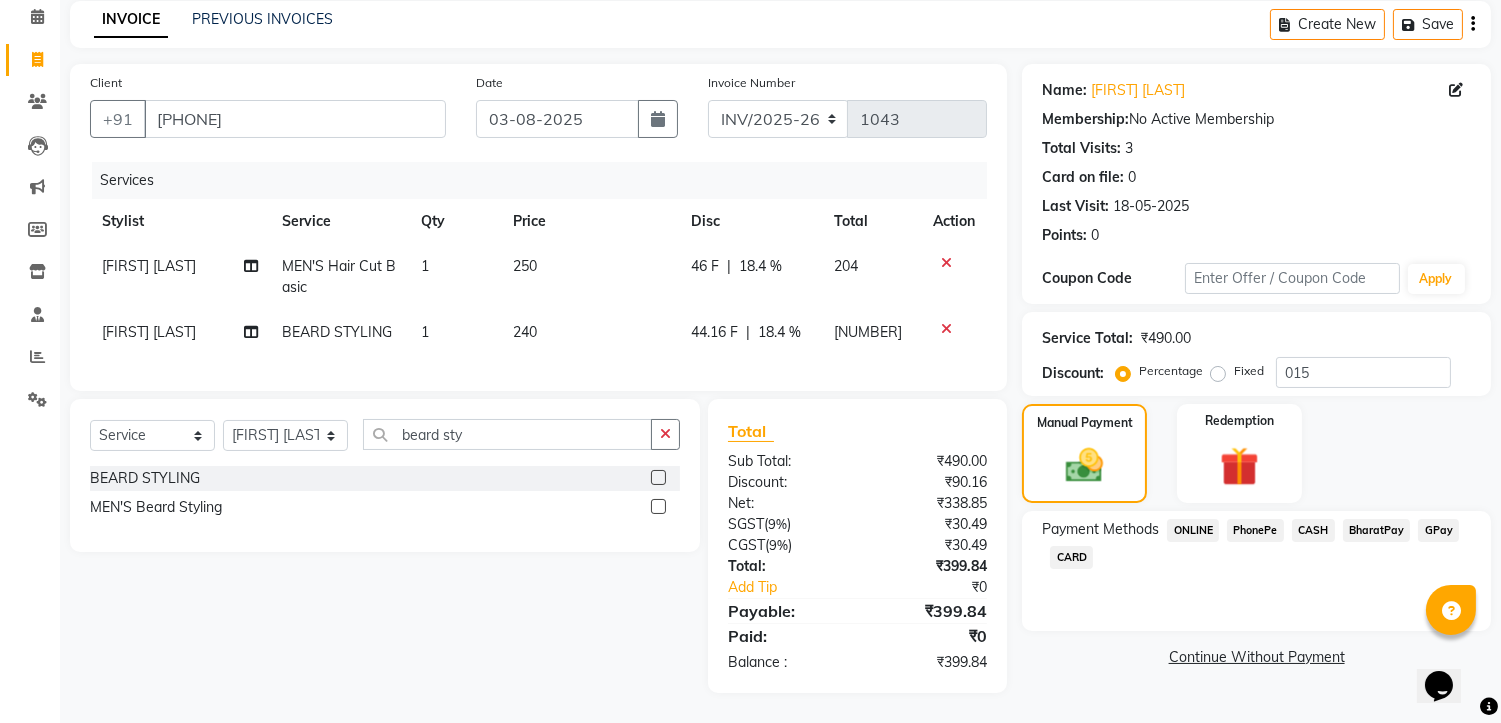 click on "PhonePe" 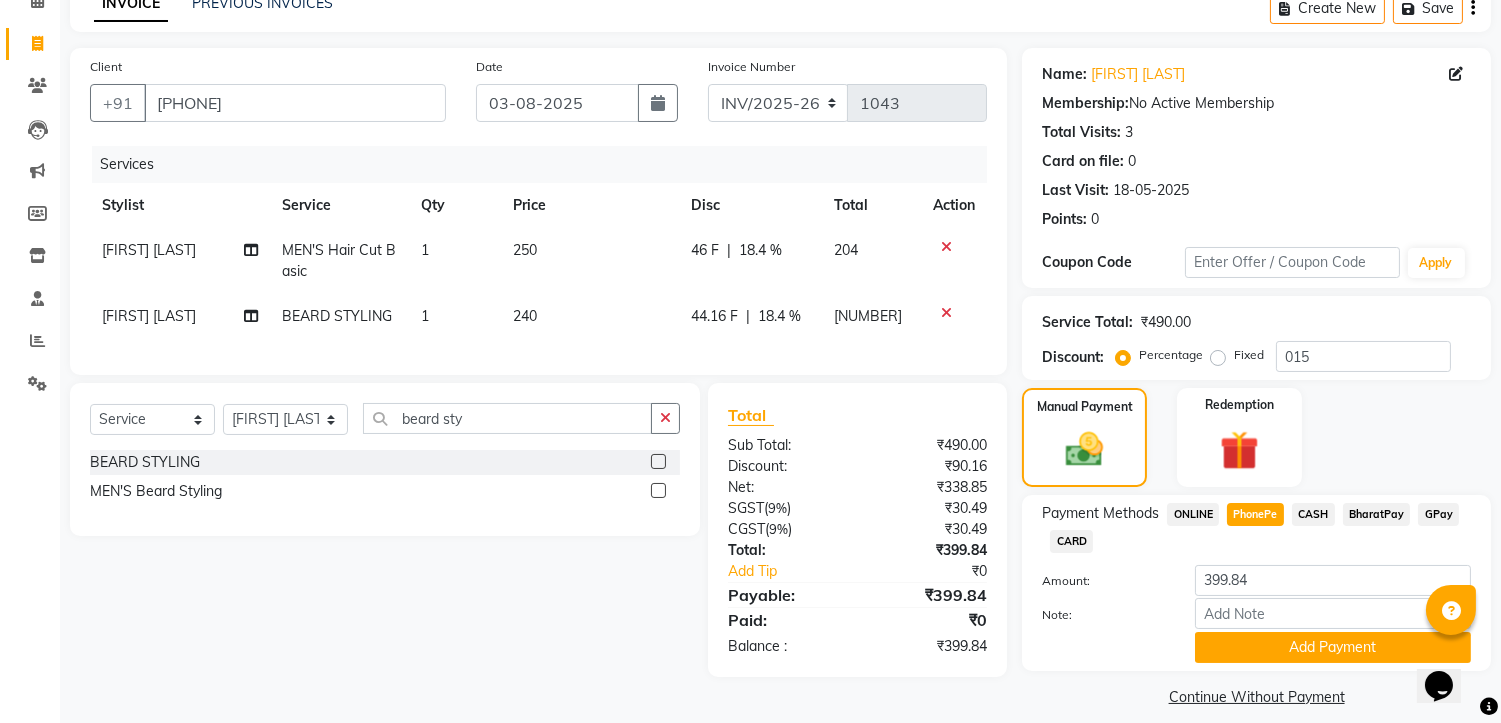 click on "CASH" 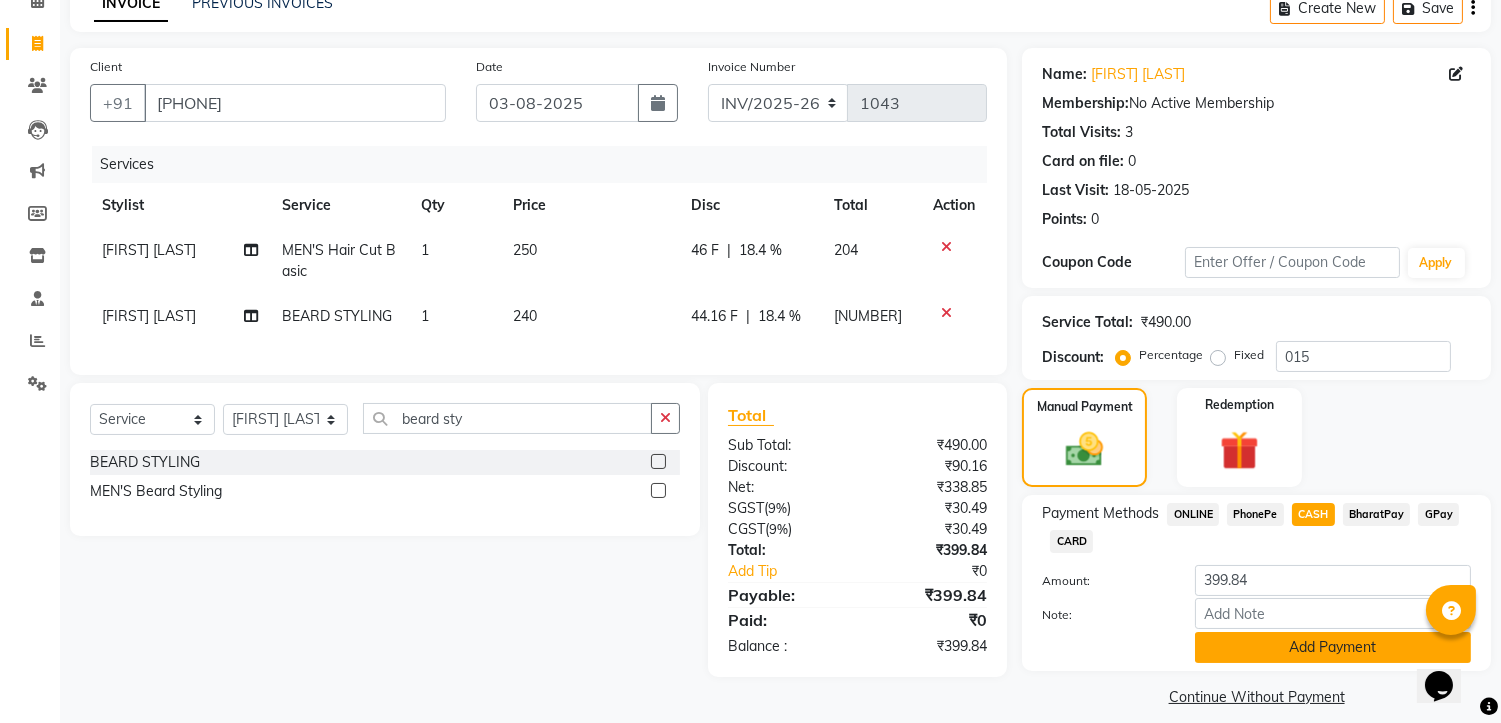 click on "Add Payment" 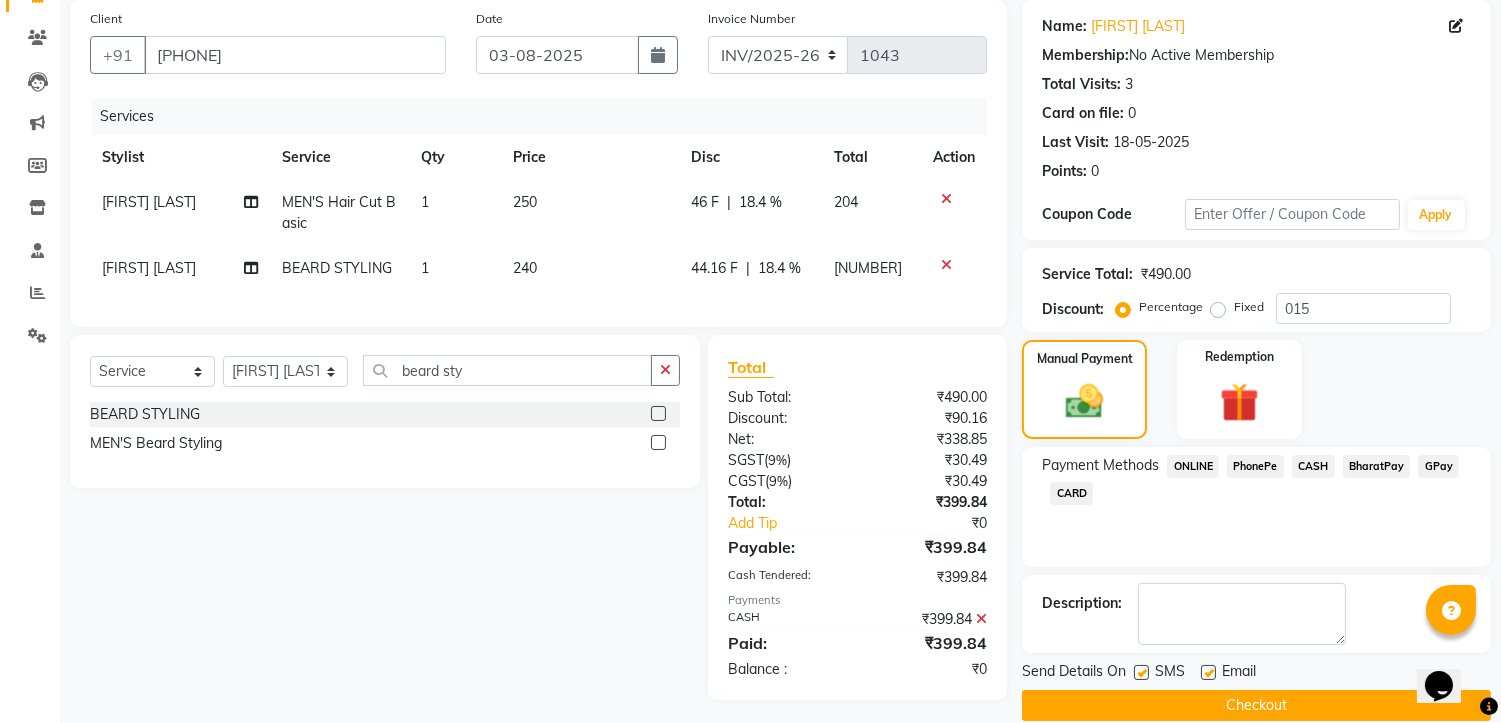 scroll, scrollTop: 176, scrollLeft: 0, axis: vertical 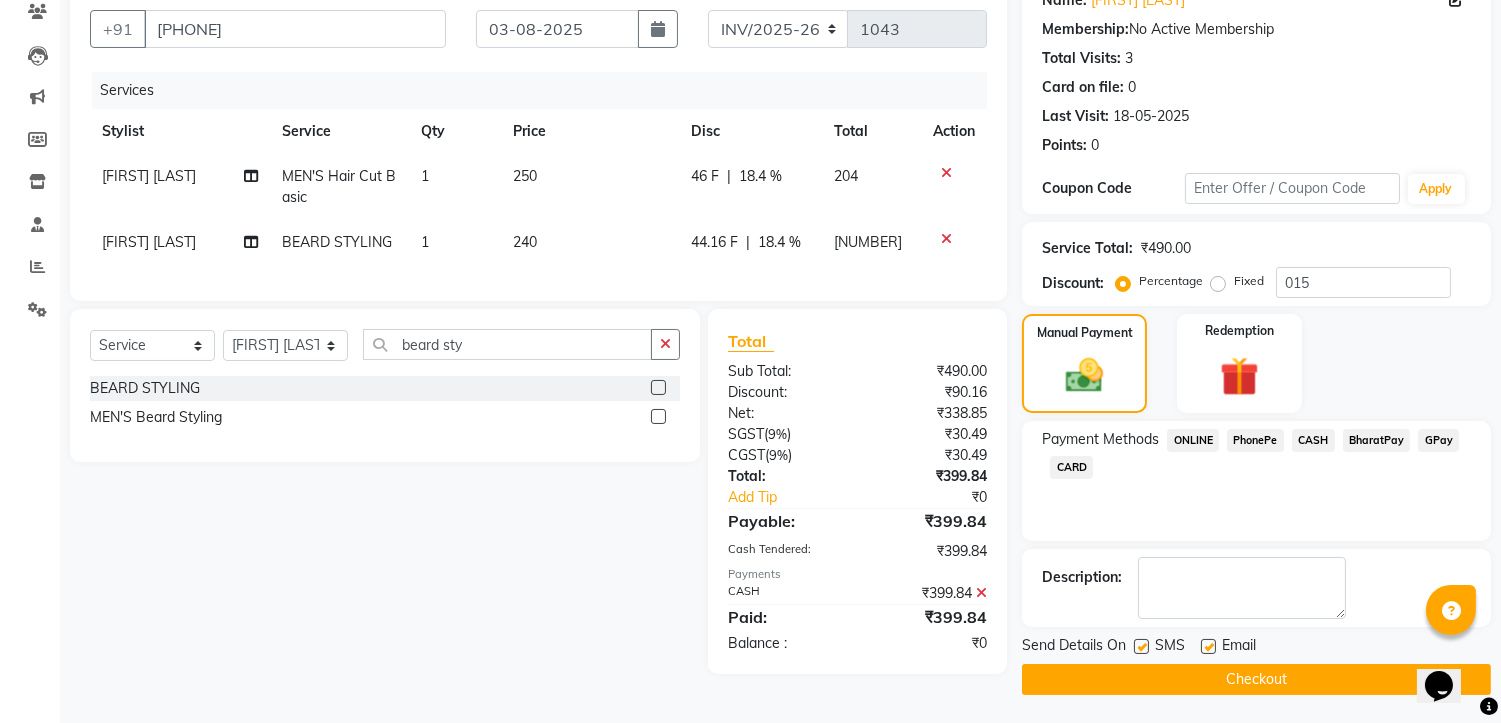 click on "Checkout" 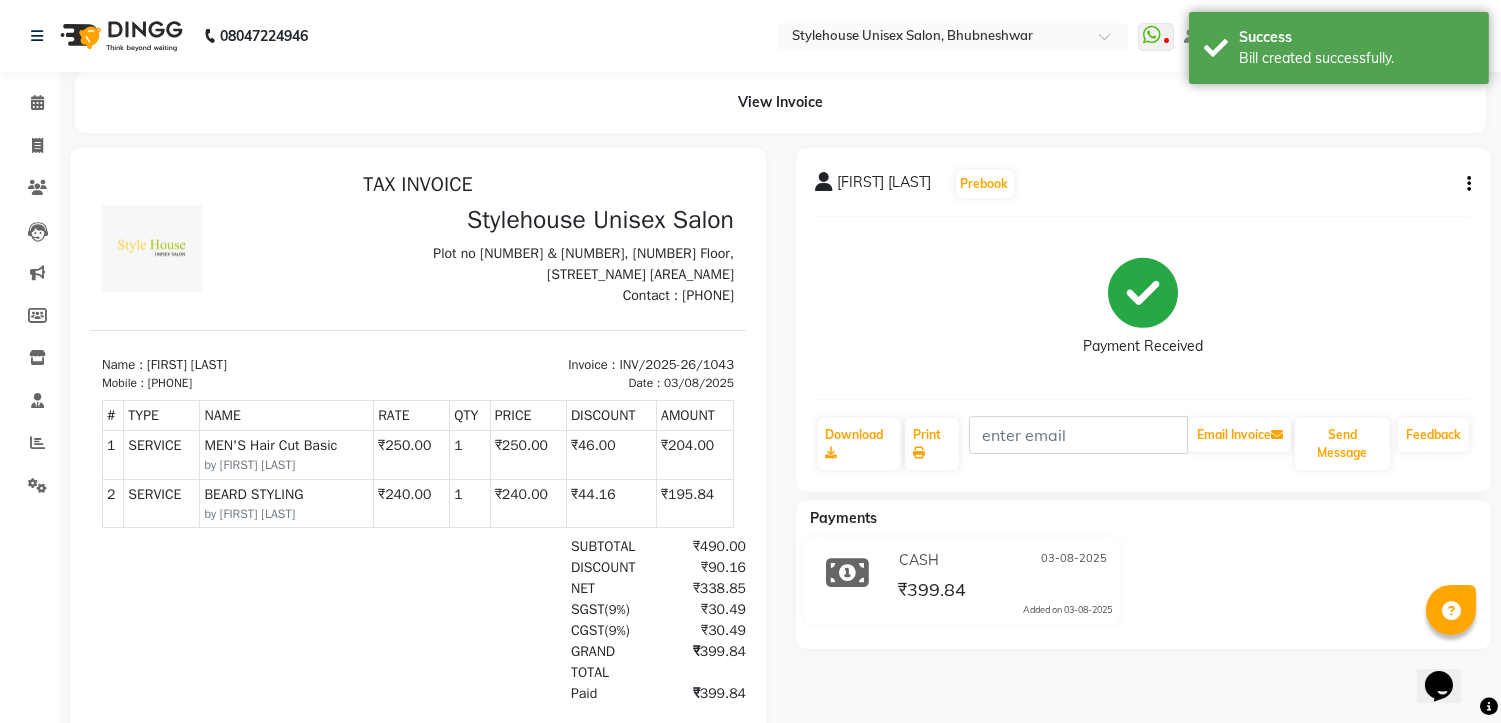 scroll, scrollTop: 0, scrollLeft: 0, axis: both 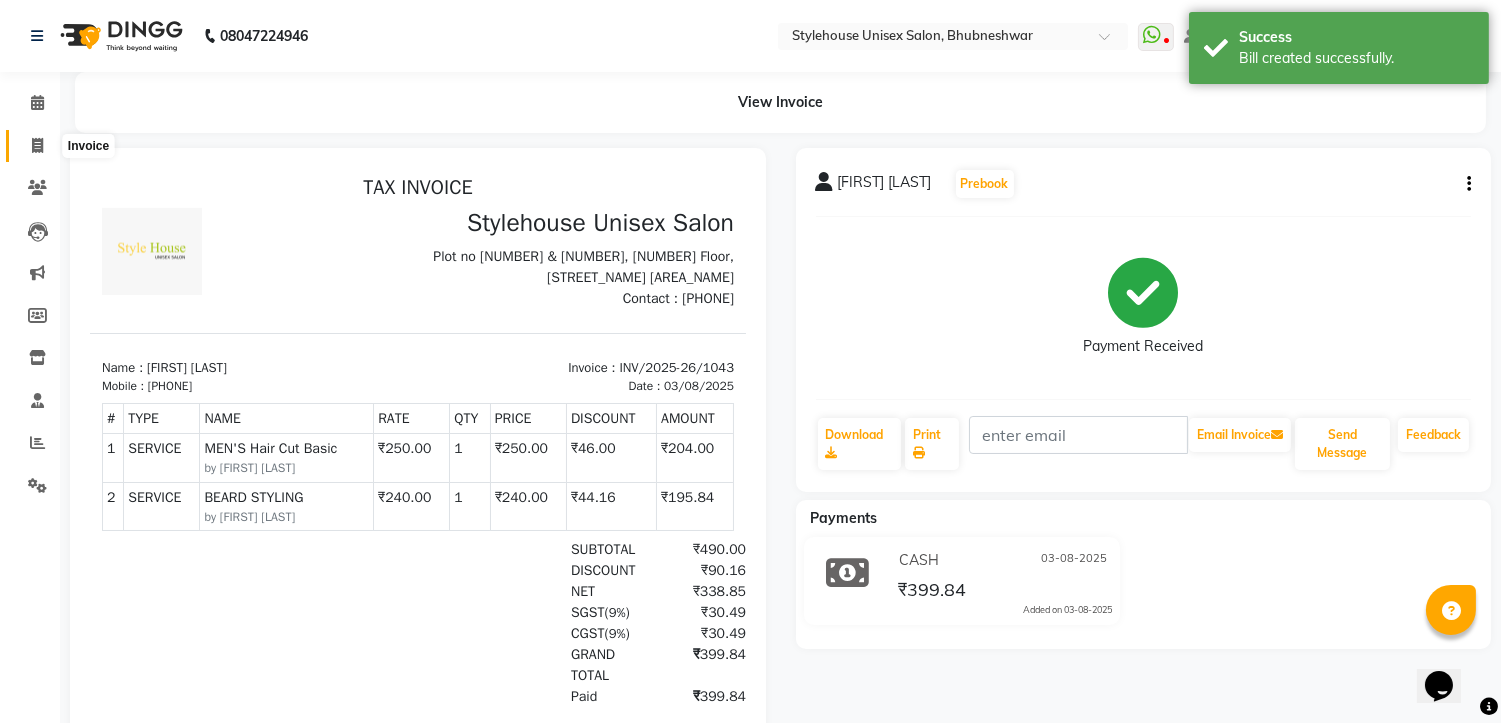 click 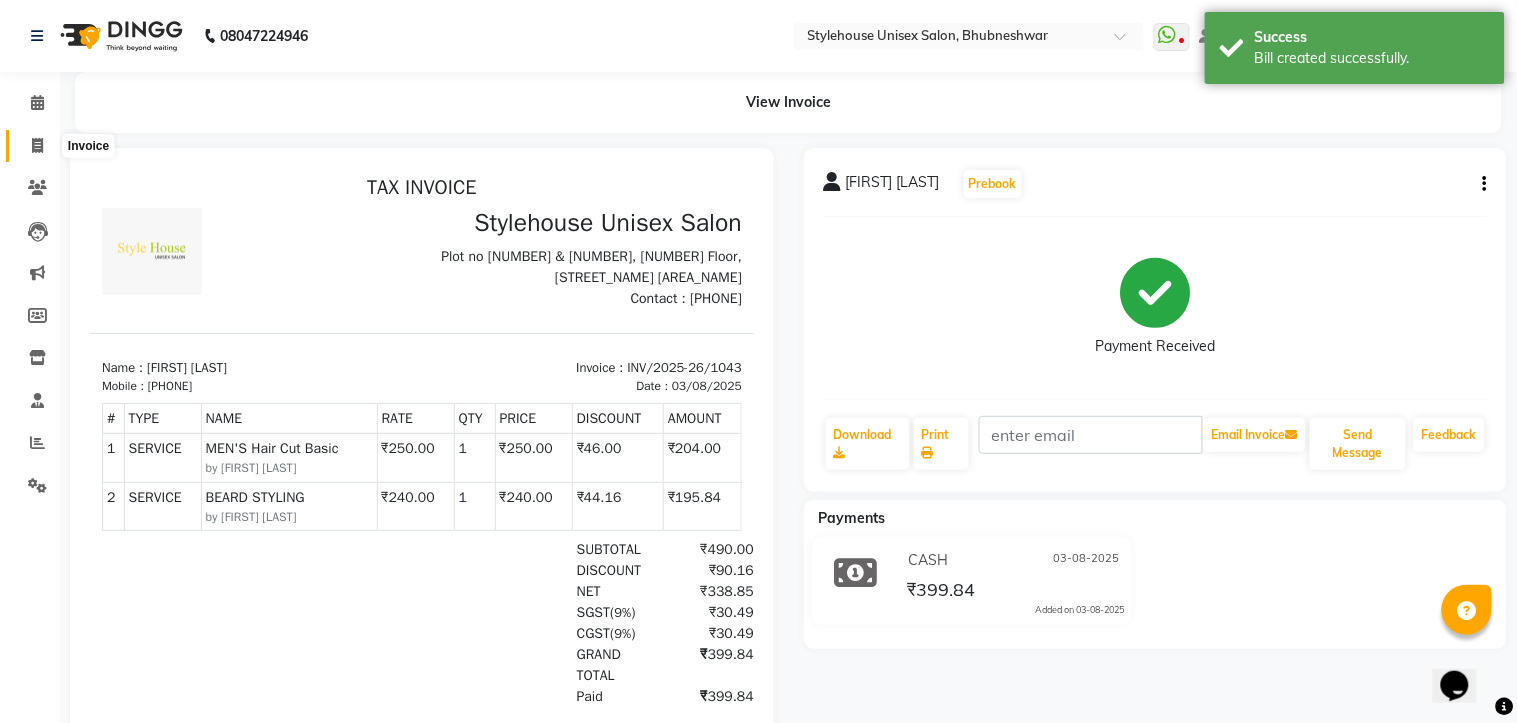 select on "service" 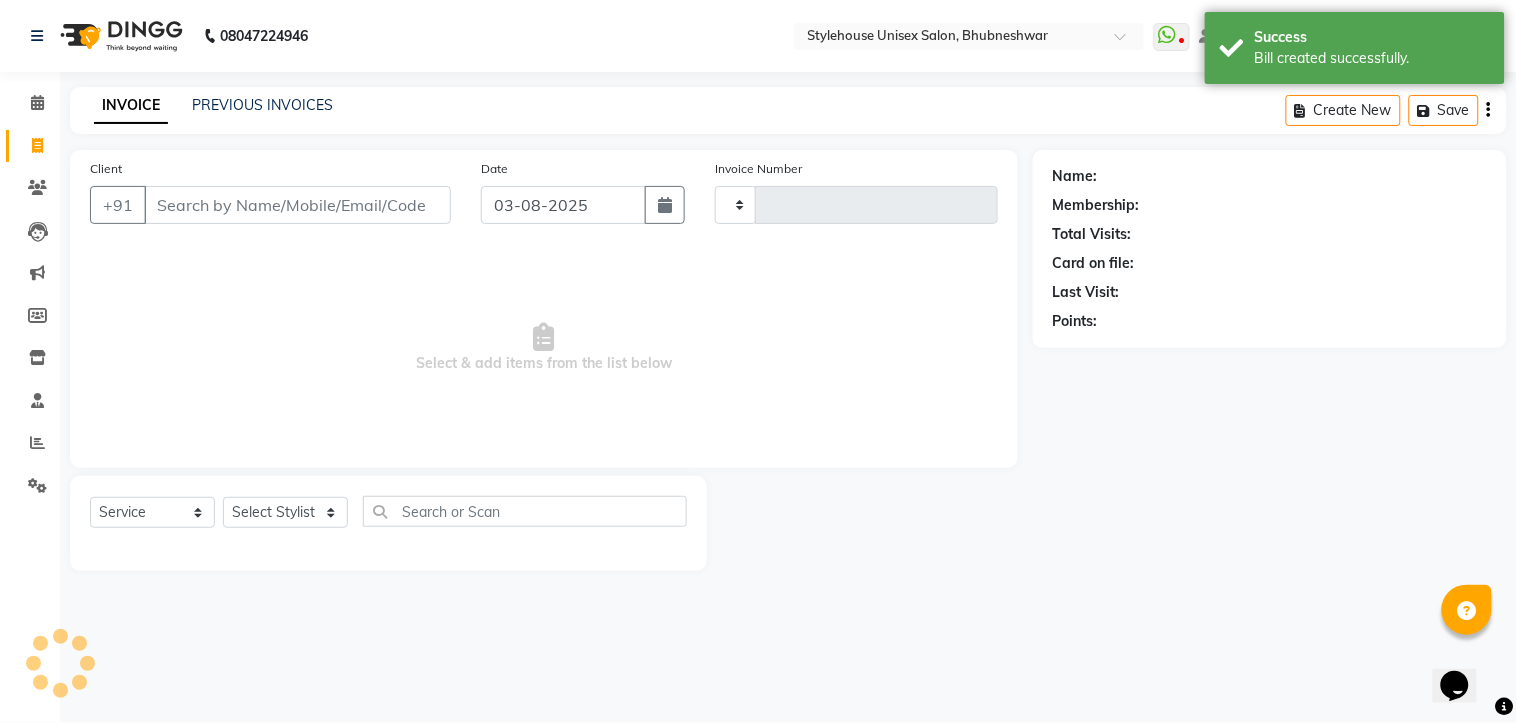 type on "1044" 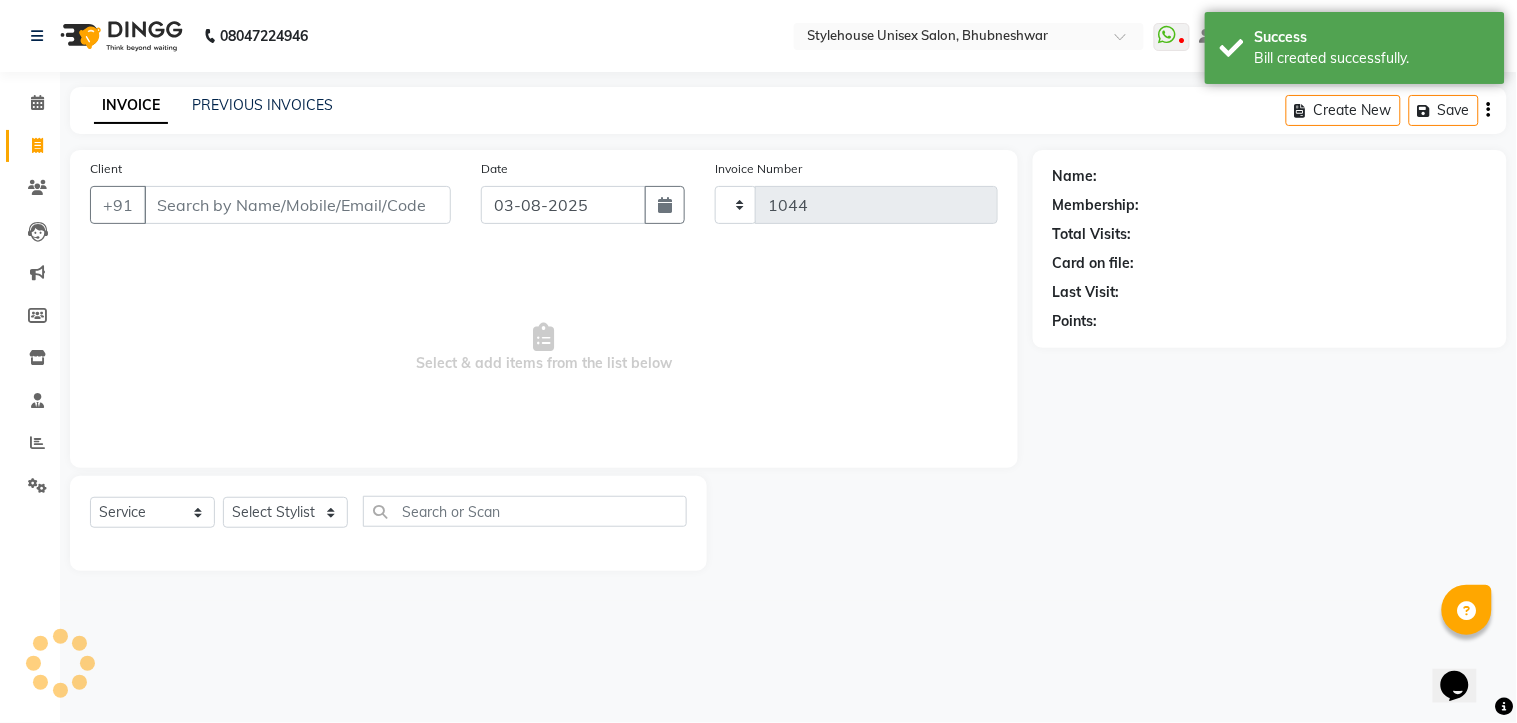 select on "7906" 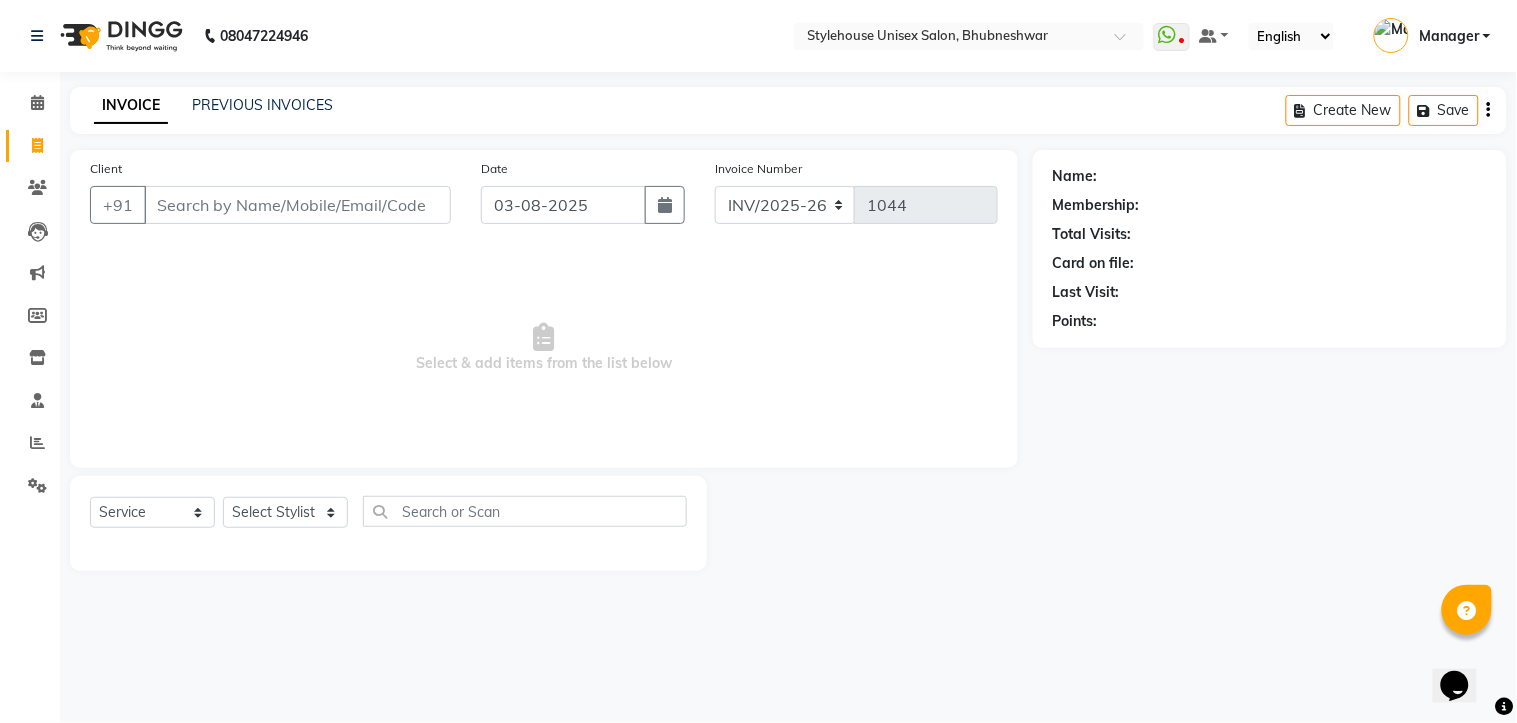 click on "Name: Membership: Total Visits: Card on file: Last Visit:  Points:" 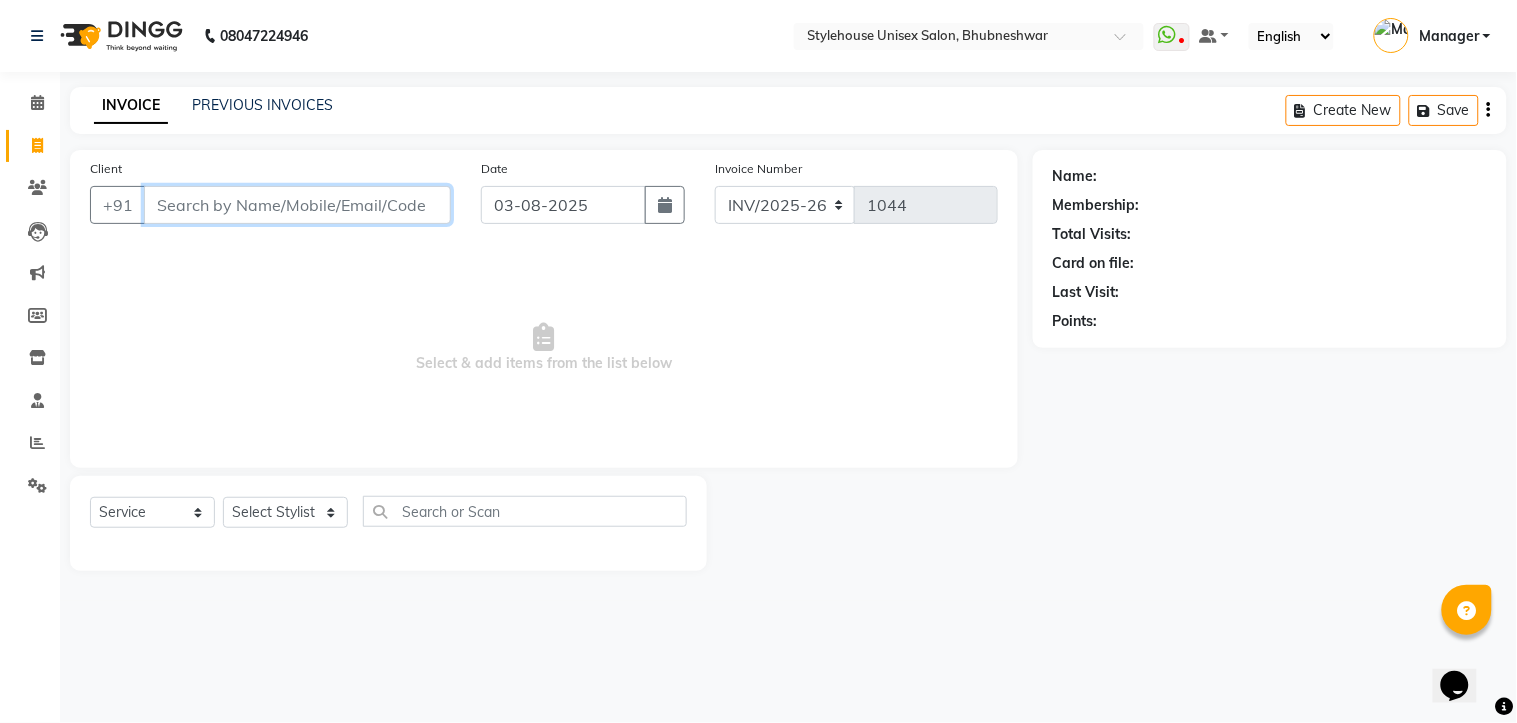 click on "Client" at bounding box center (297, 205) 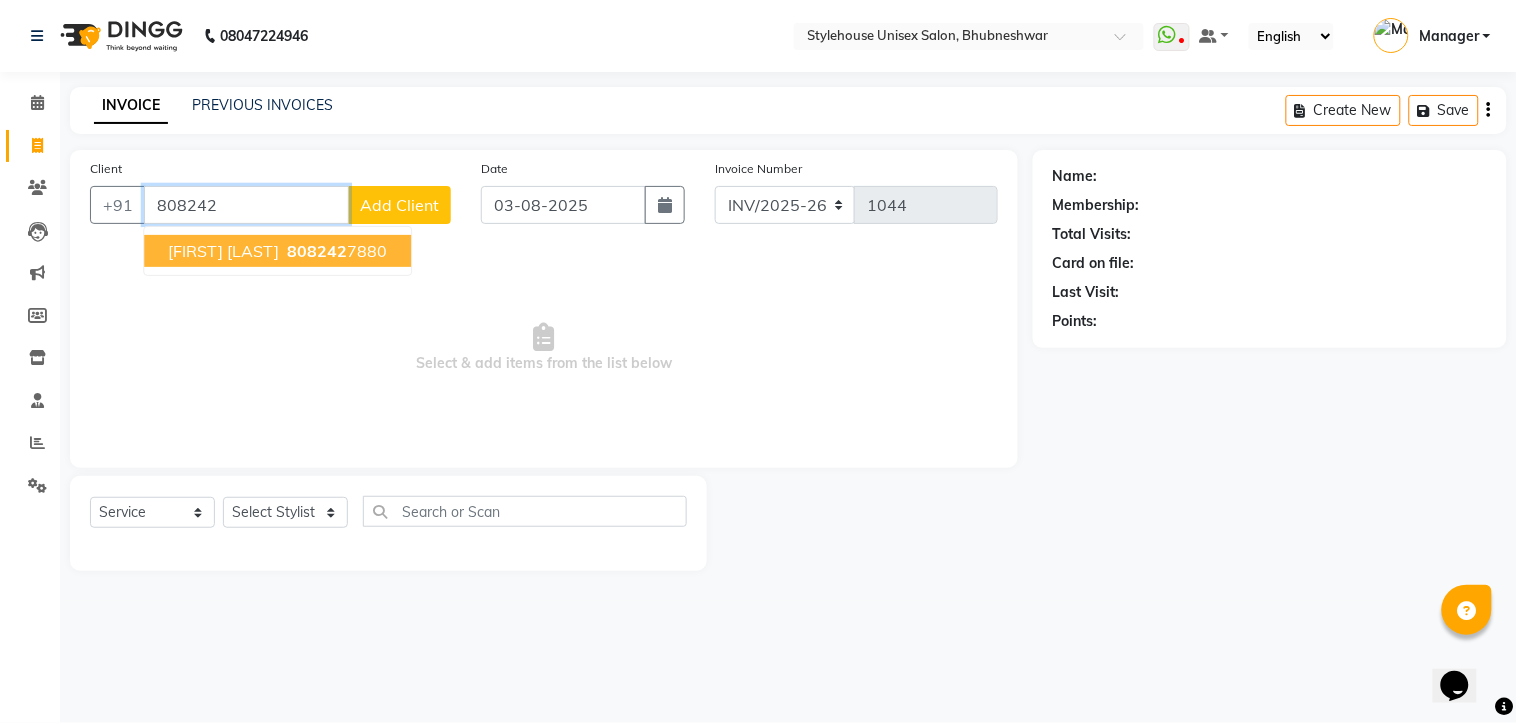click on "[FIRST] [LAST]" at bounding box center [223, 251] 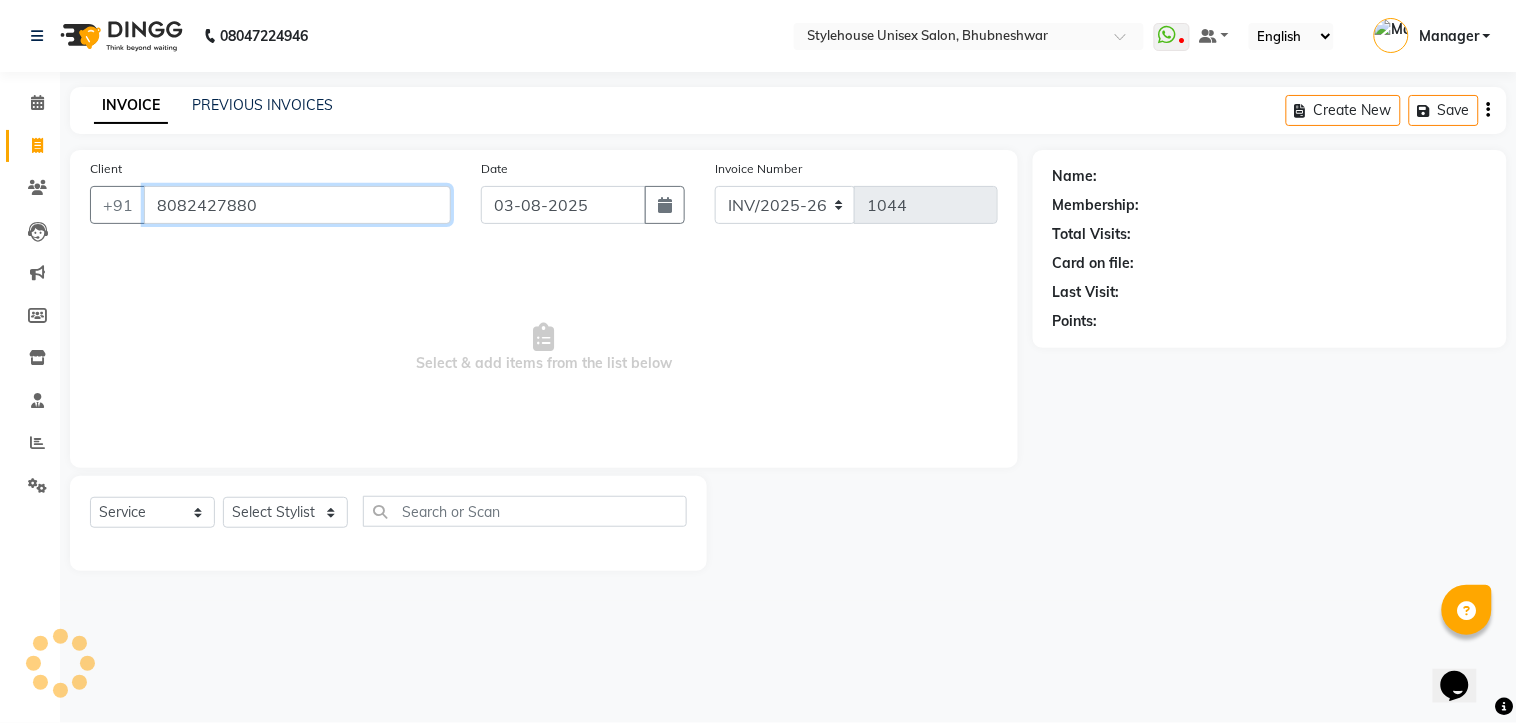 type on "8082427880" 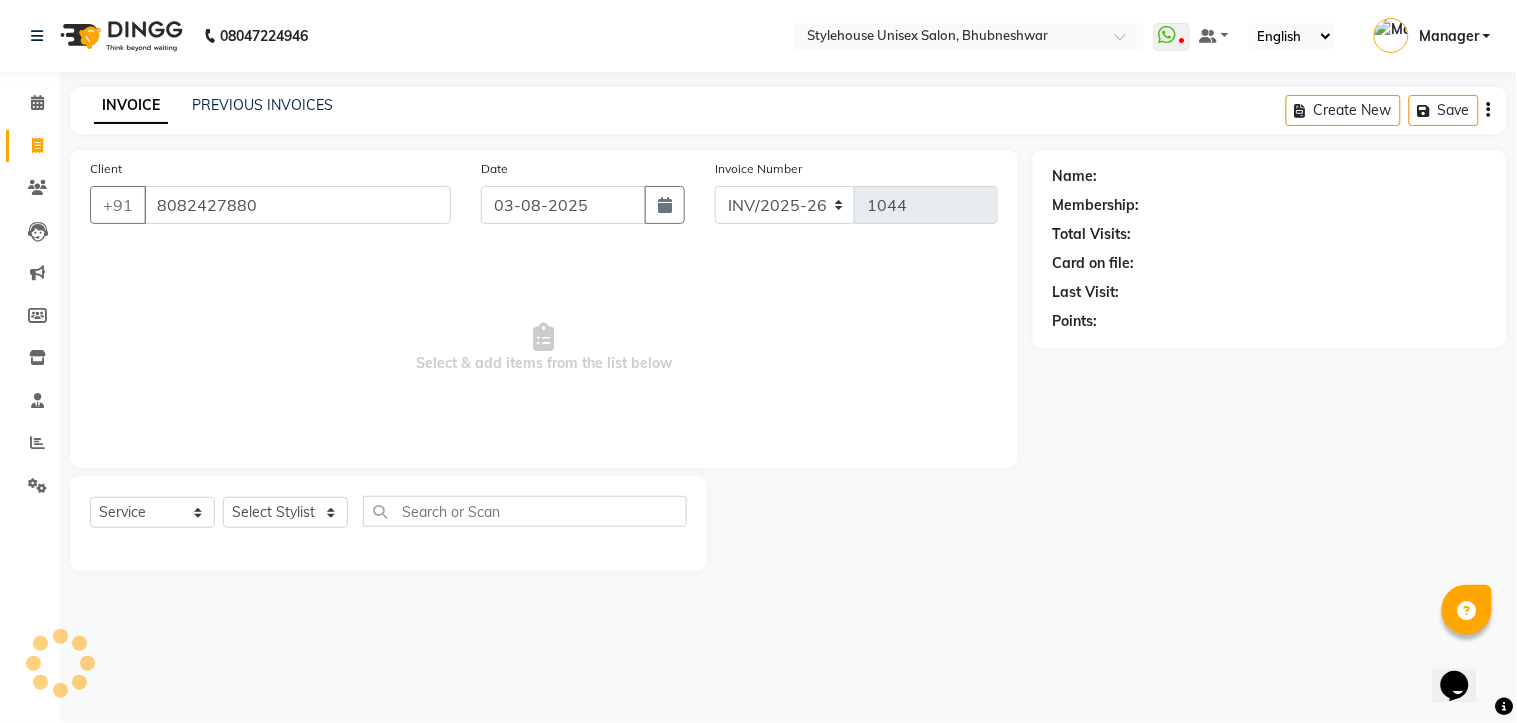 select on "1: Object" 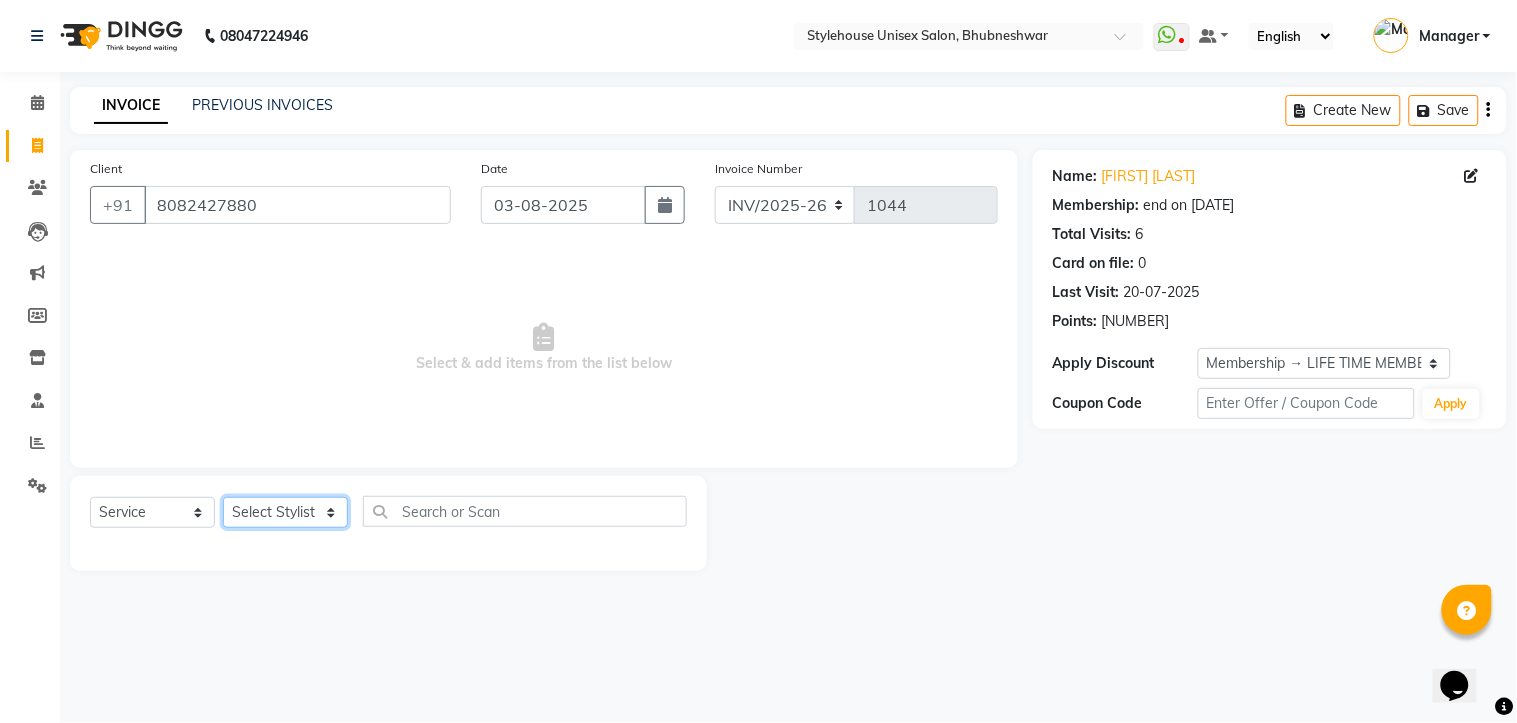 click on "Select Stylist [FIRST] [LAST] [FIRST] [LAST] [FIRST] [LAST] Manager [FIRST] [LAST] [FIRST] [LAST] [FIRST] [LAST]" 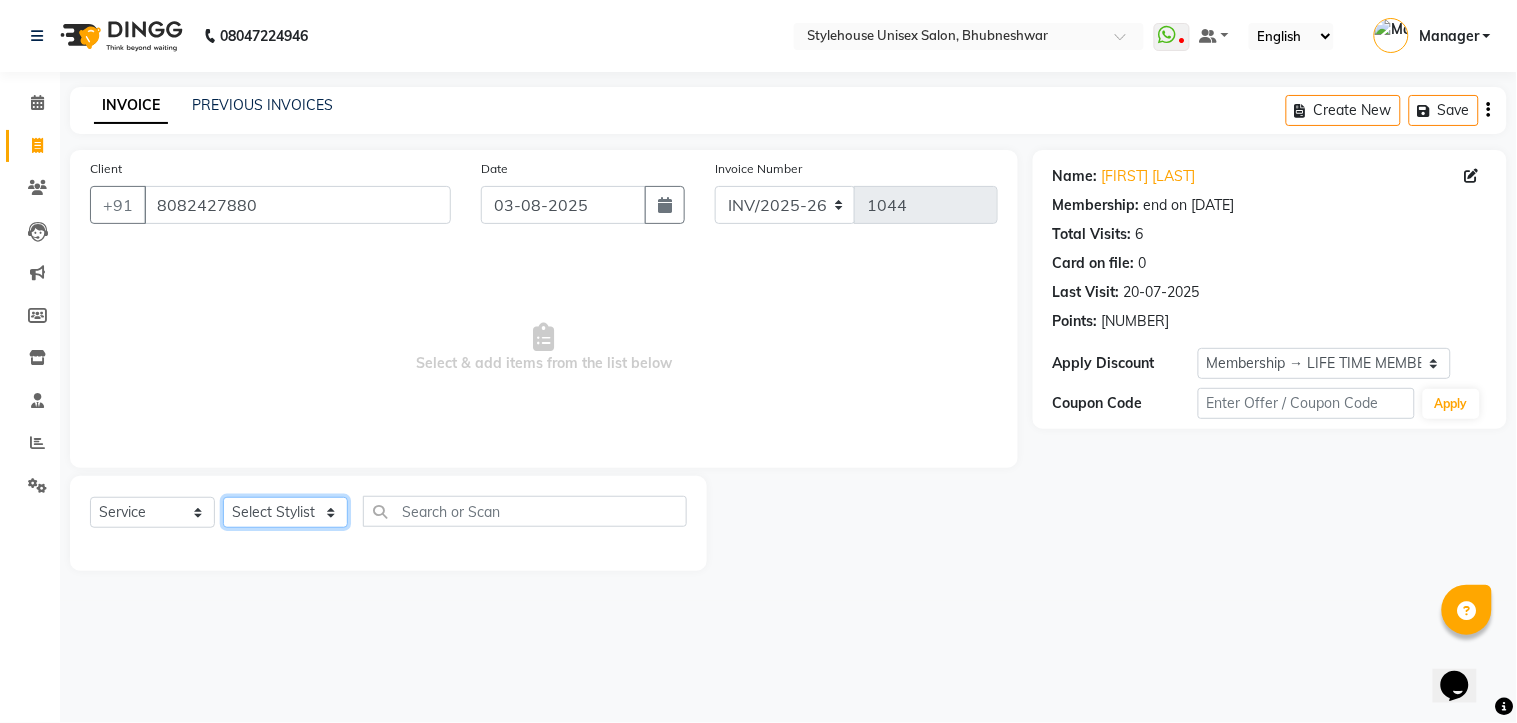 select on "69917" 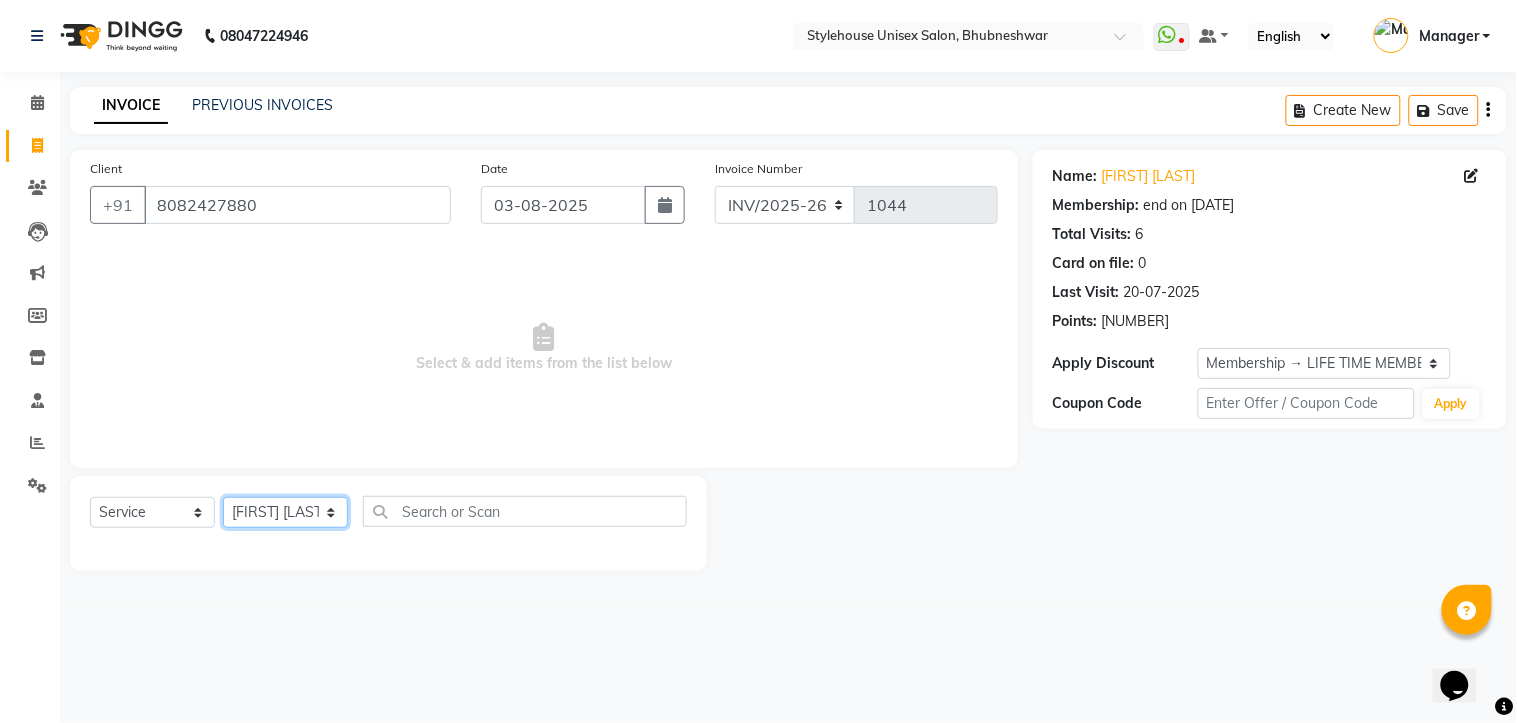 click on "Select Stylist [FIRST] [LAST] [FIRST] [LAST] [FIRST] [LAST] Manager [FIRST] [LAST] [FIRST] [LAST] [FIRST] [LAST]" 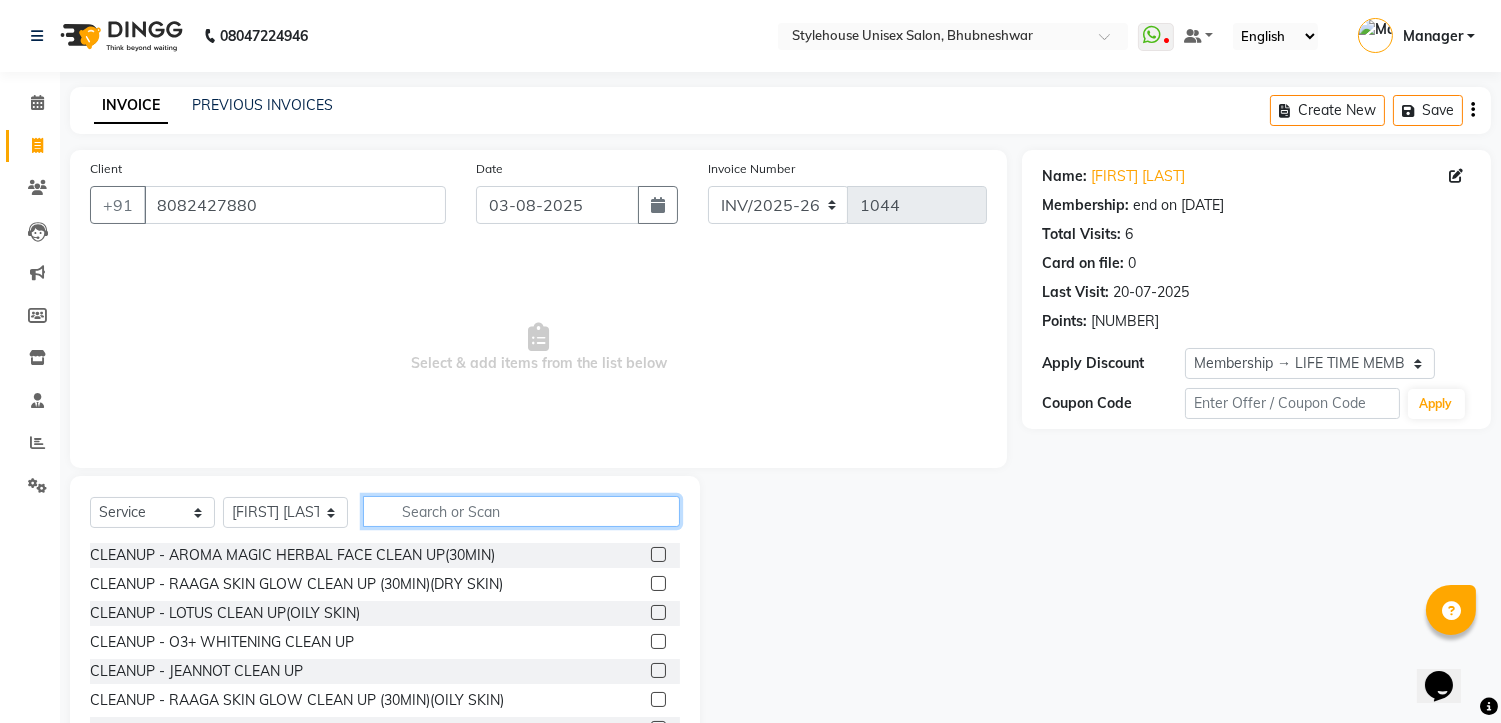 click 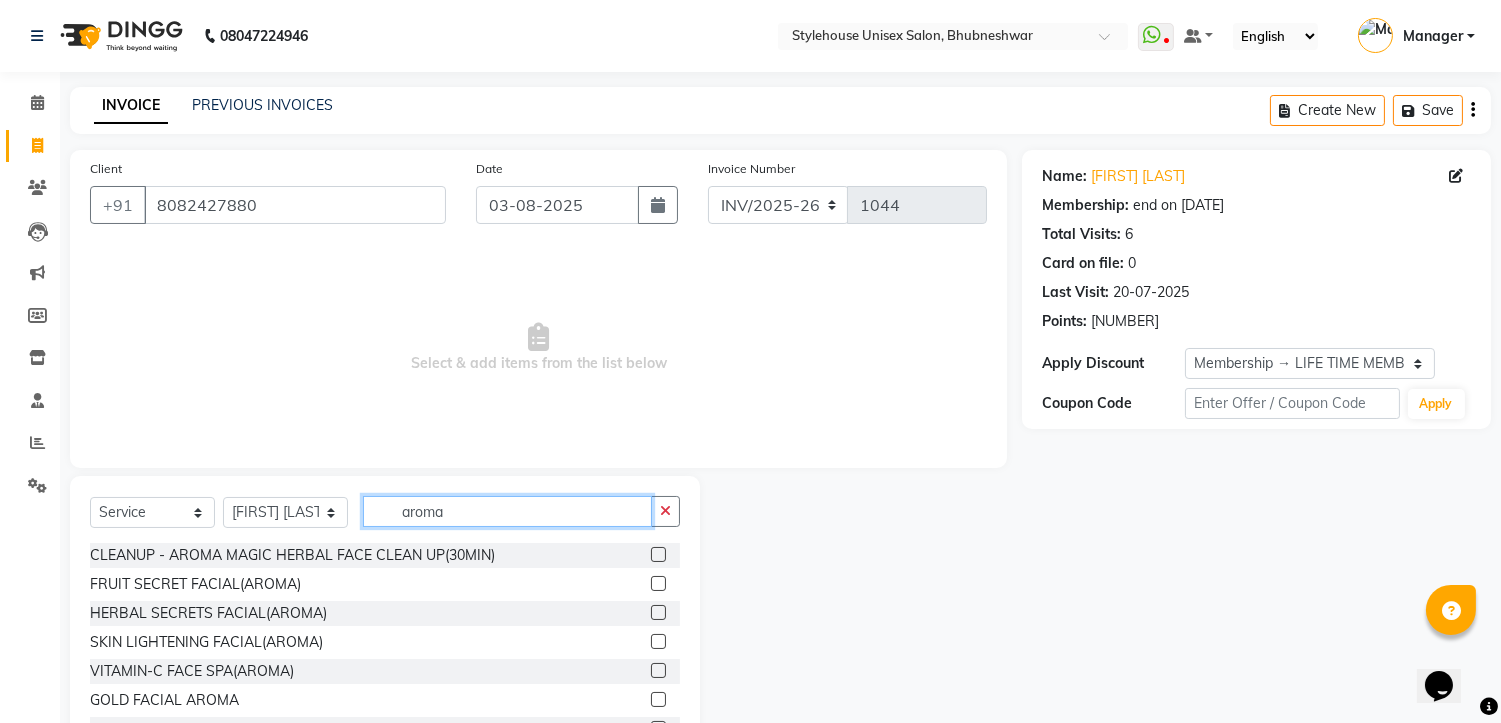 type on "aroma" 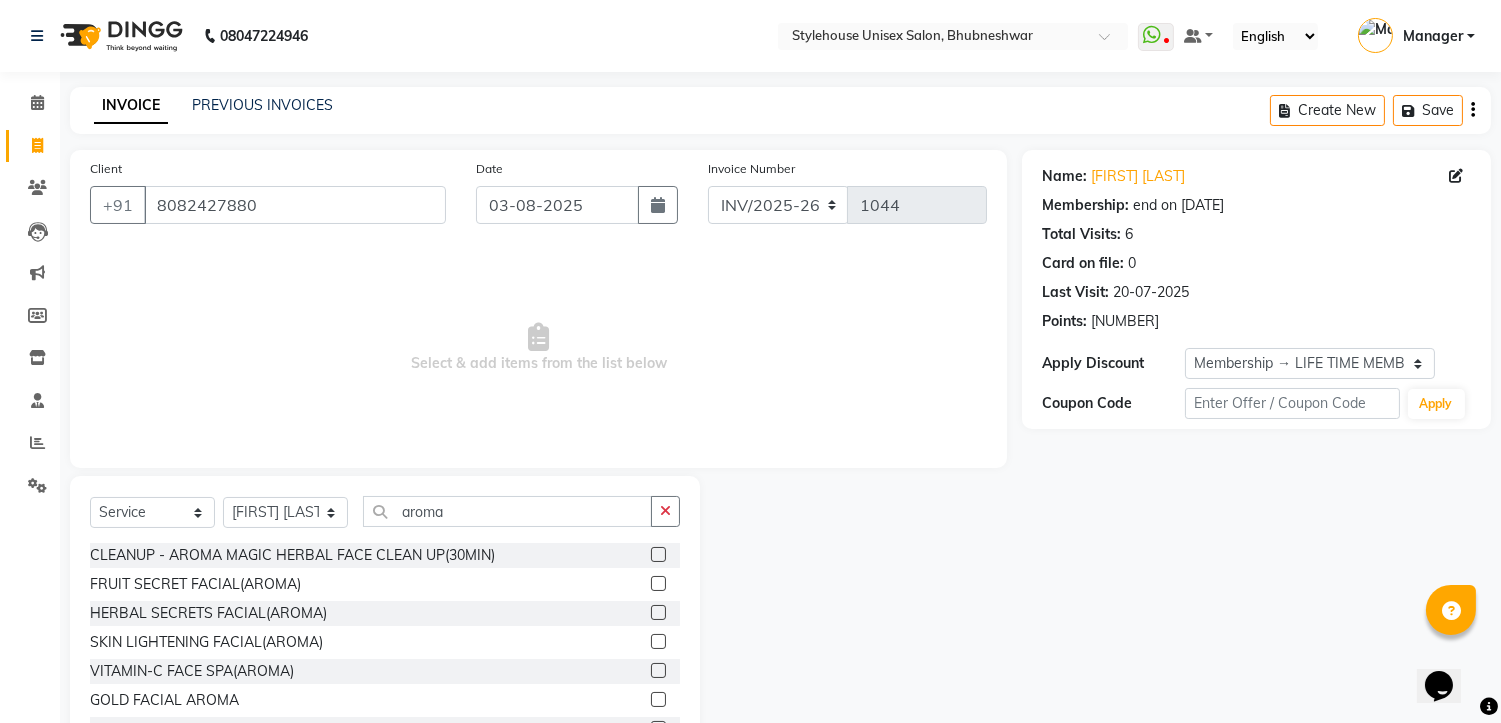 click 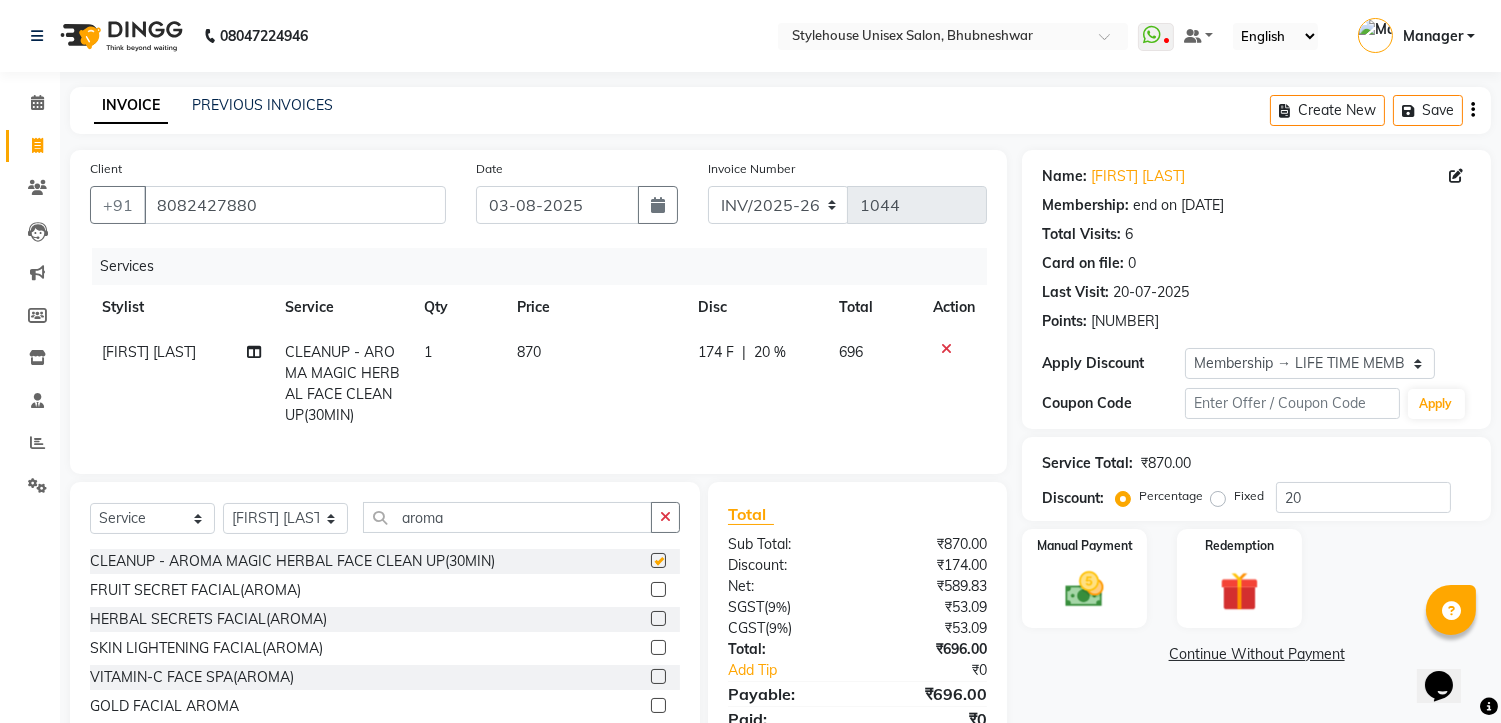 checkbox on "false" 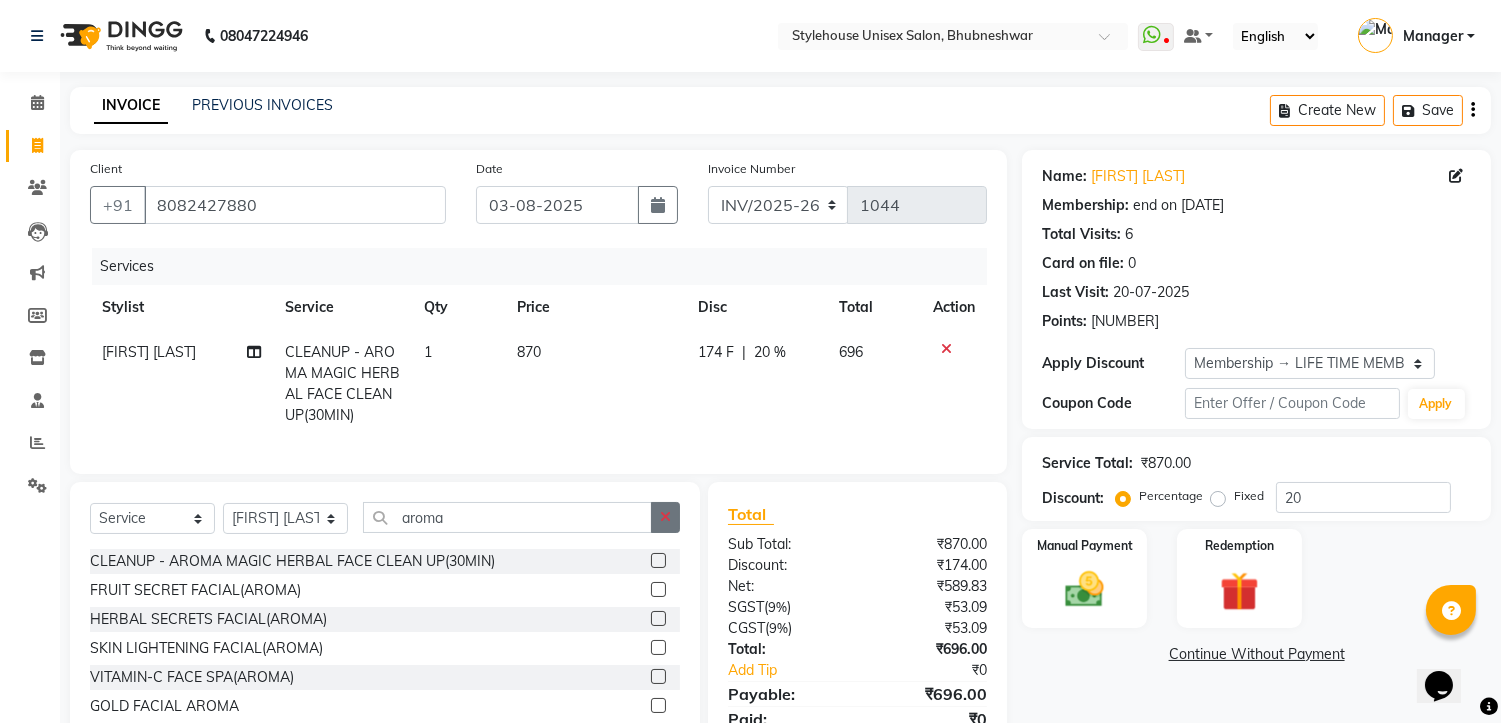 click 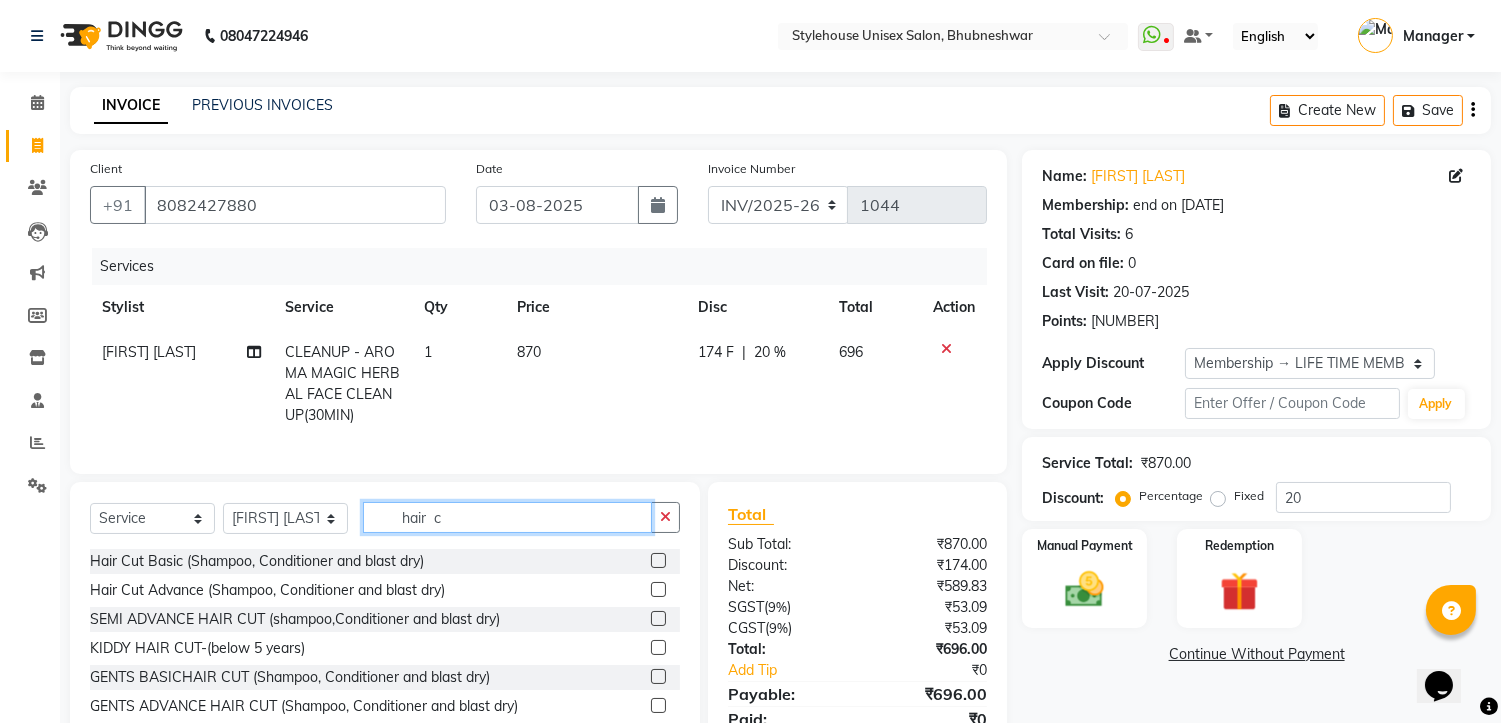 scroll, scrollTop: 111, scrollLeft: 0, axis: vertical 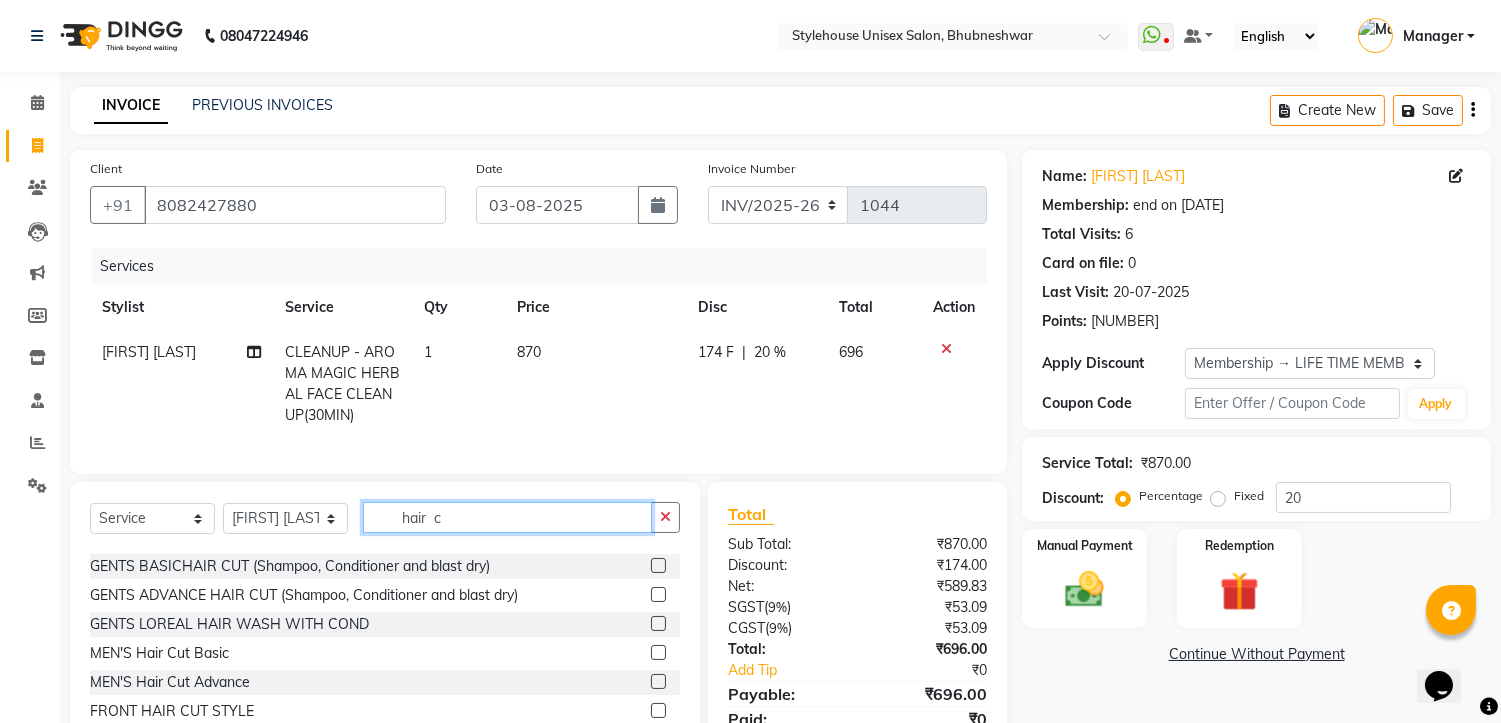 type on "hair  c" 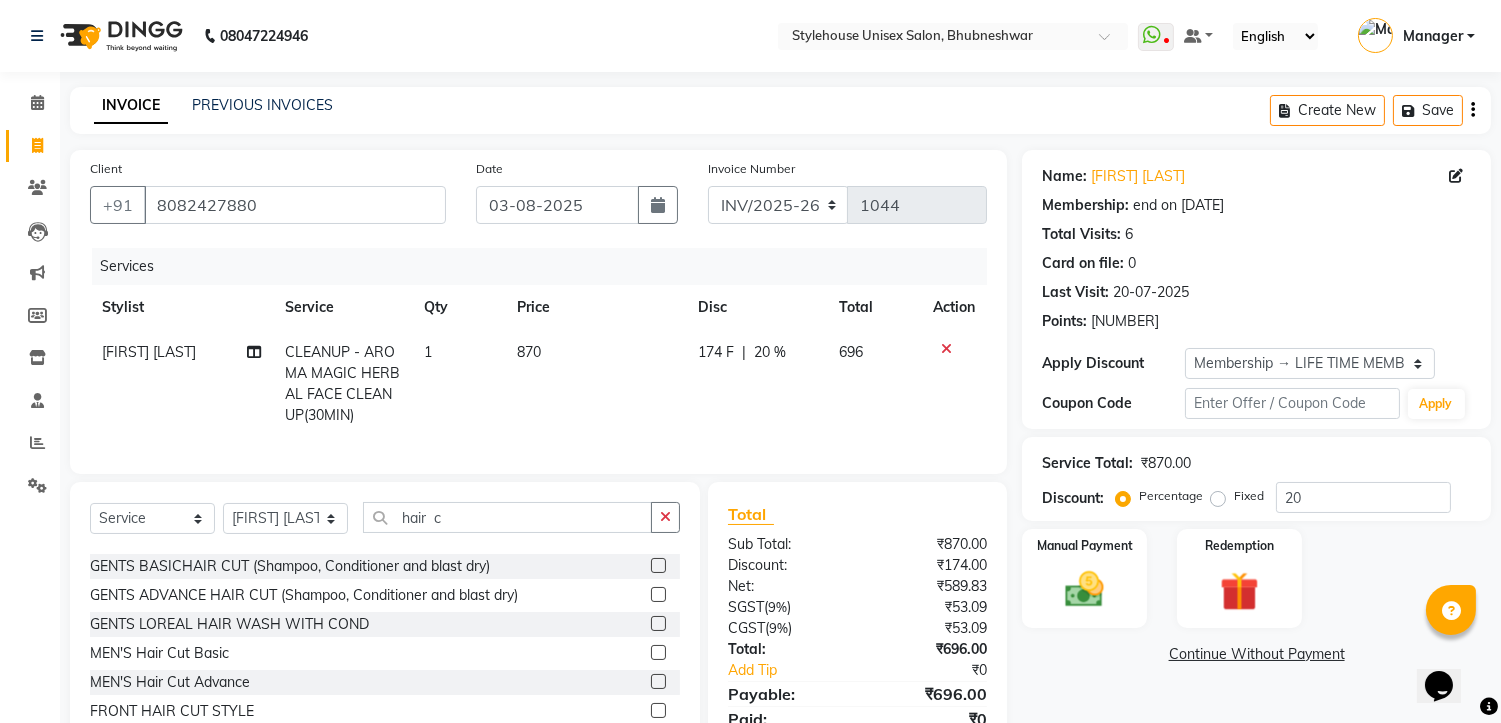 click 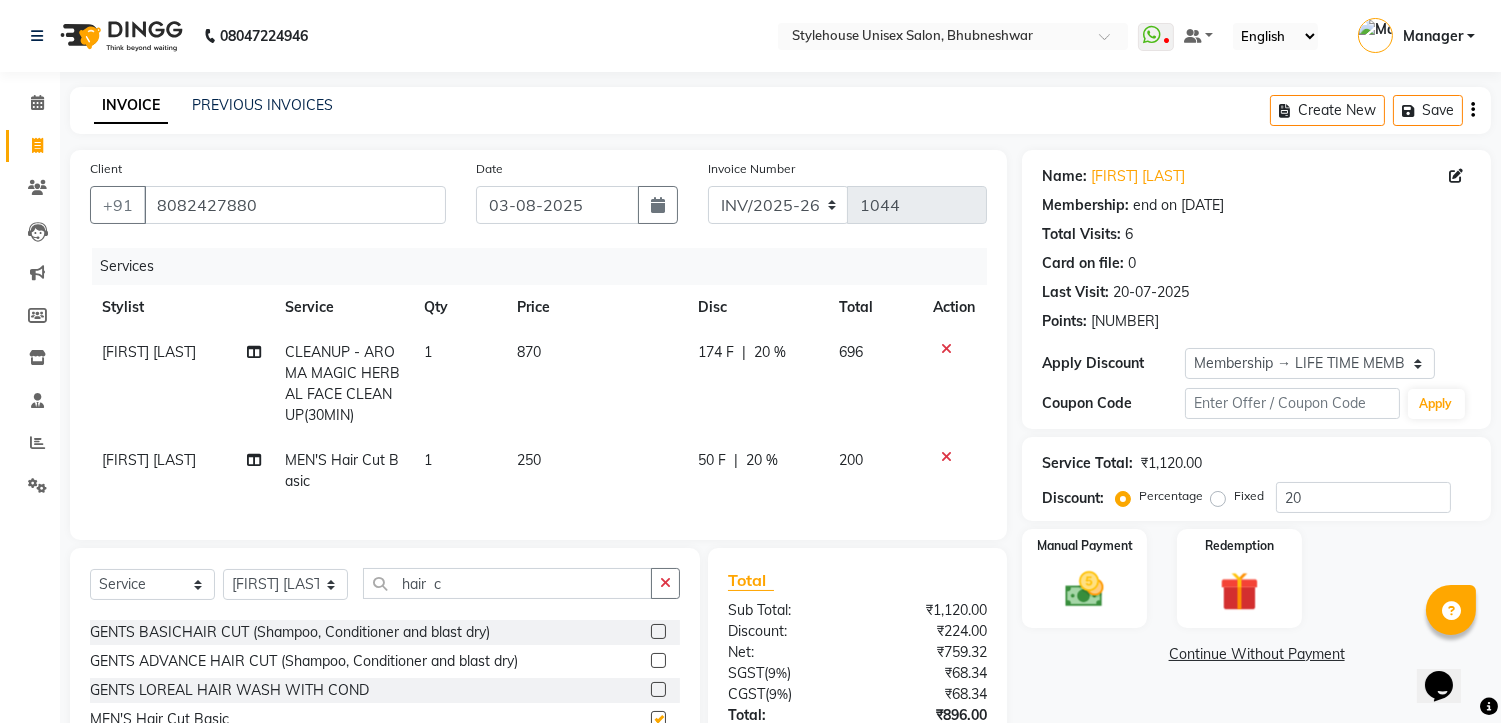 checkbox on "false" 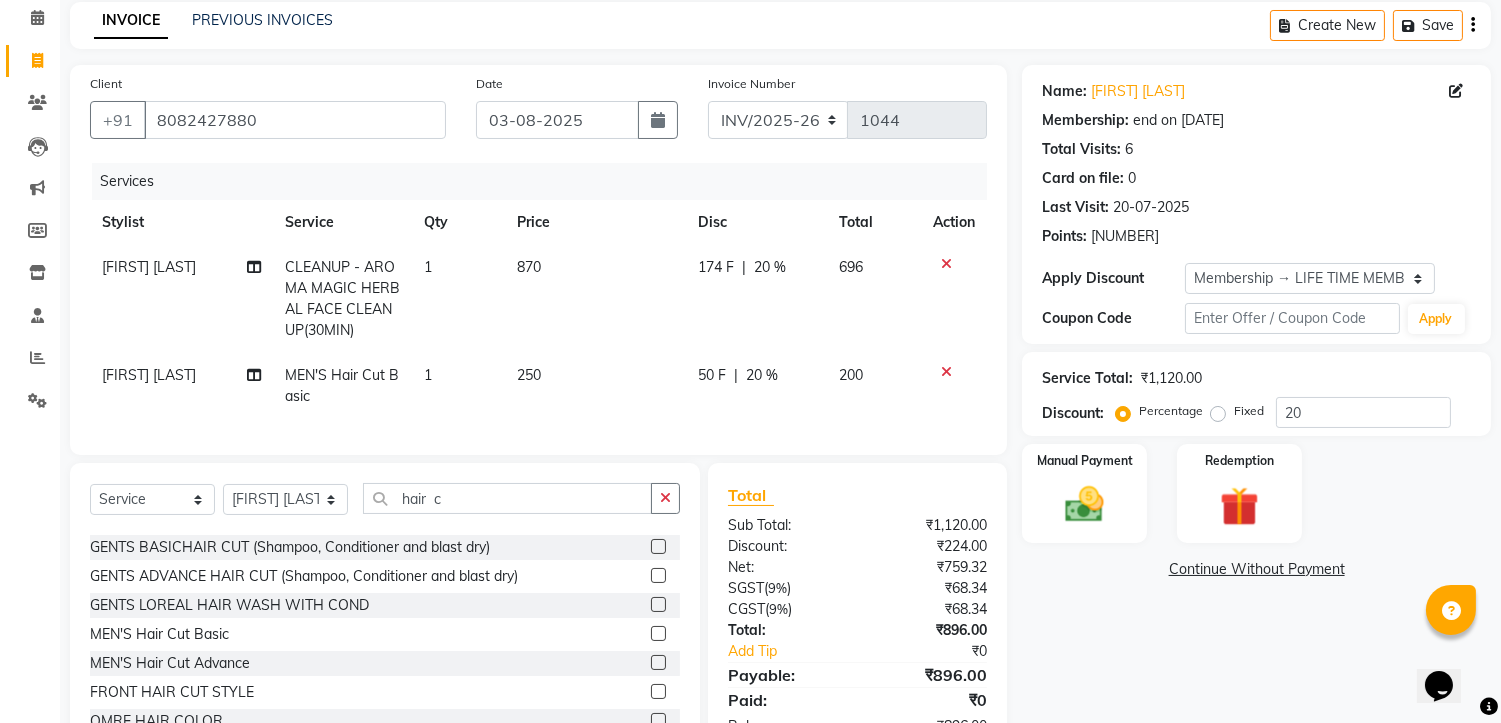 scroll, scrollTop: 166, scrollLeft: 0, axis: vertical 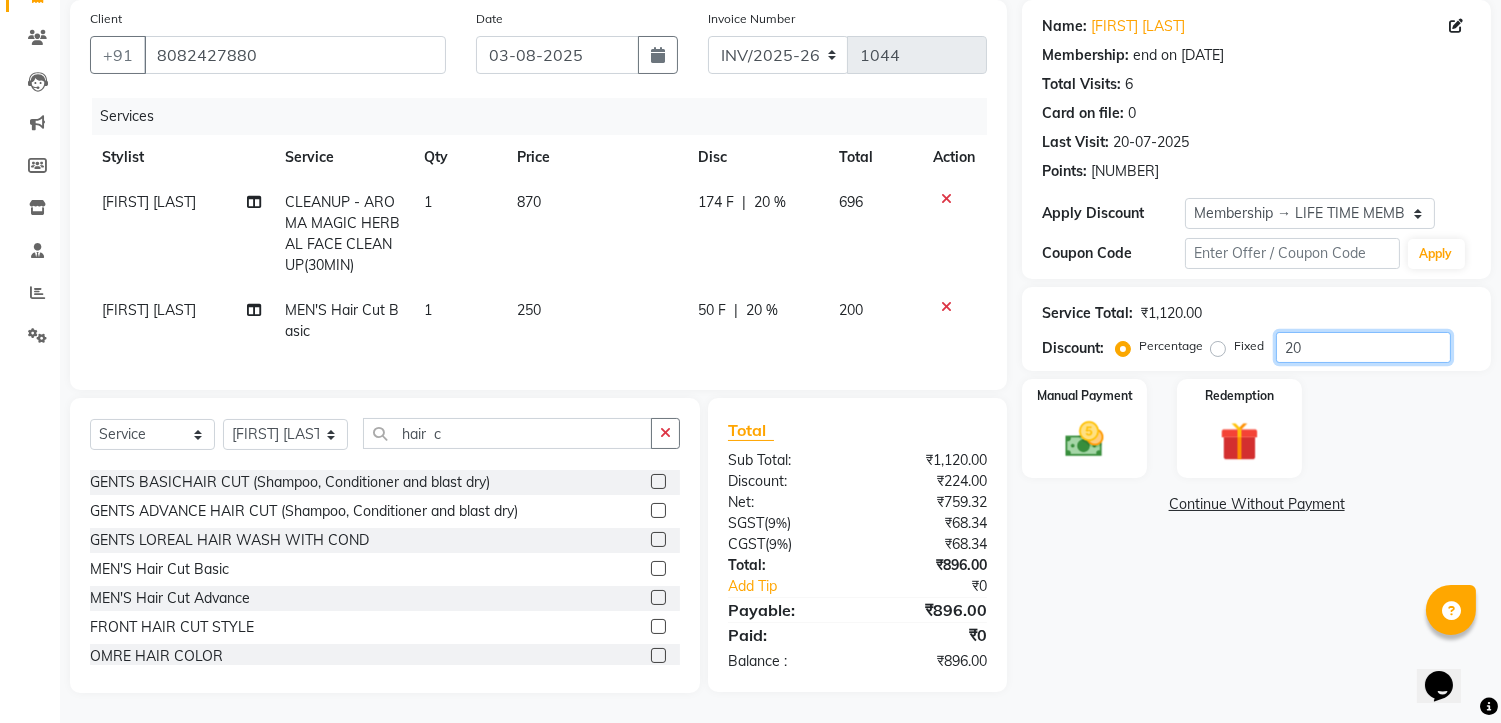 click on "20" 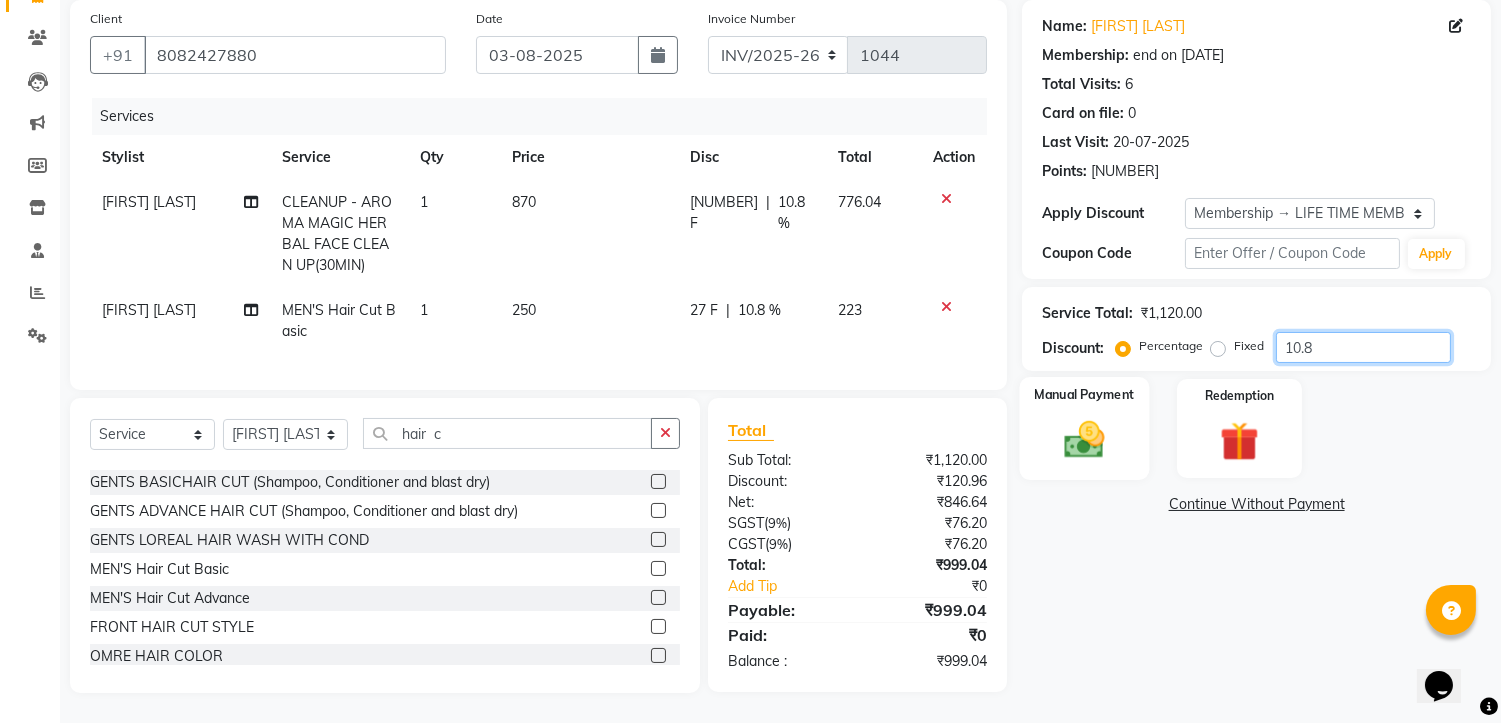 type on "10.8" 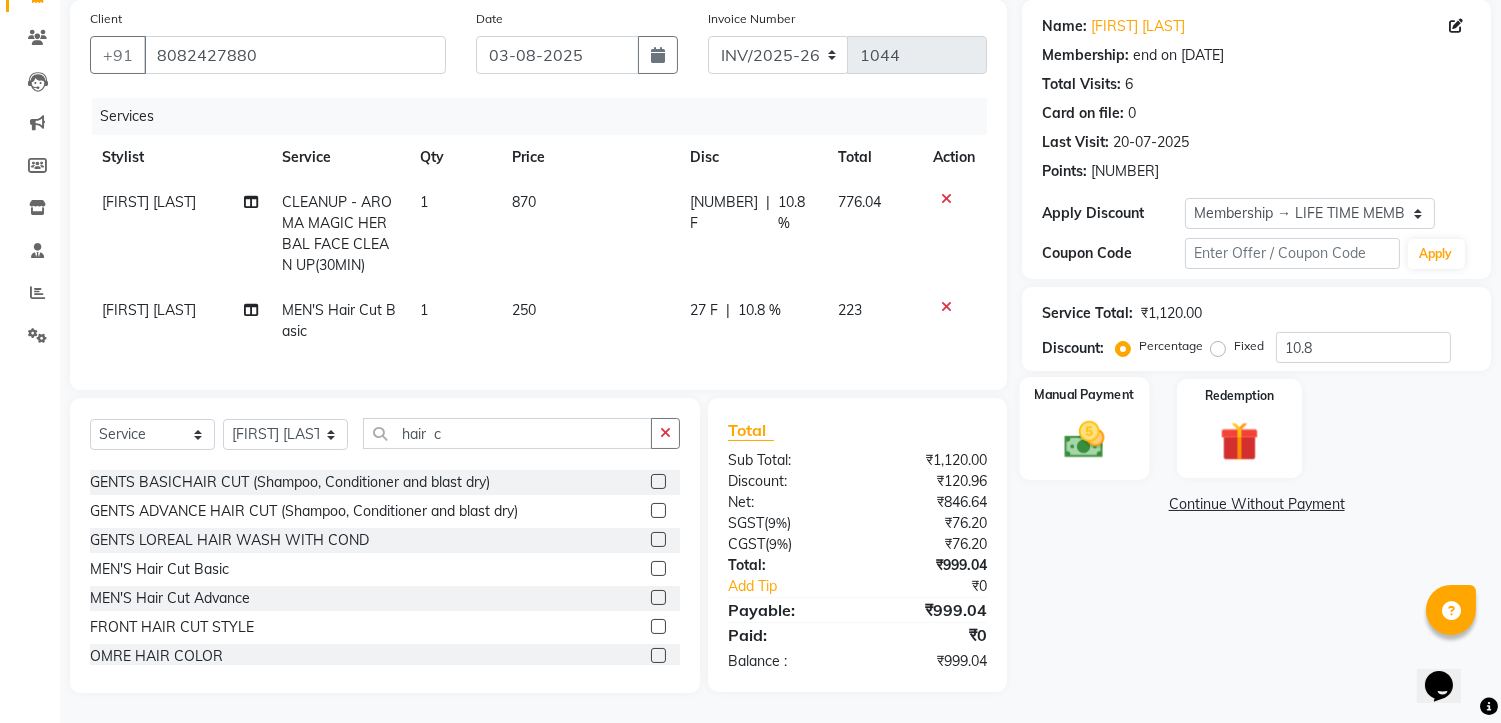 click 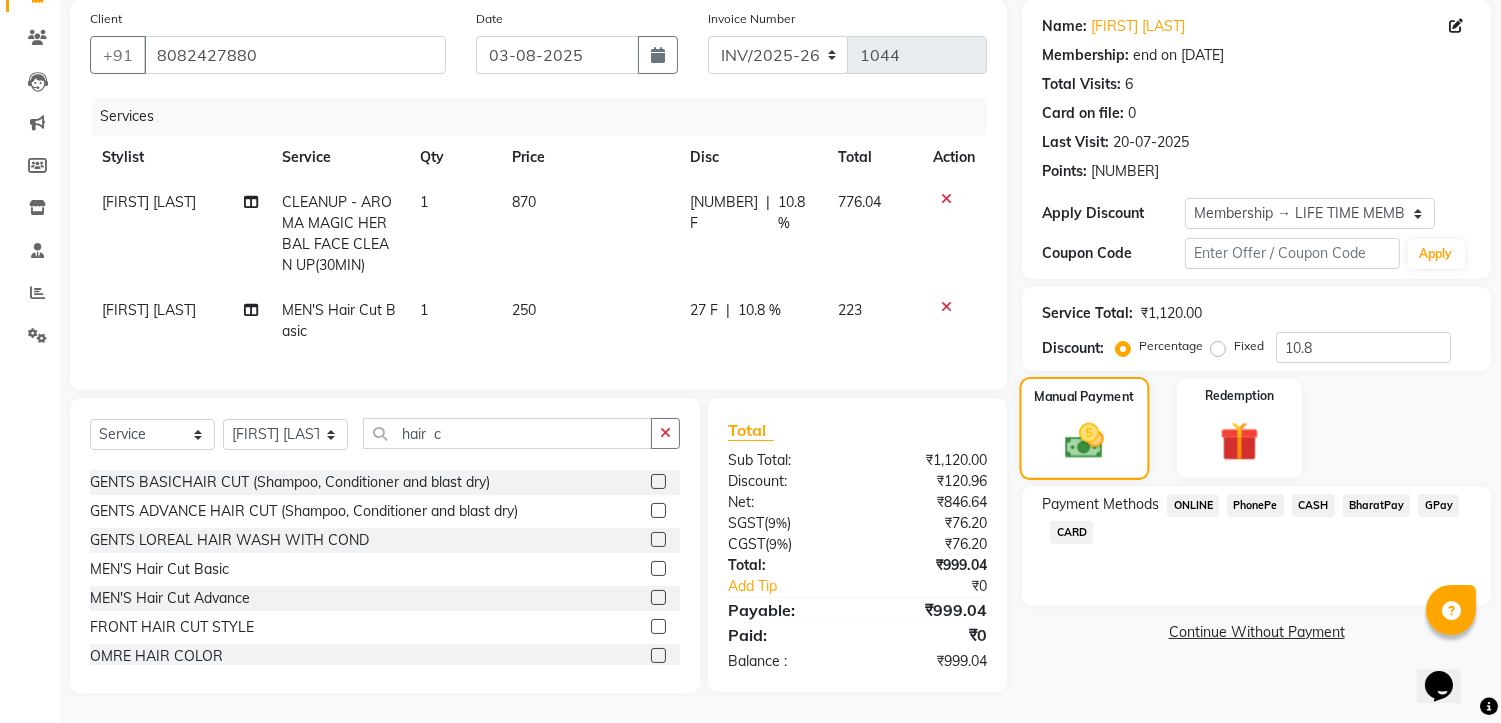 click 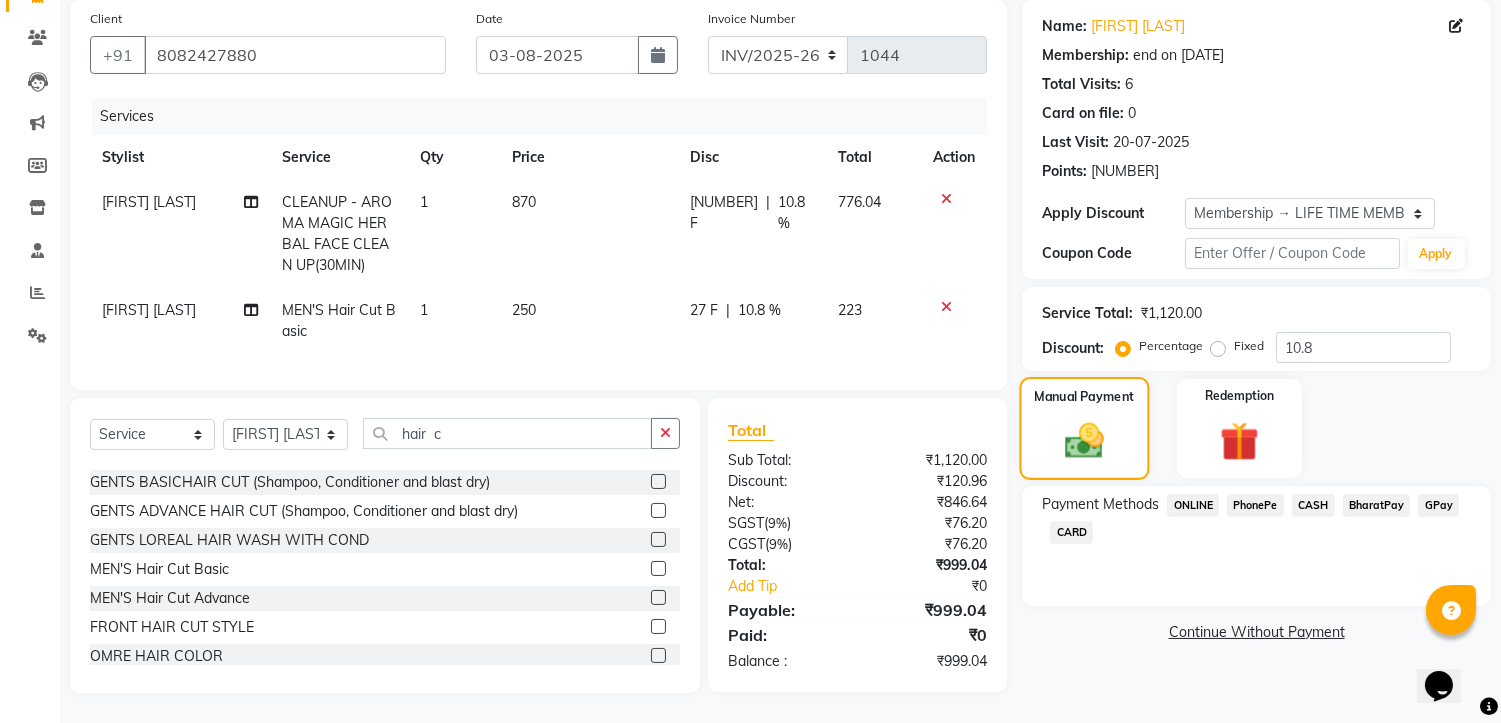 click 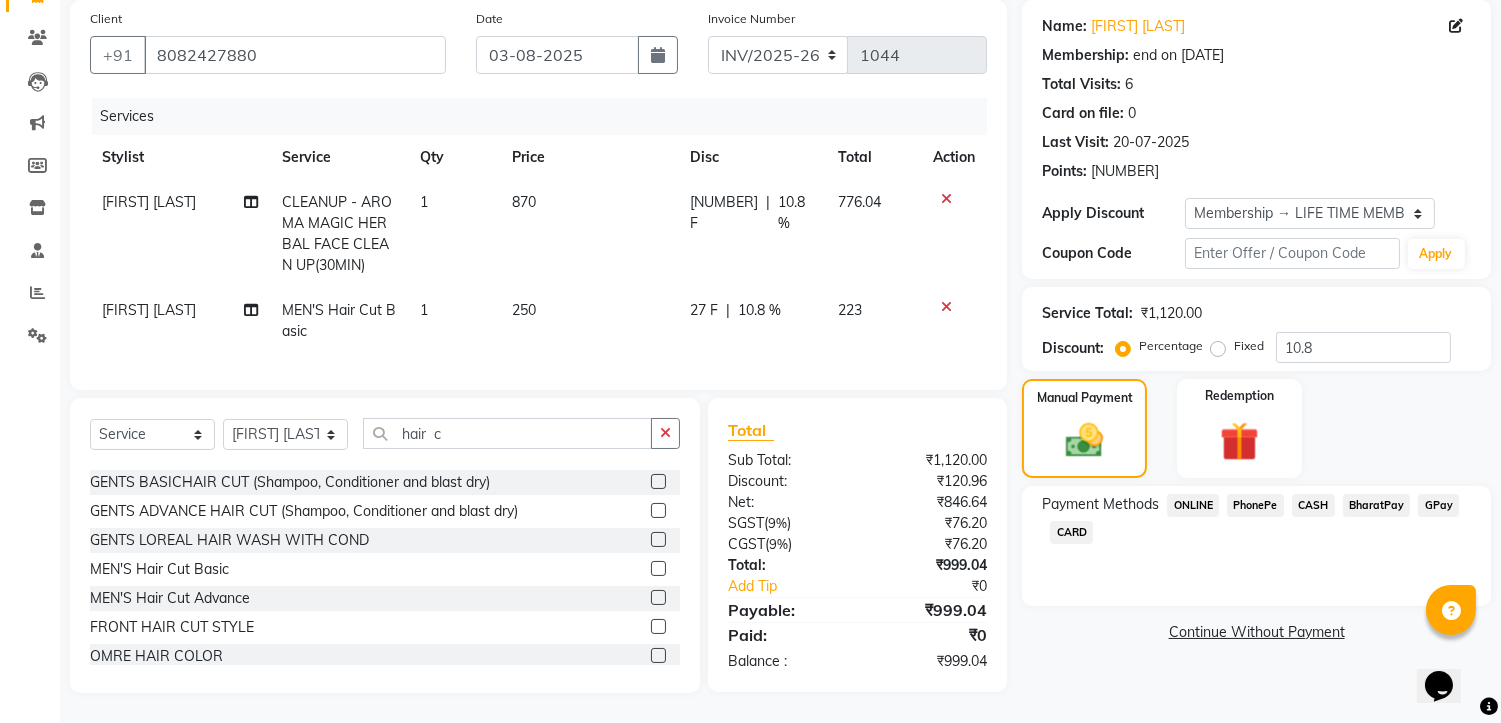 click on "Points:" 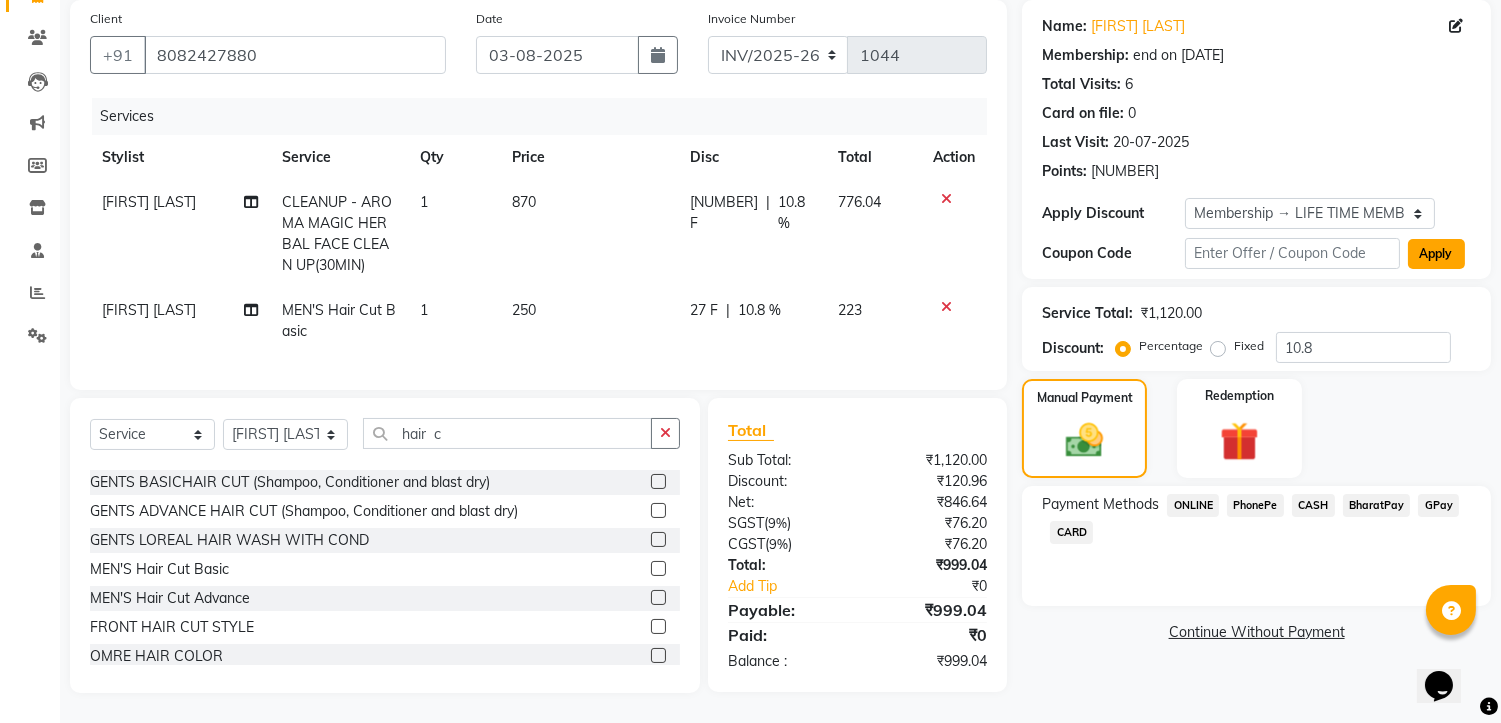 click on "Apply" 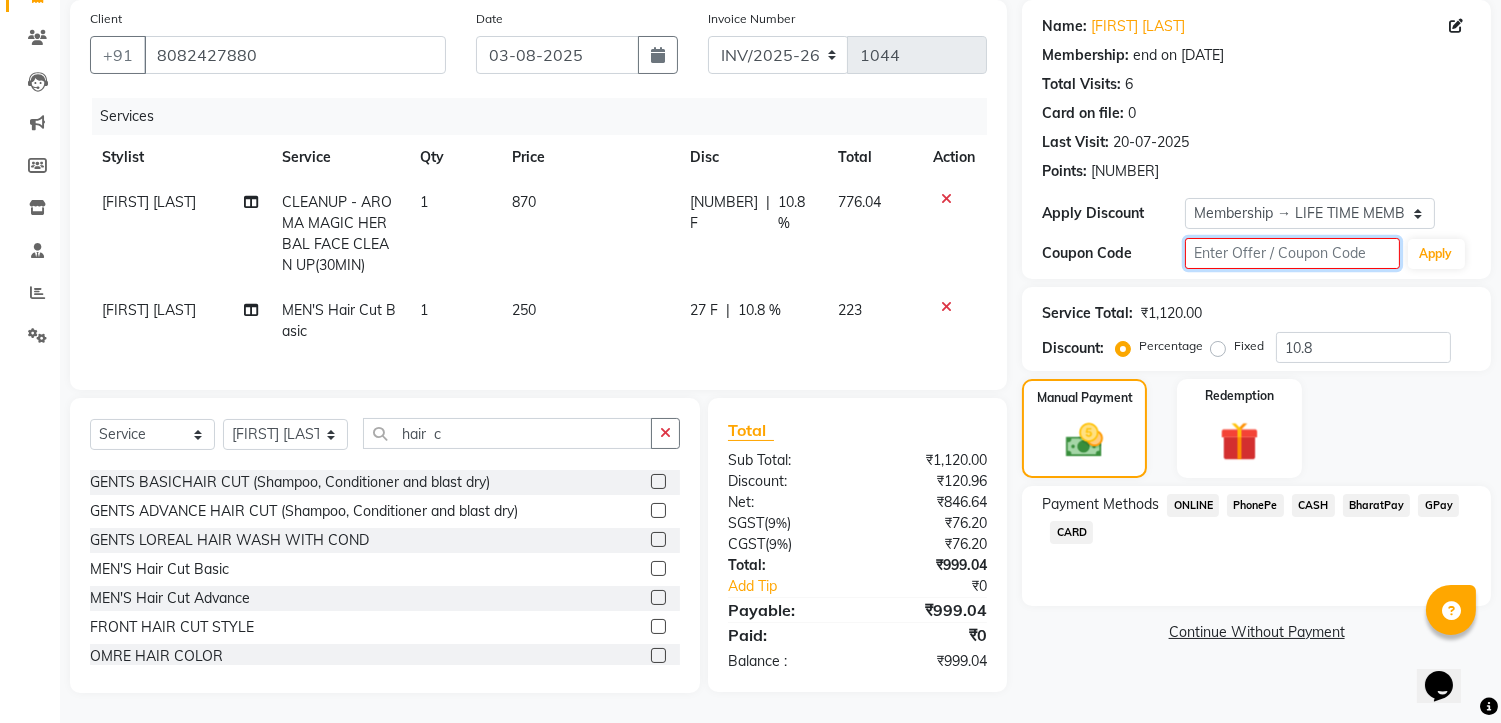 click 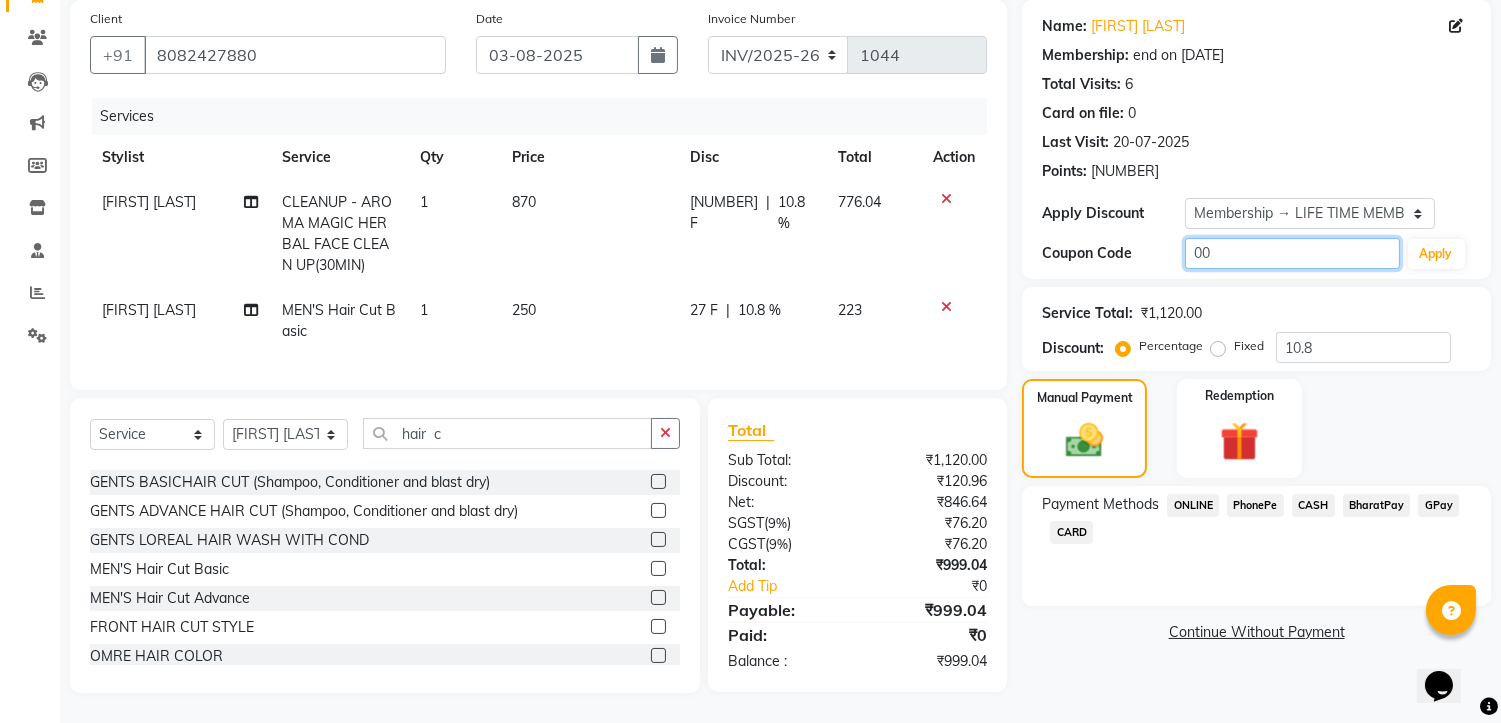 type on "0" 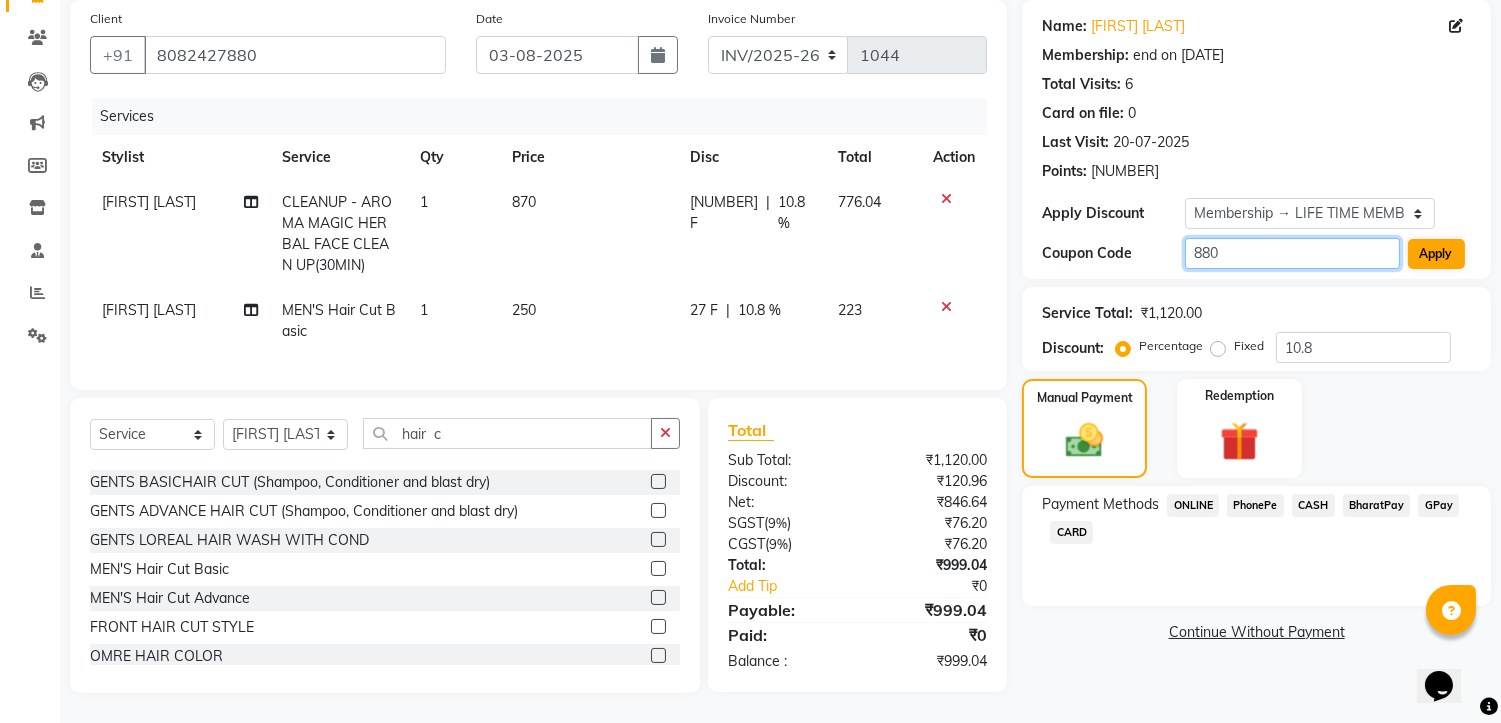 type on "880" 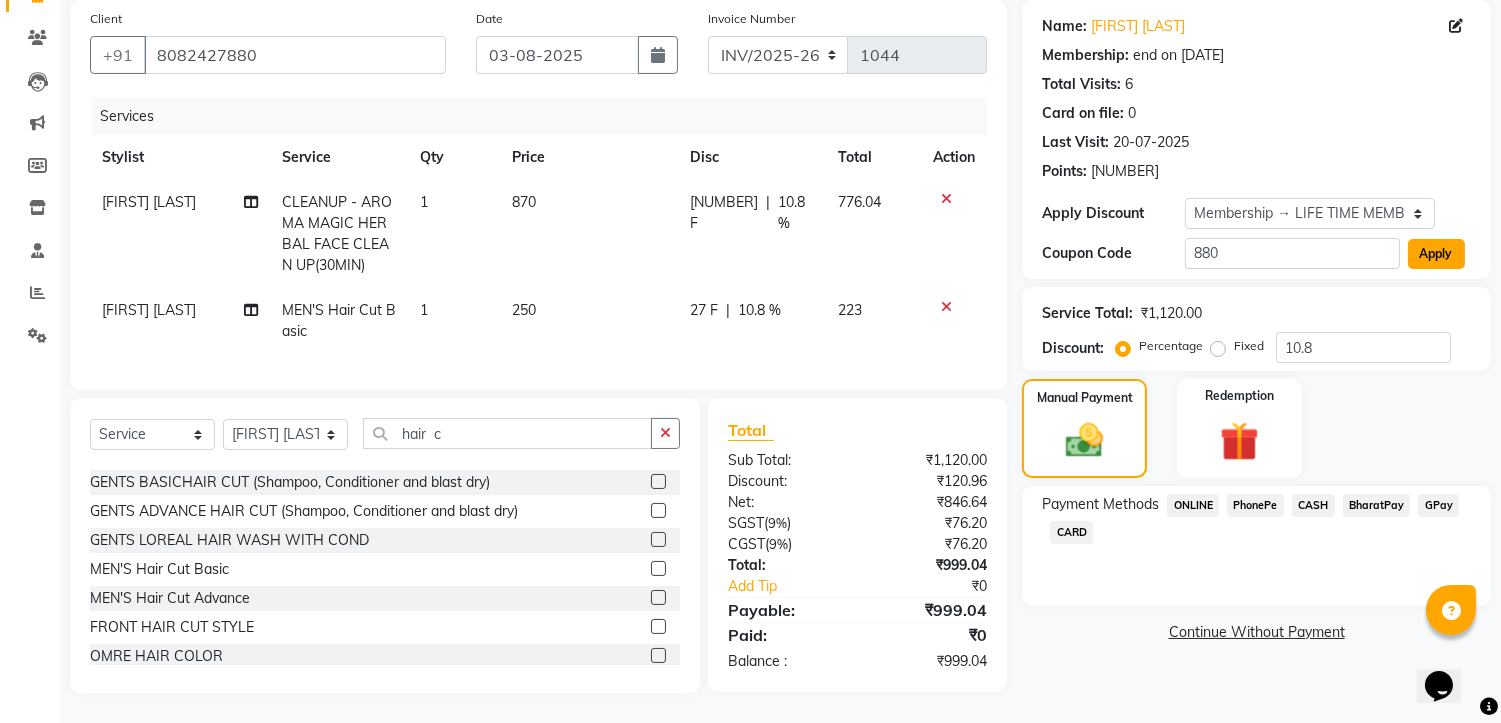 click on "Apply" 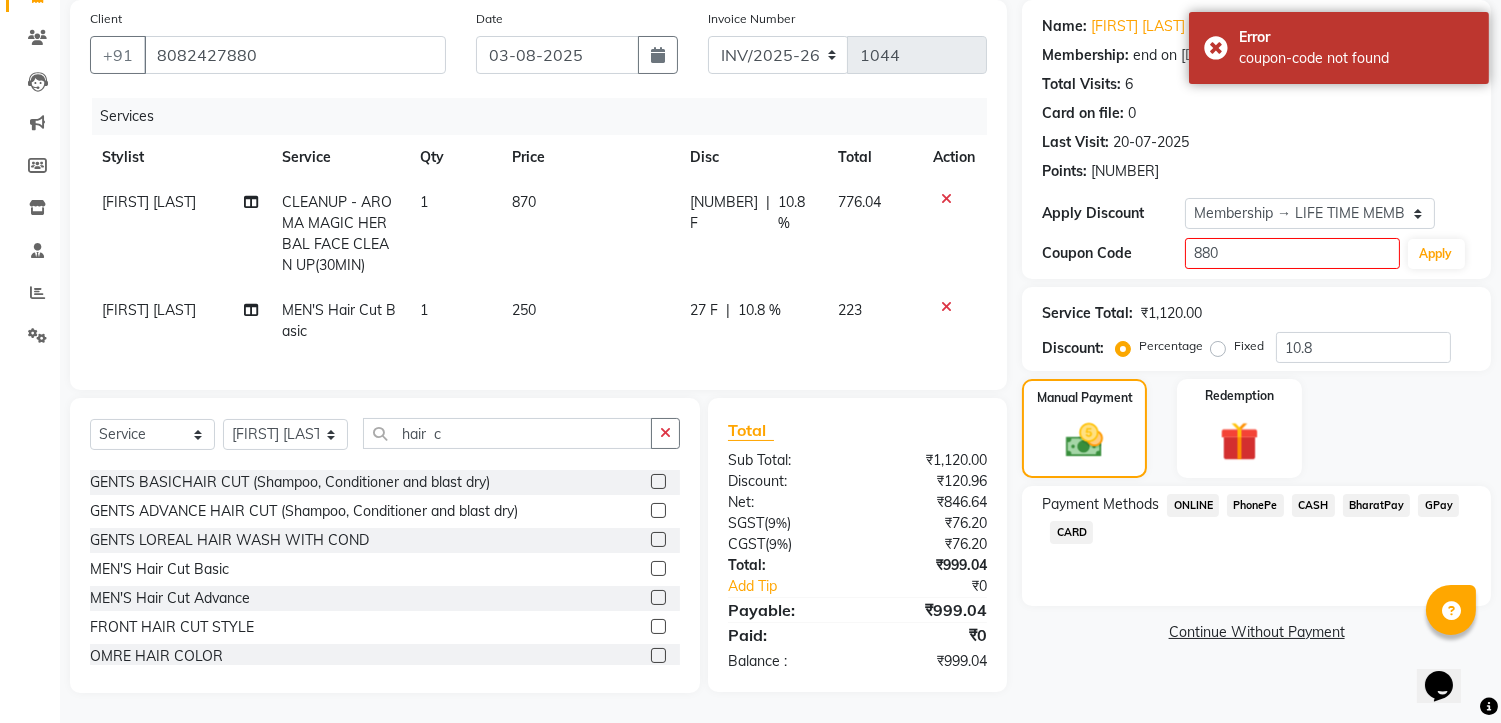 click on "Name: [FIRST] [LAST] Membership: end on [DATE] Total Visits: 6 Card on file: 0 Last Visit: [DATE] Points: 169.87 Apply Discount Select Membership → LIFE TIME MEMBERSHIP Coupon Code 880 Apply" 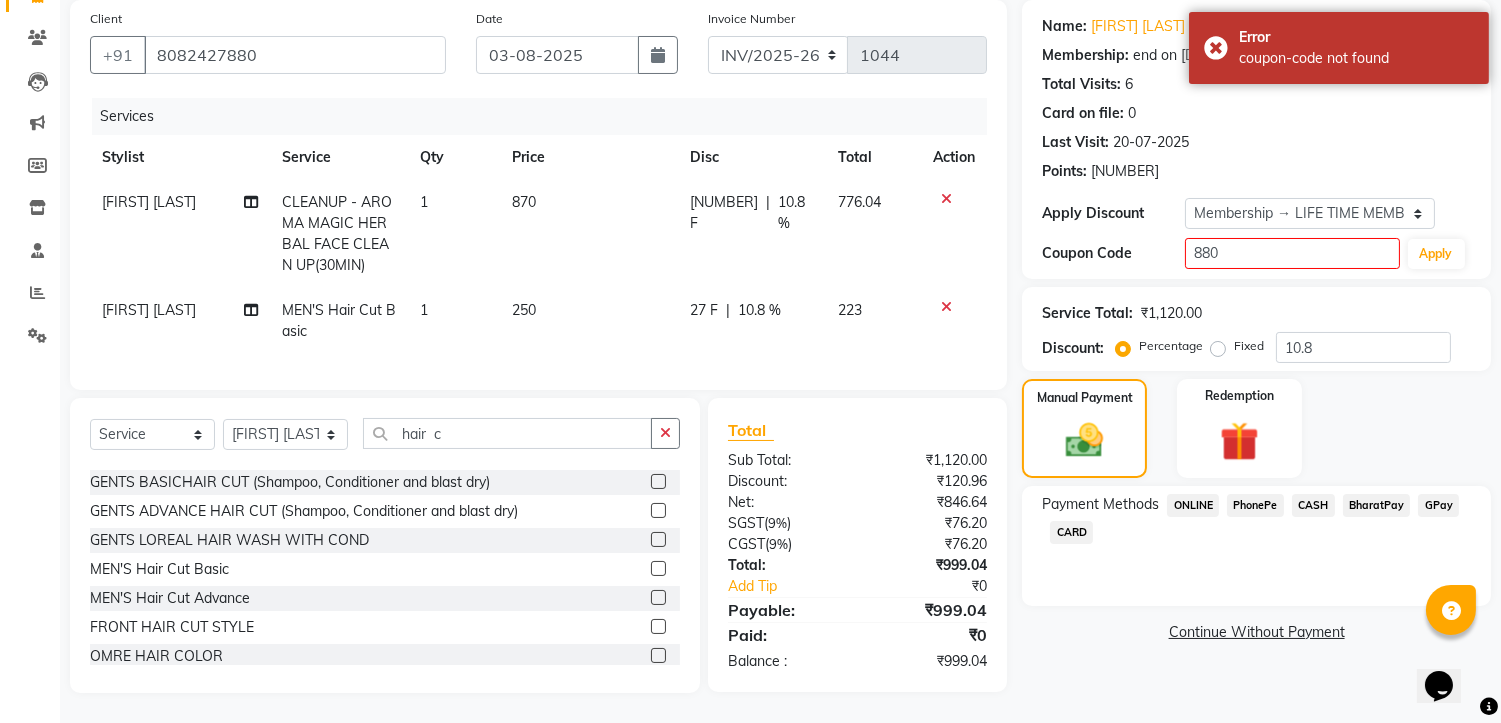 click on "Card on file:  0" 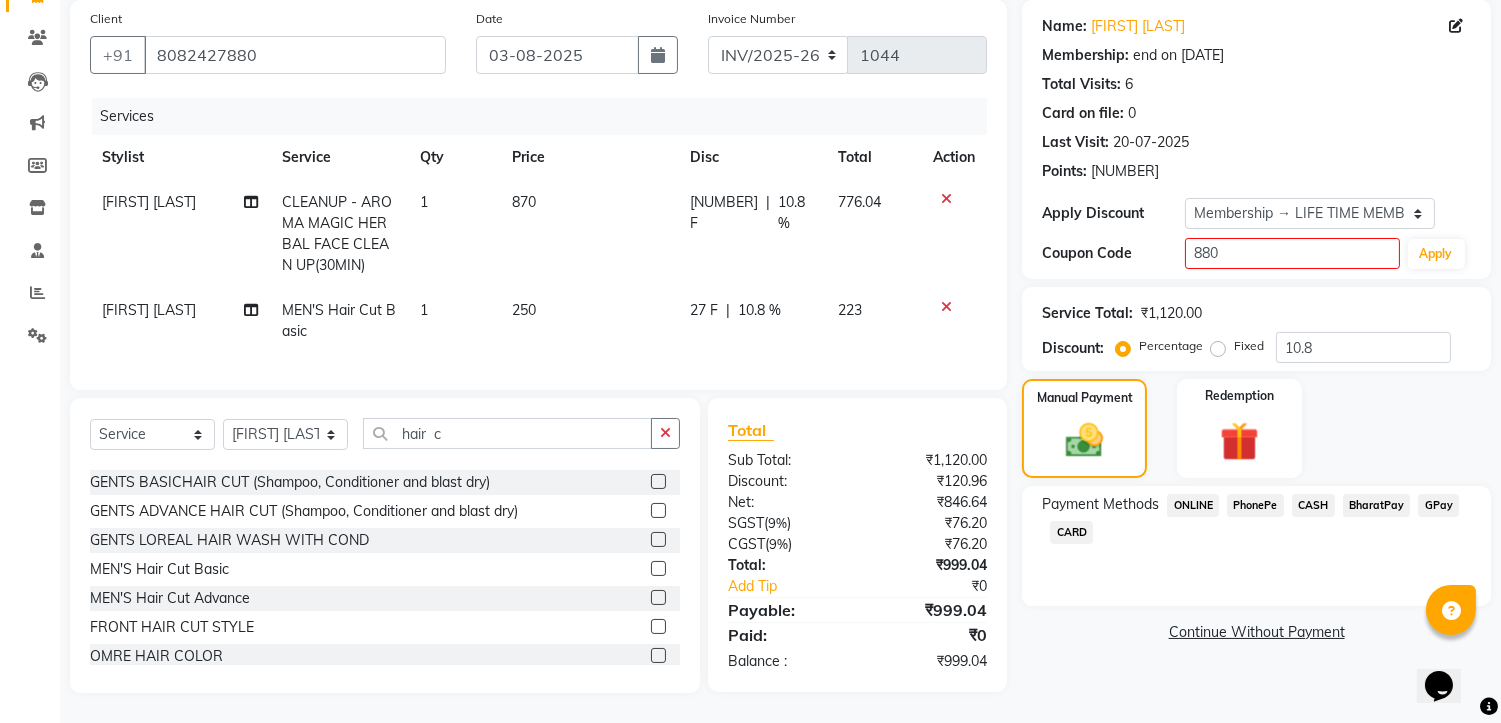 click on "Name: [FIRST] [LAST] Membership: end on [DATE] Total Visits: 6 Card on file: 0 Last Visit: [DATE] Points: 169.87 Apply Discount Select Membership → LIFE TIME MEMBERSHIP Coupon Code 880 Apply Service Total: [PRICE] Discount: Percentage Fixed 10.8 Manual Payment Redemption Payment Methods ONLINE PhonePe CASH BharatPay GPay CARD Continue Without Payment" 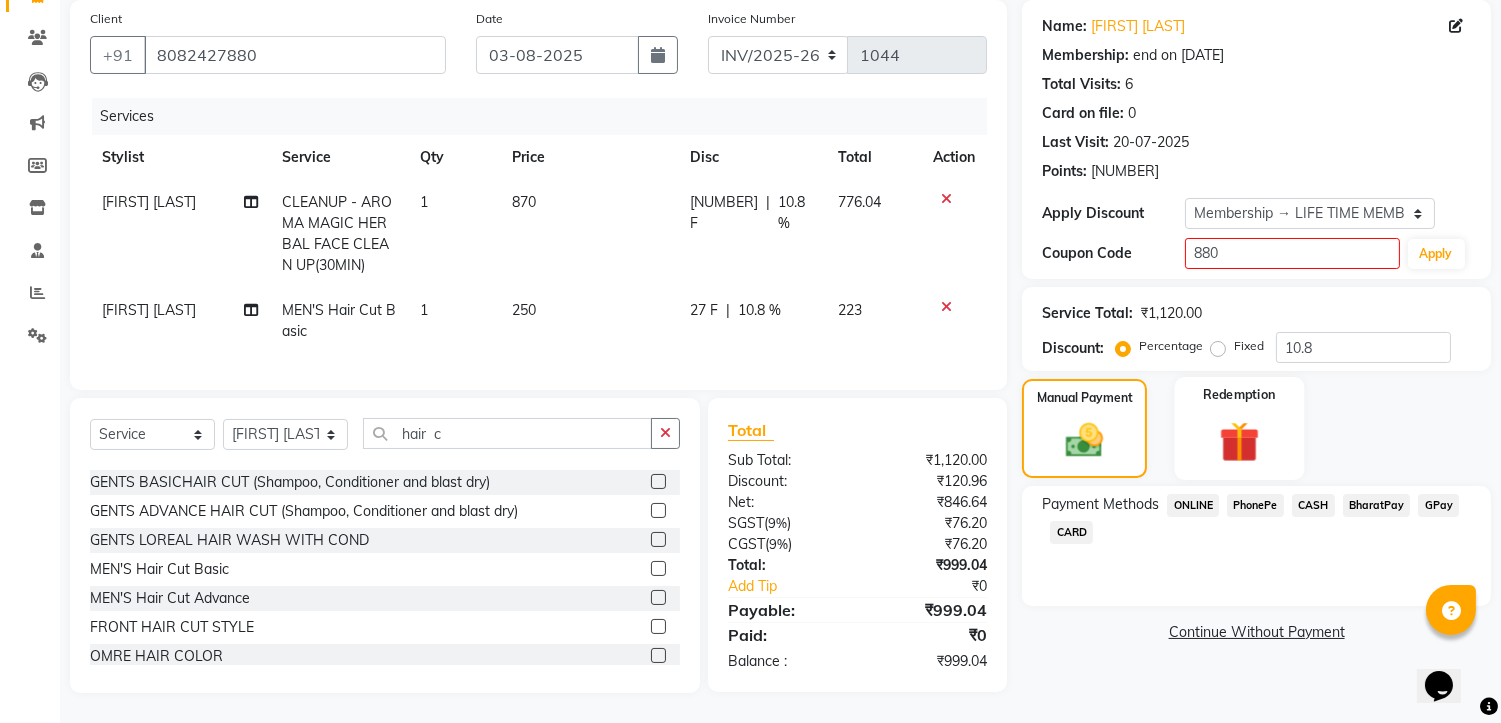 click 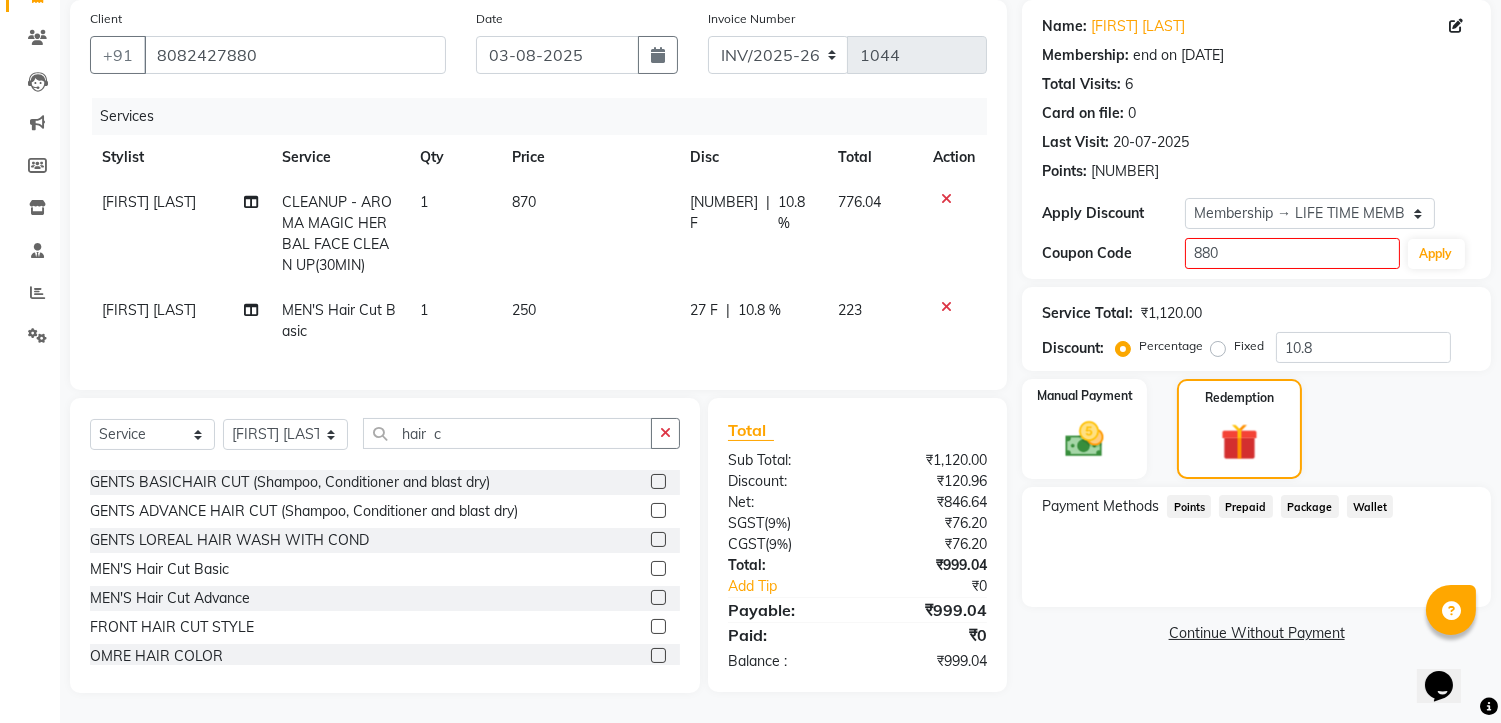 click on "Points" 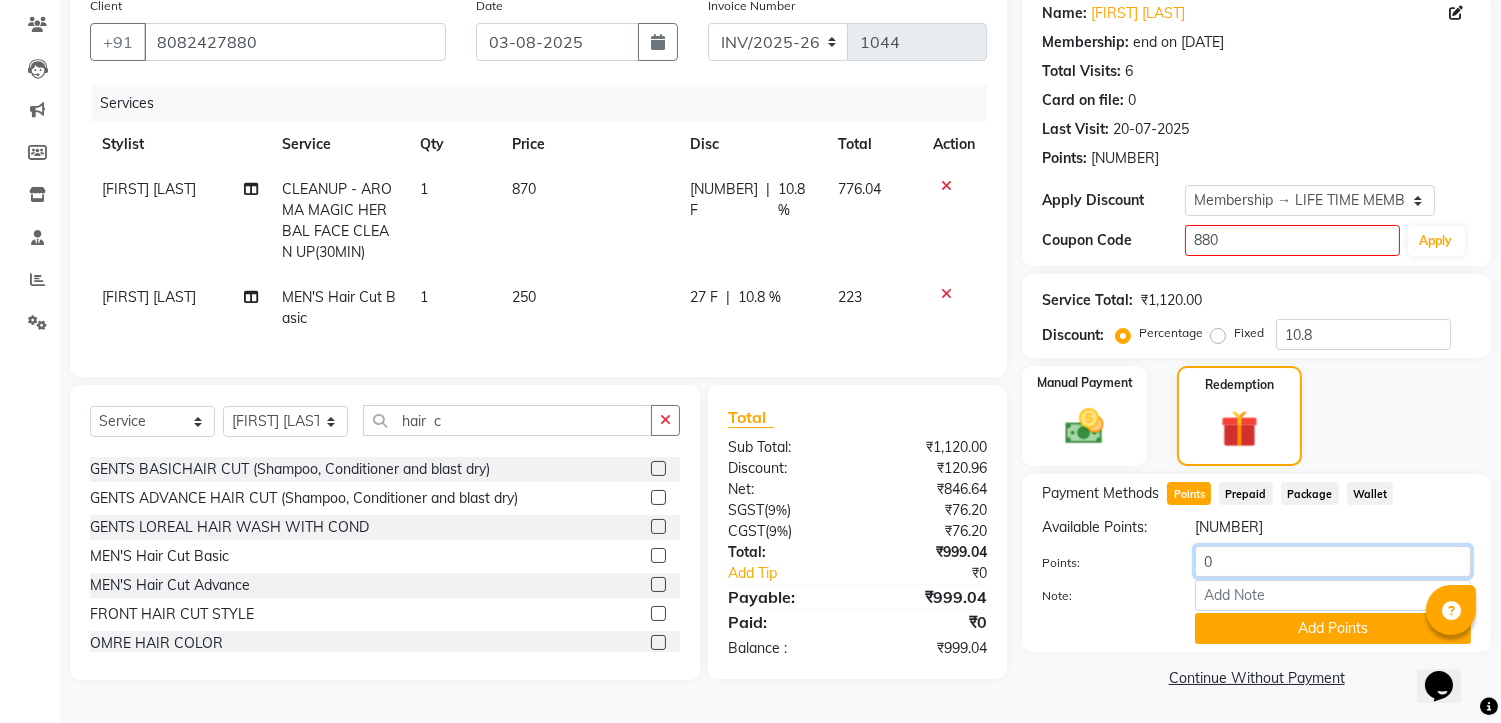 click on "0" 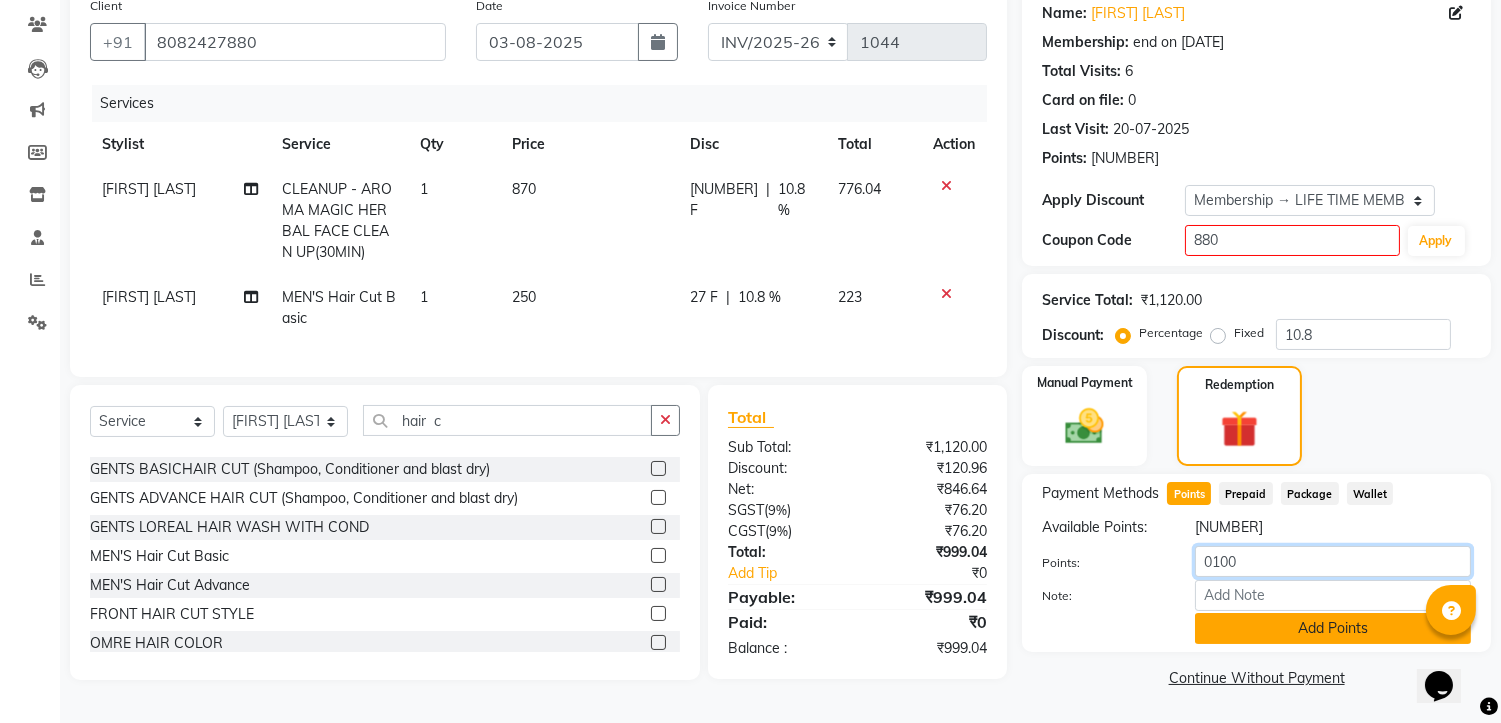 type on "0100" 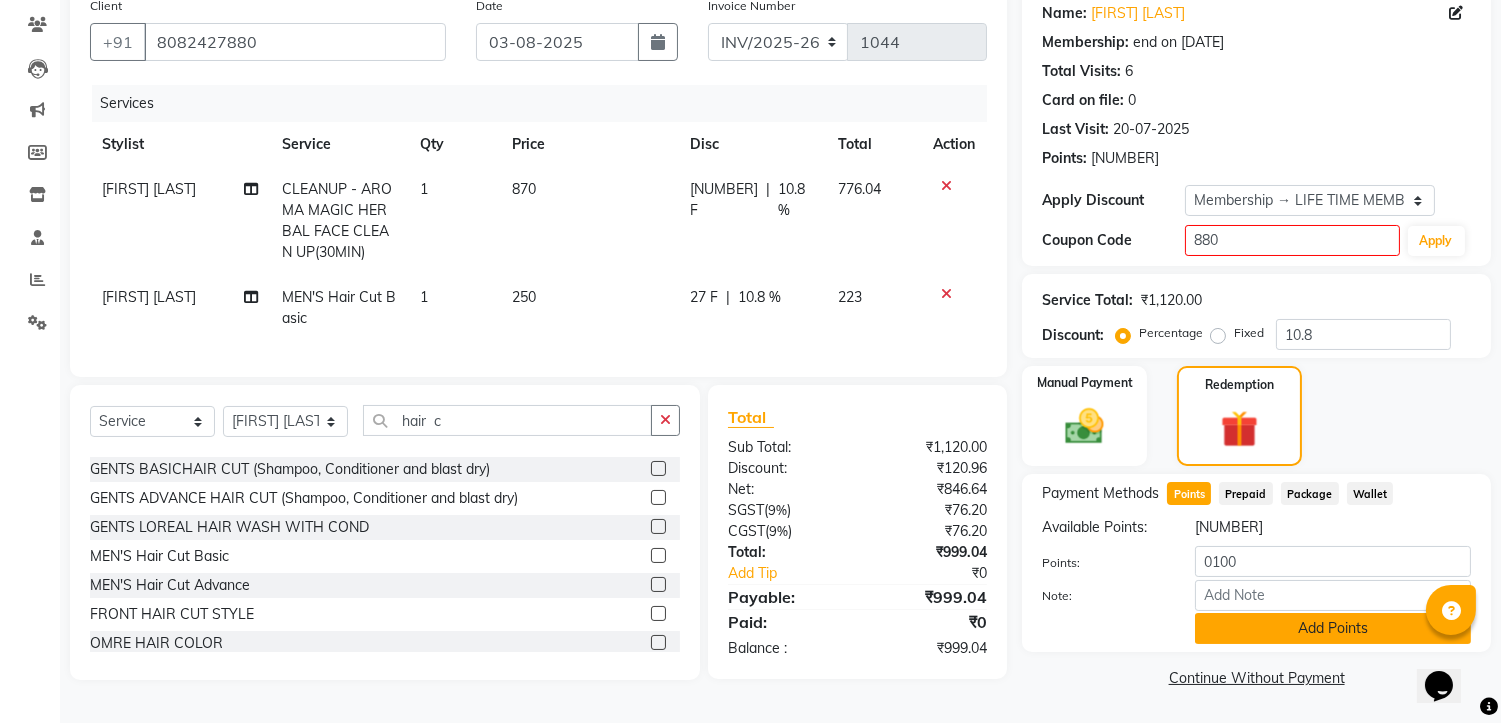 click on "Add Points" 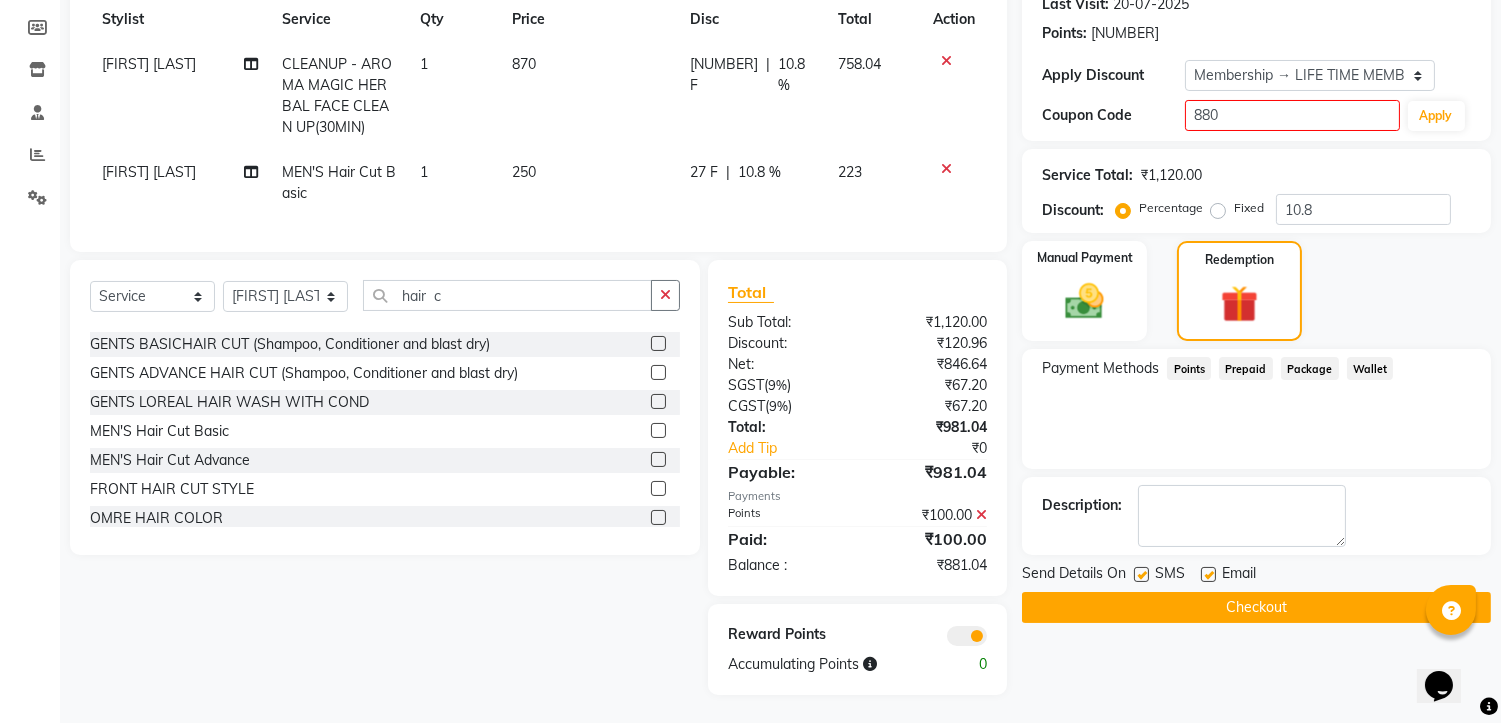 scroll, scrollTop: 306, scrollLeft: 0, axis: vertical 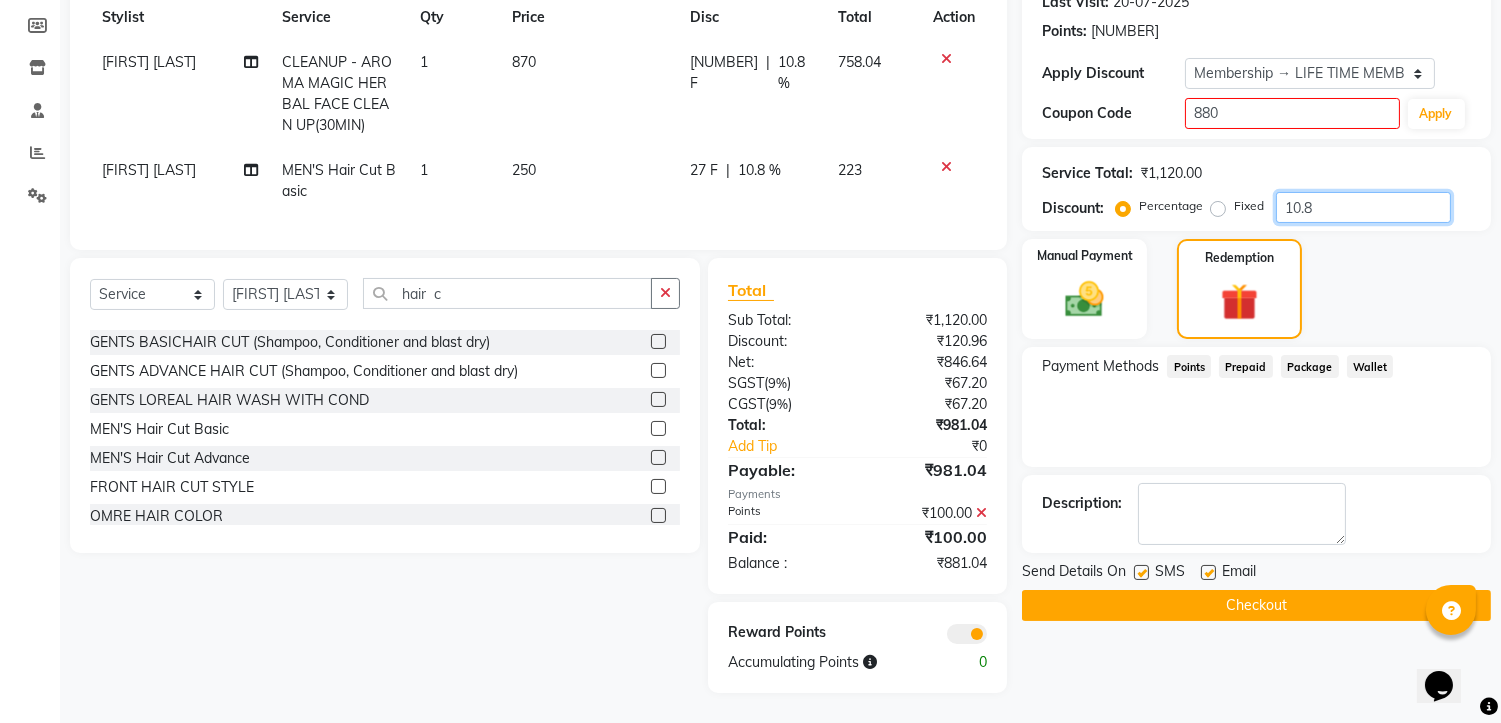 click on "10.8" 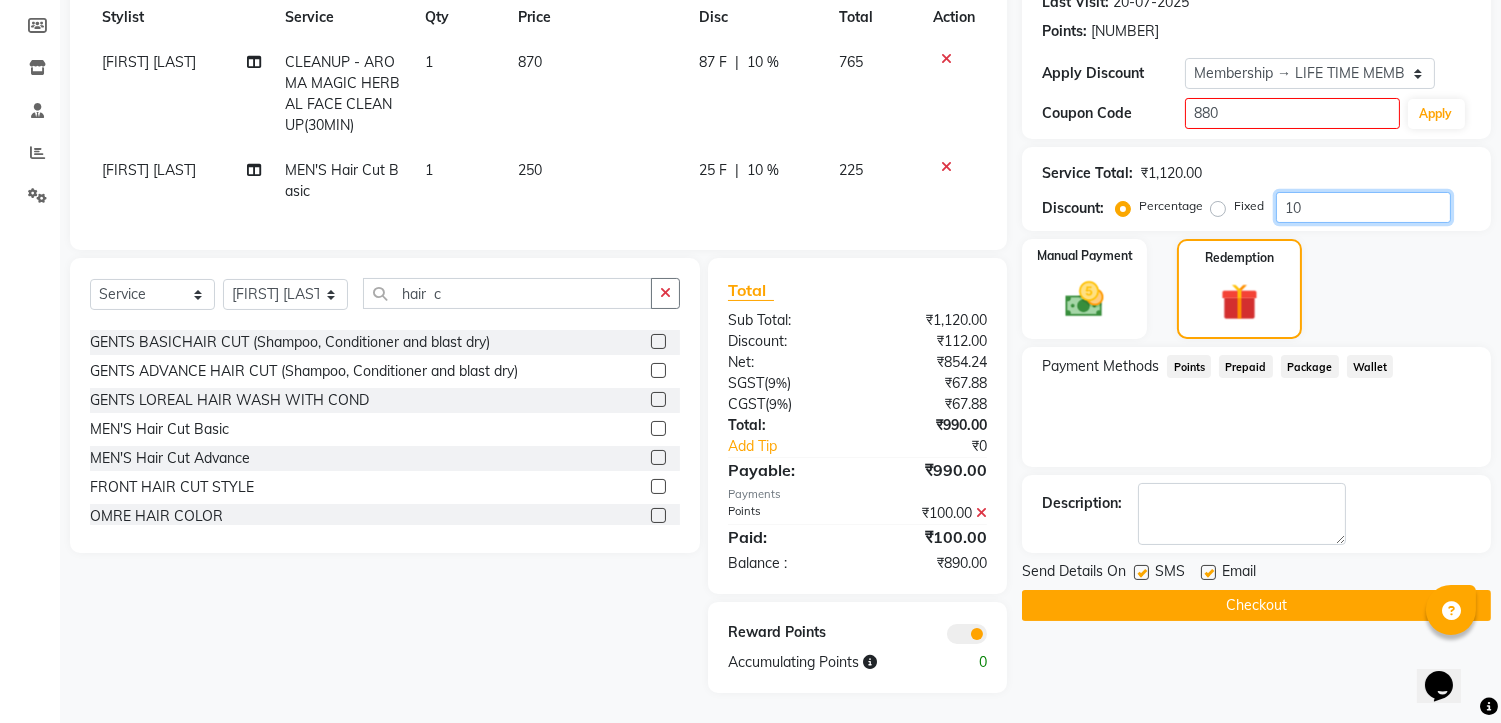 type on "1" 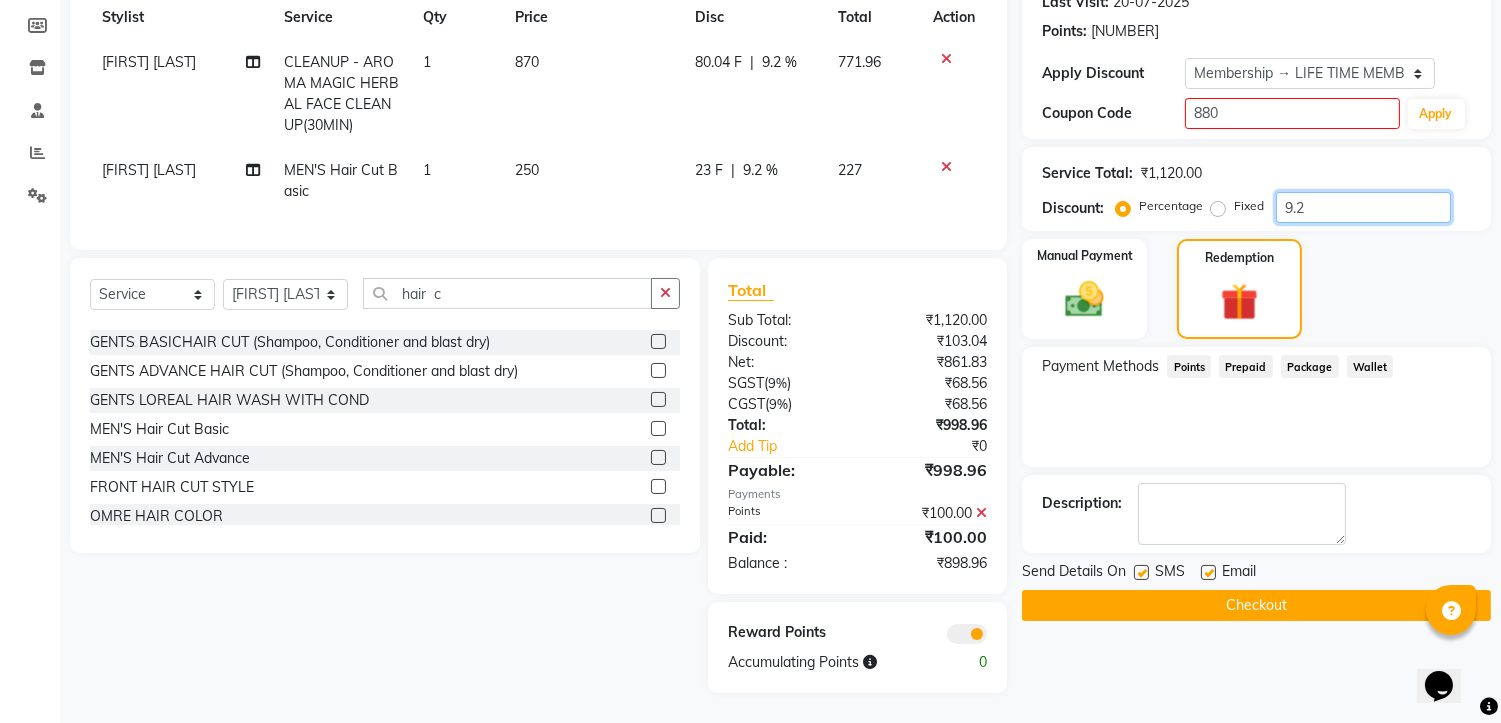 type on "9.2" 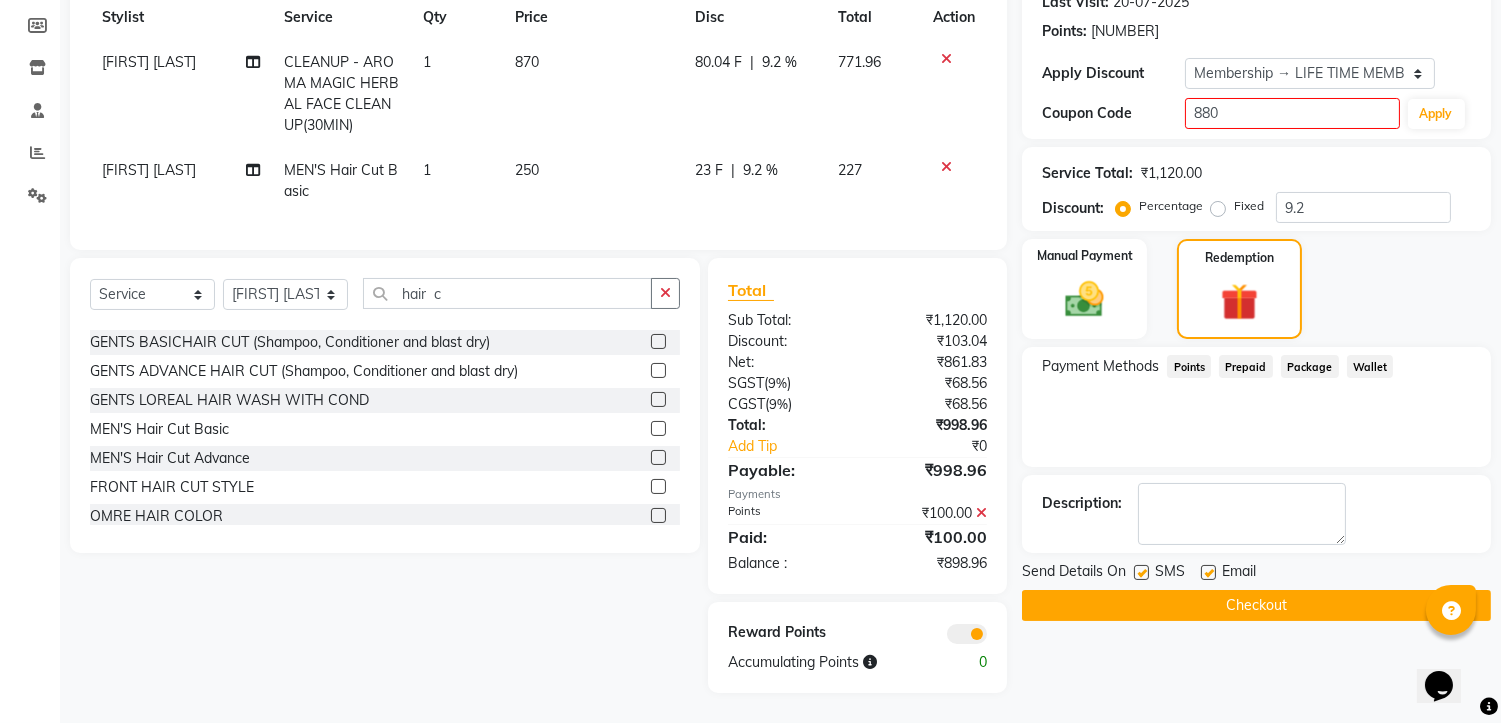 click on "Checkout" 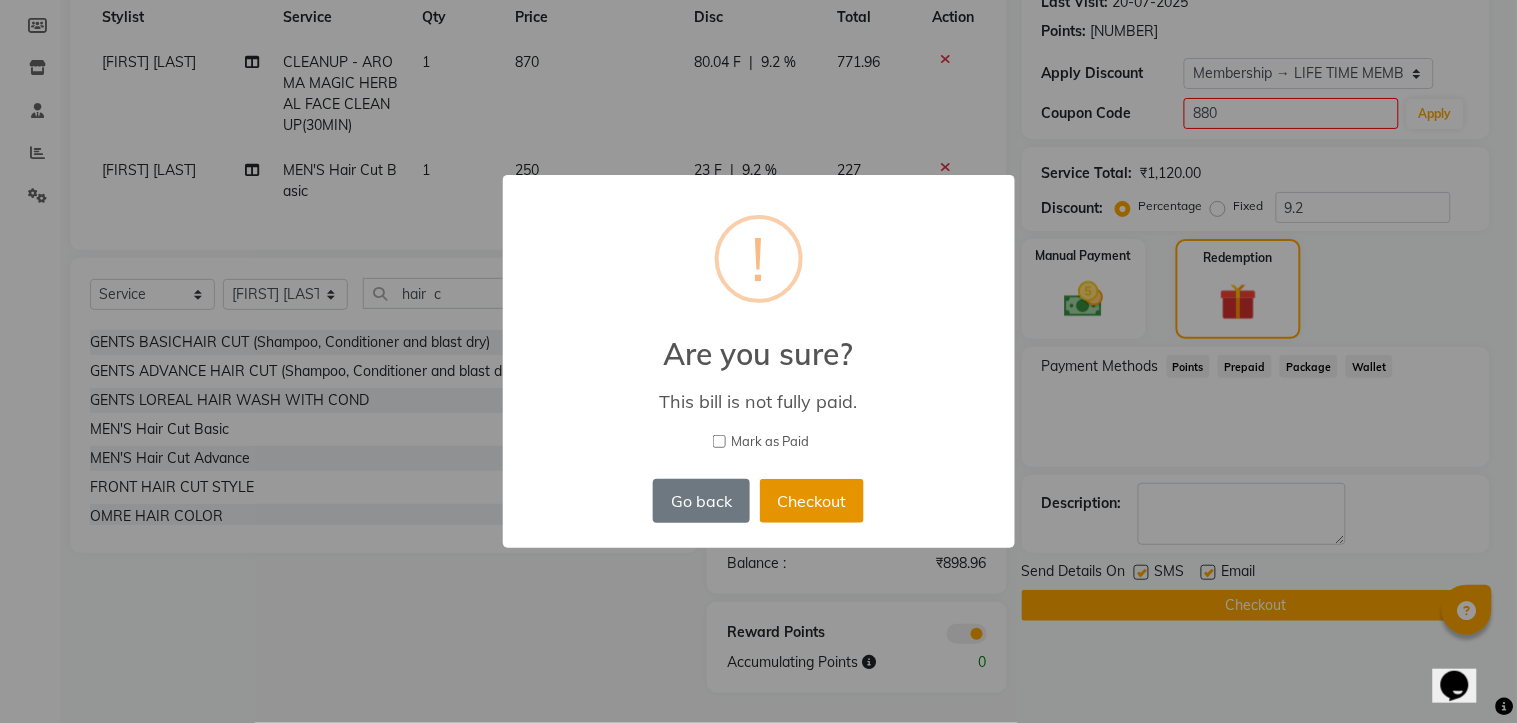 click on "Checkout" at bounding box center (812, 501) 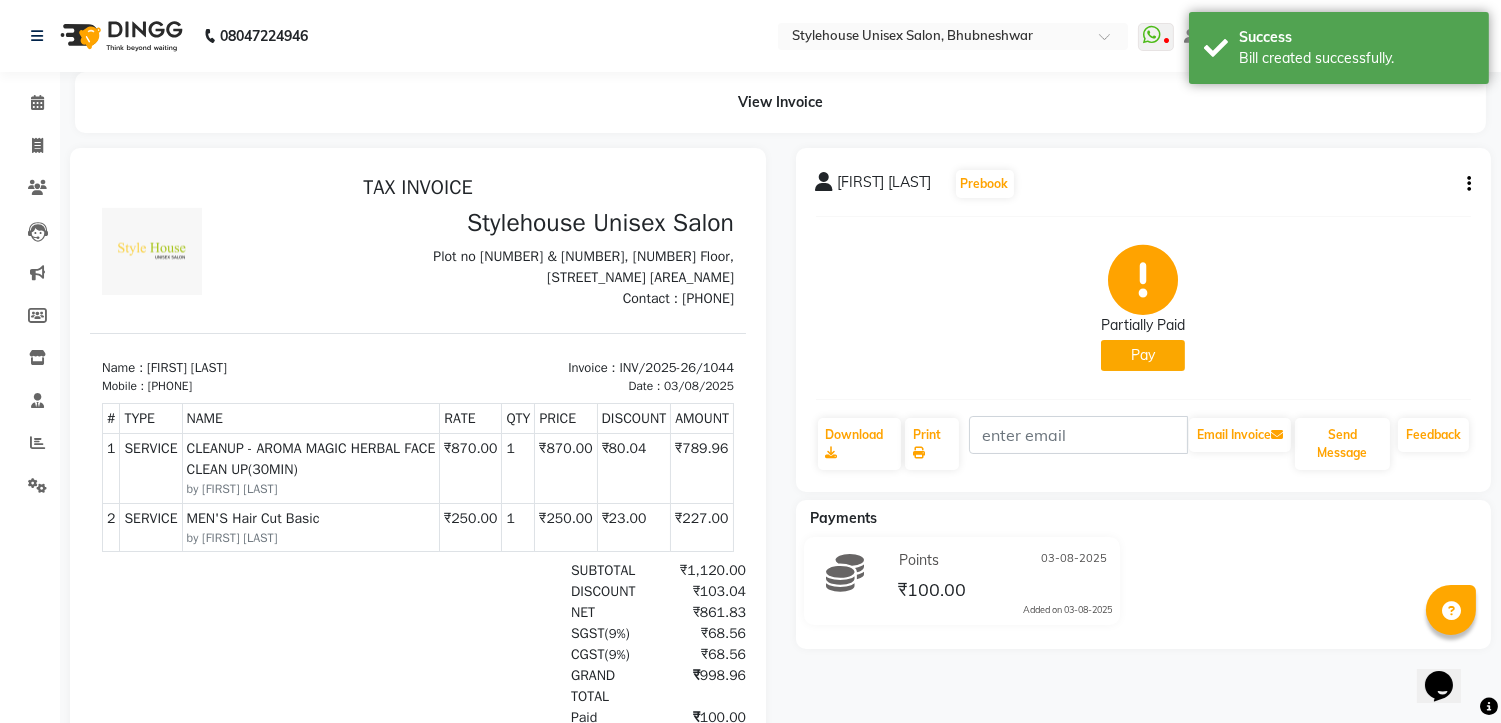 scroll, scrollTop: 0, scrollLeft: 0, axis: both 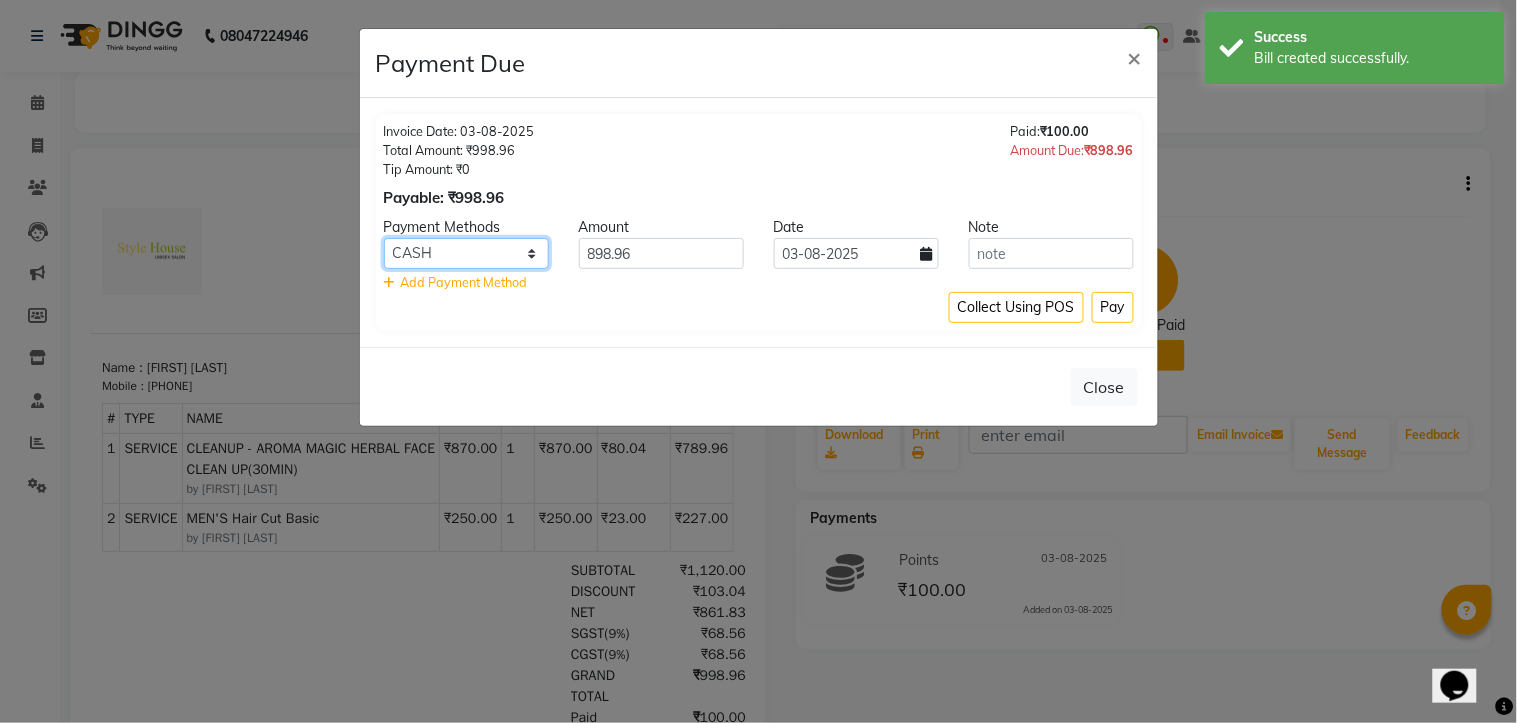 click on "ONLINE PhonePe CASH BharatPay GPay CARD" 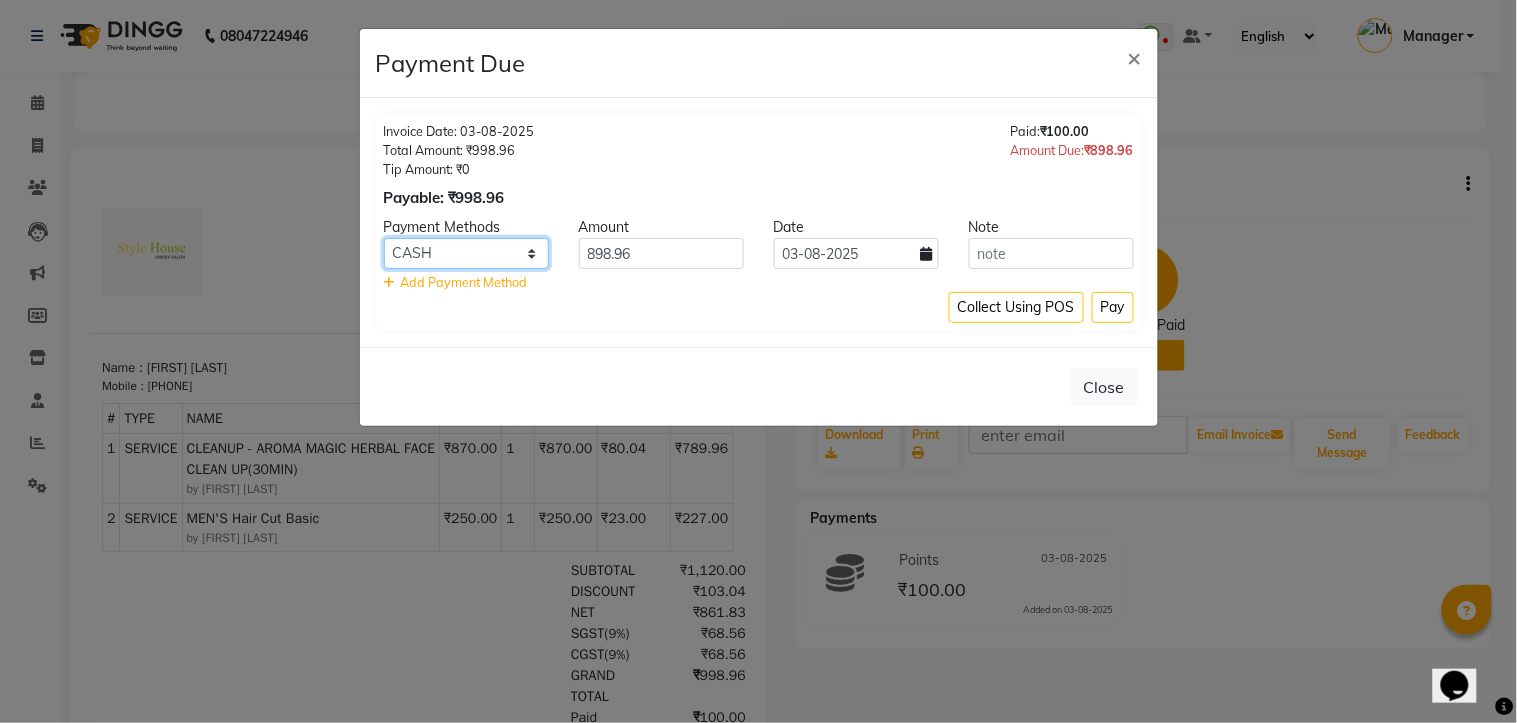 select on "7" 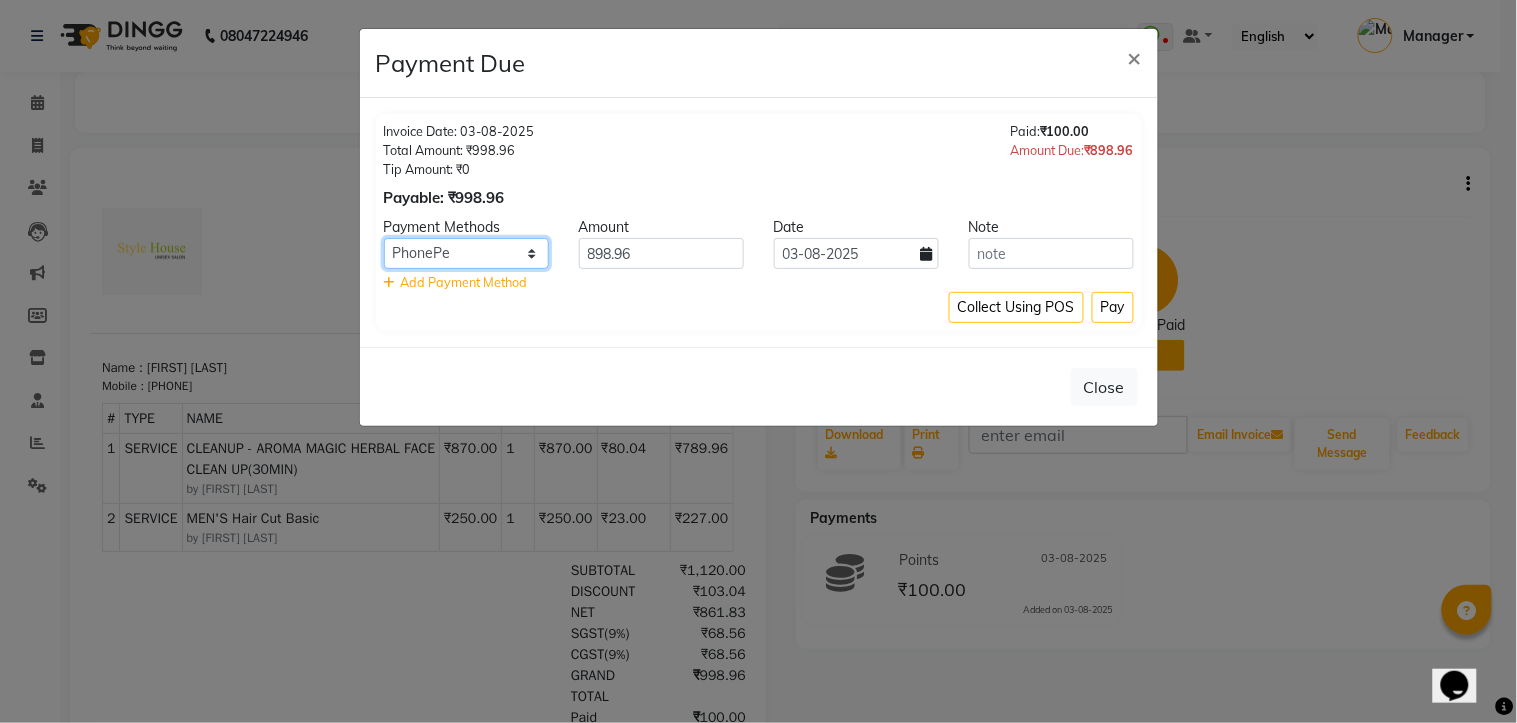 click on "ONLINE PhonePe CASH BharatPay GPay CARD" 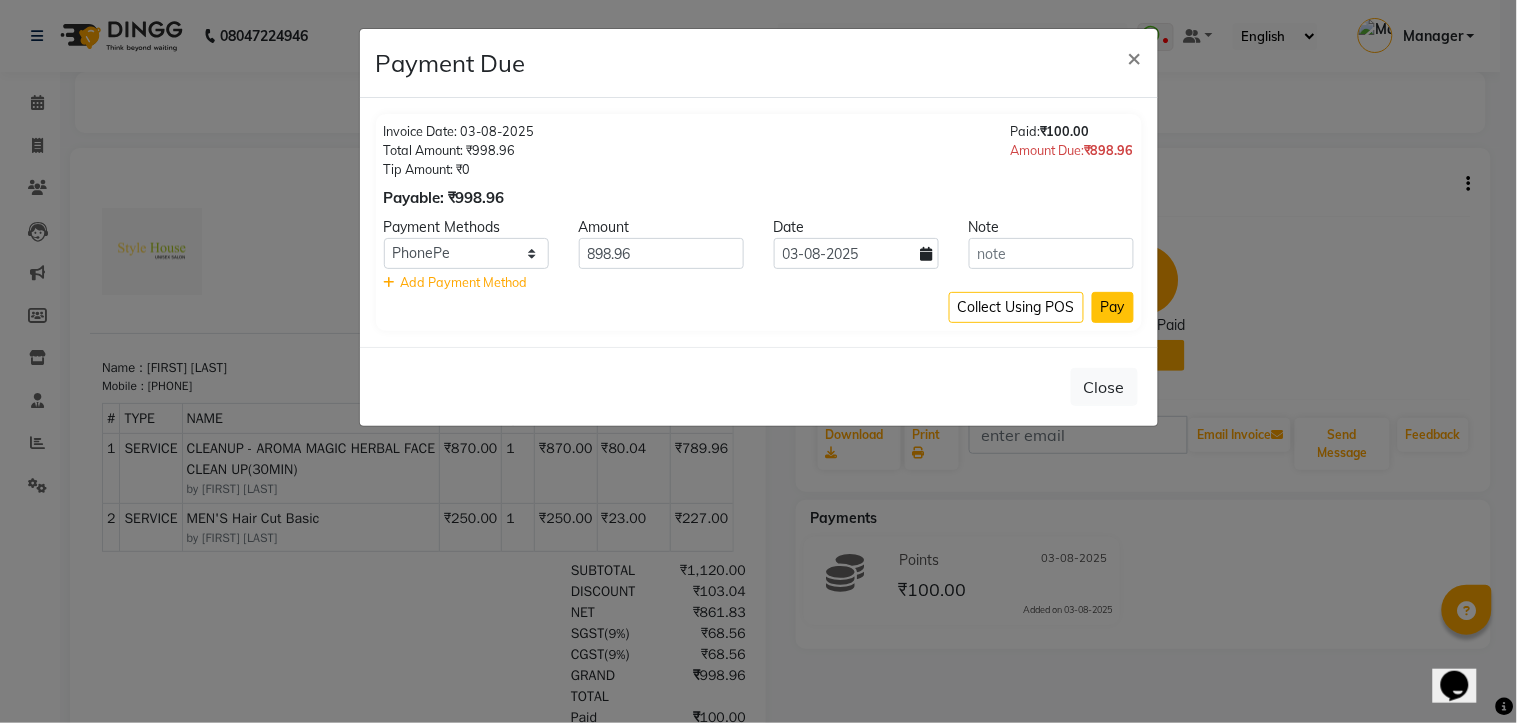 click on "Pay" 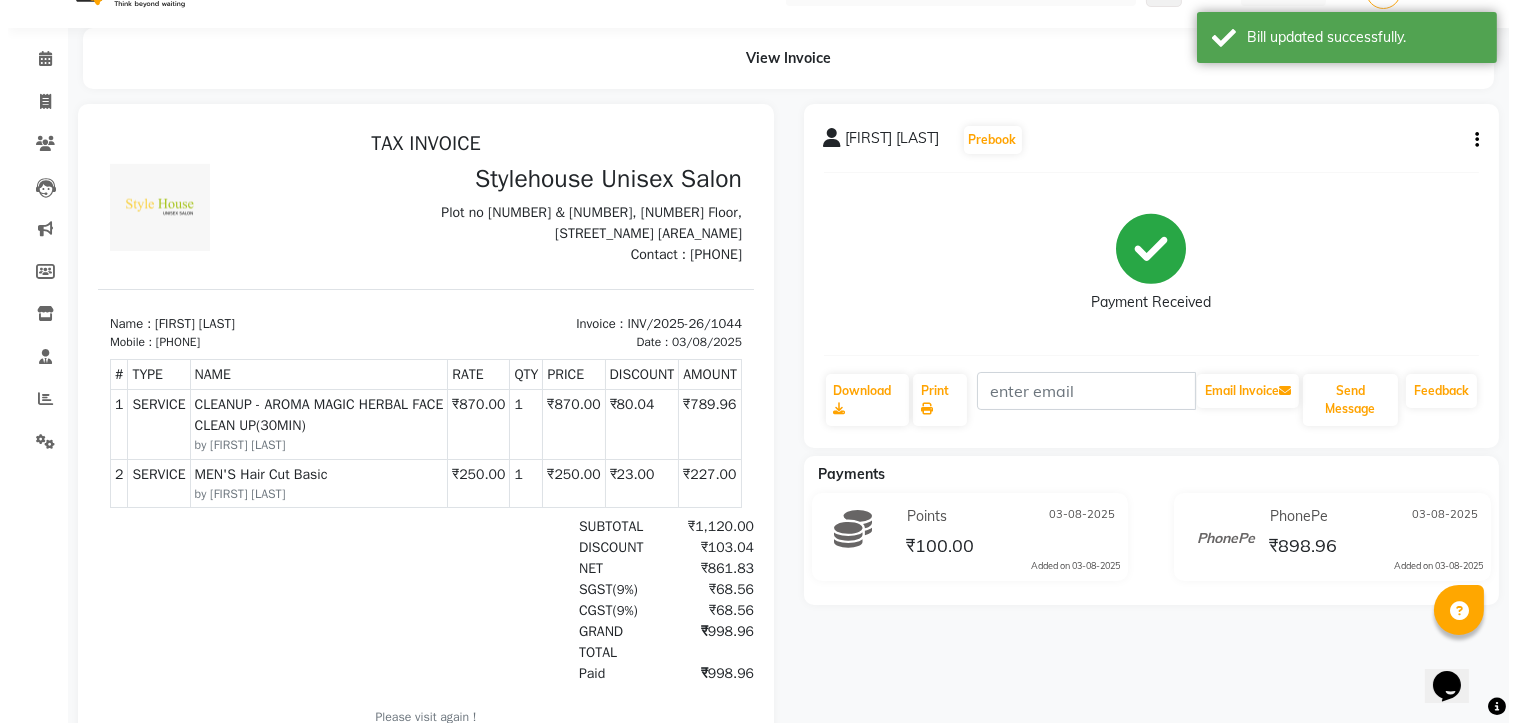 scroll, scrollTop: 0, scrollLeft: 0, axis: both 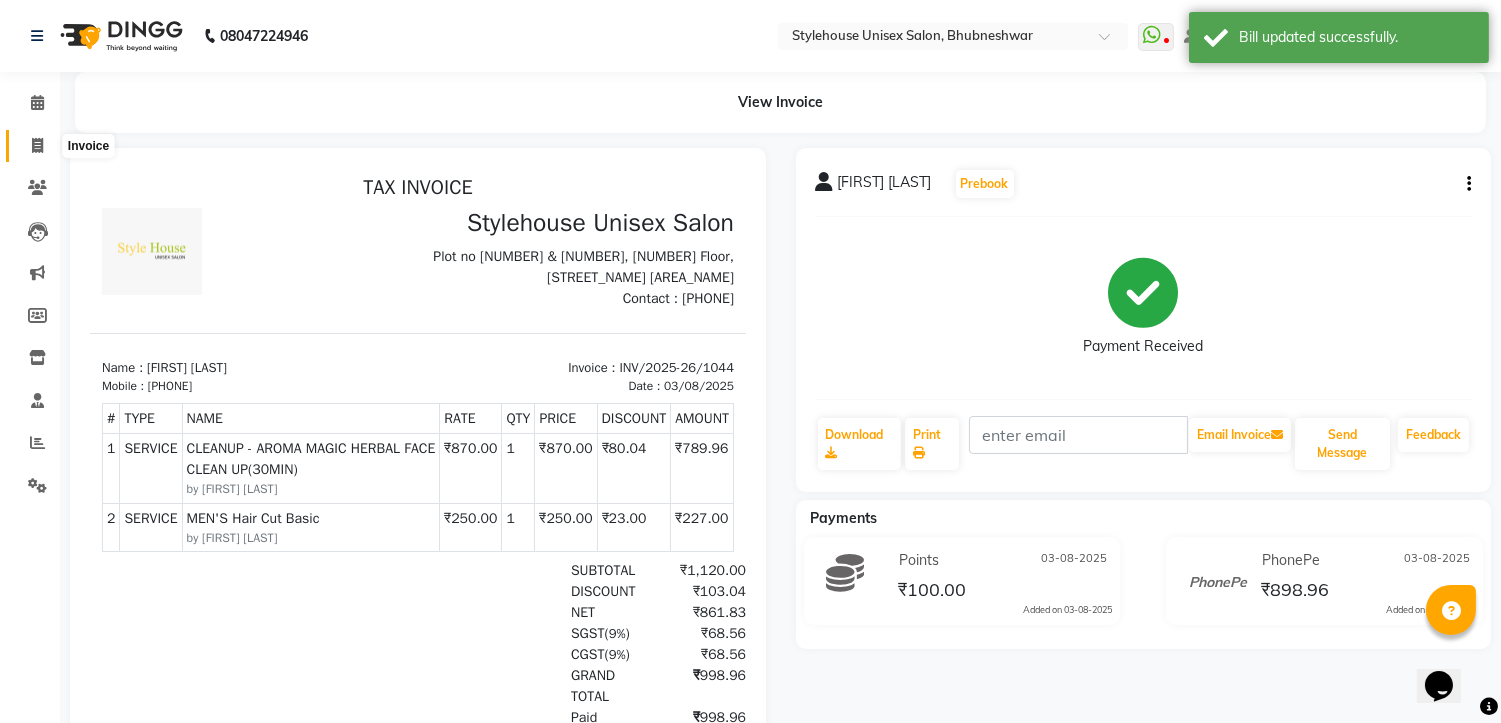 click 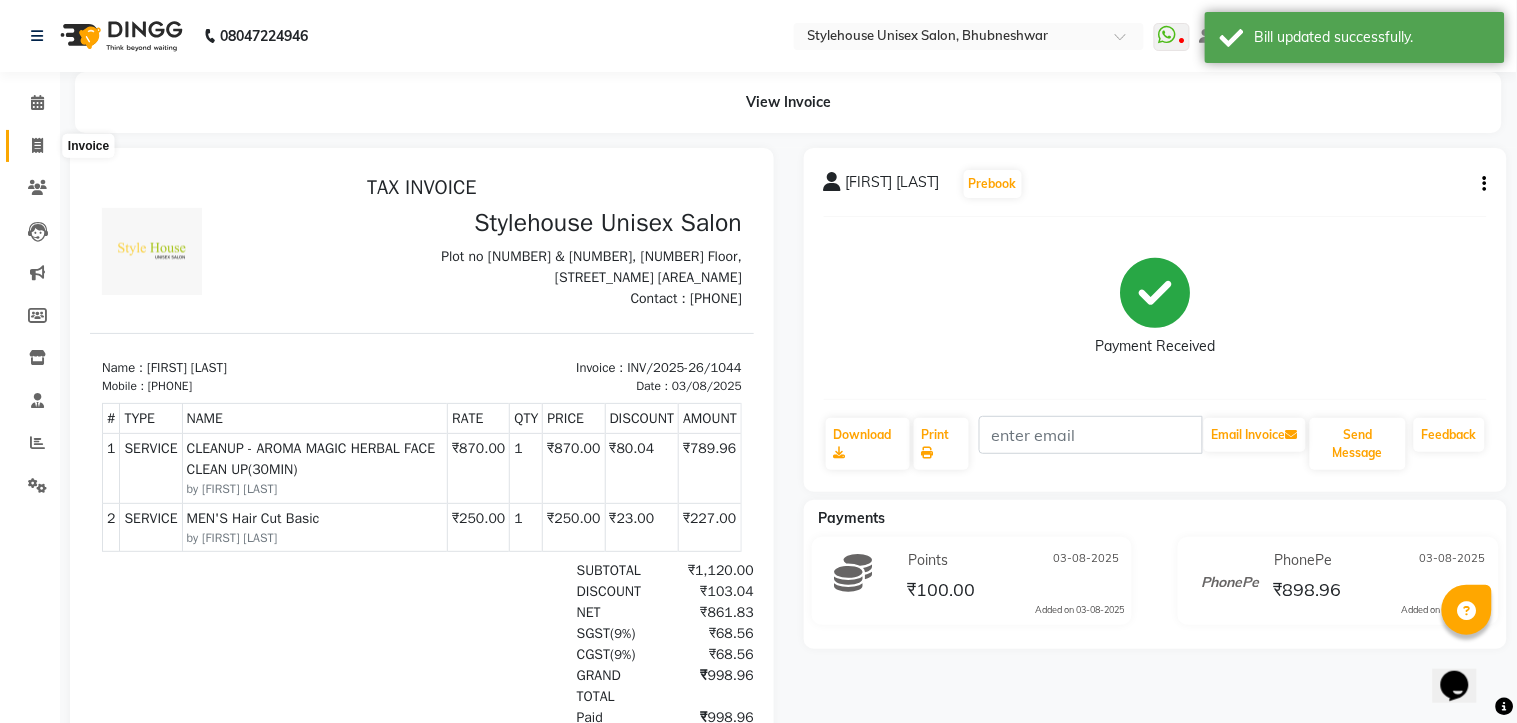 select on "service" 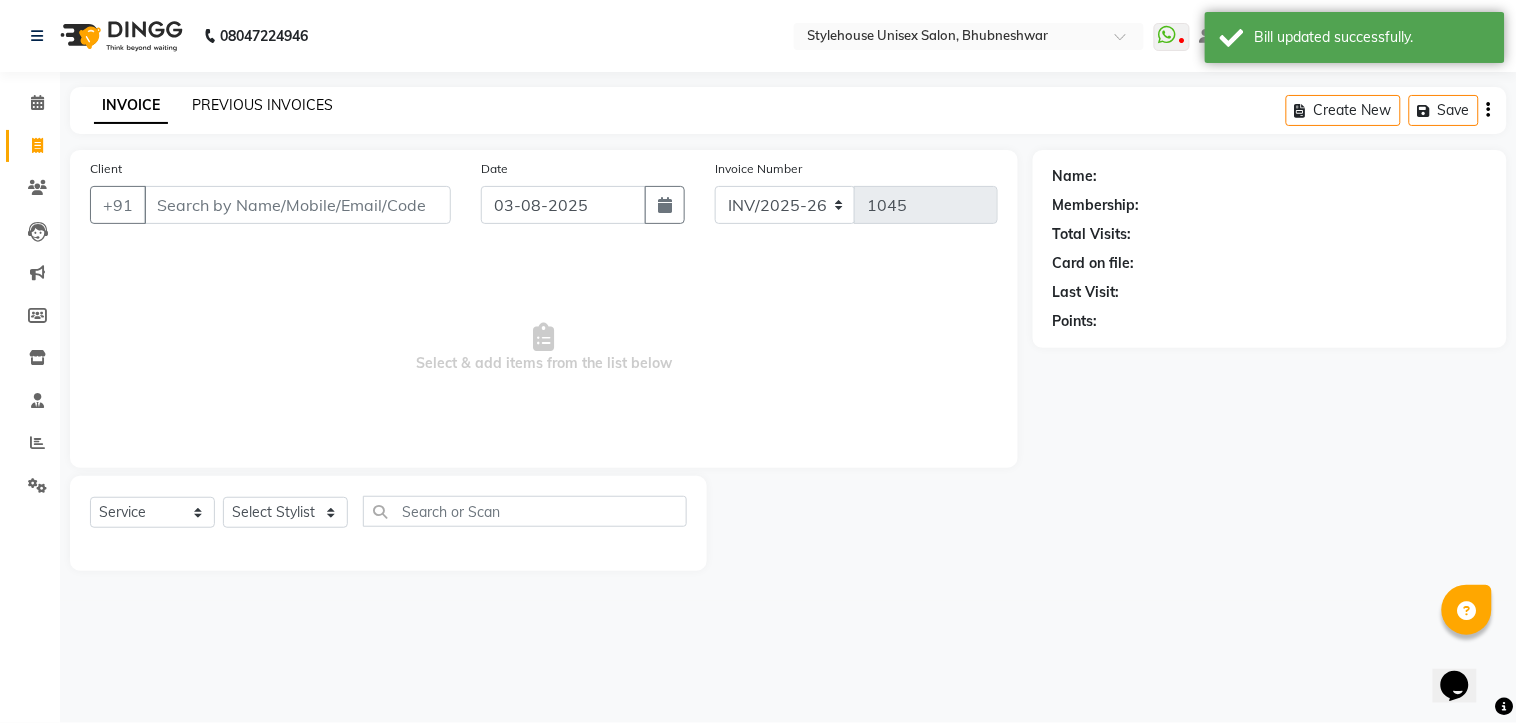 click on "PREVIOUS INVOICES" 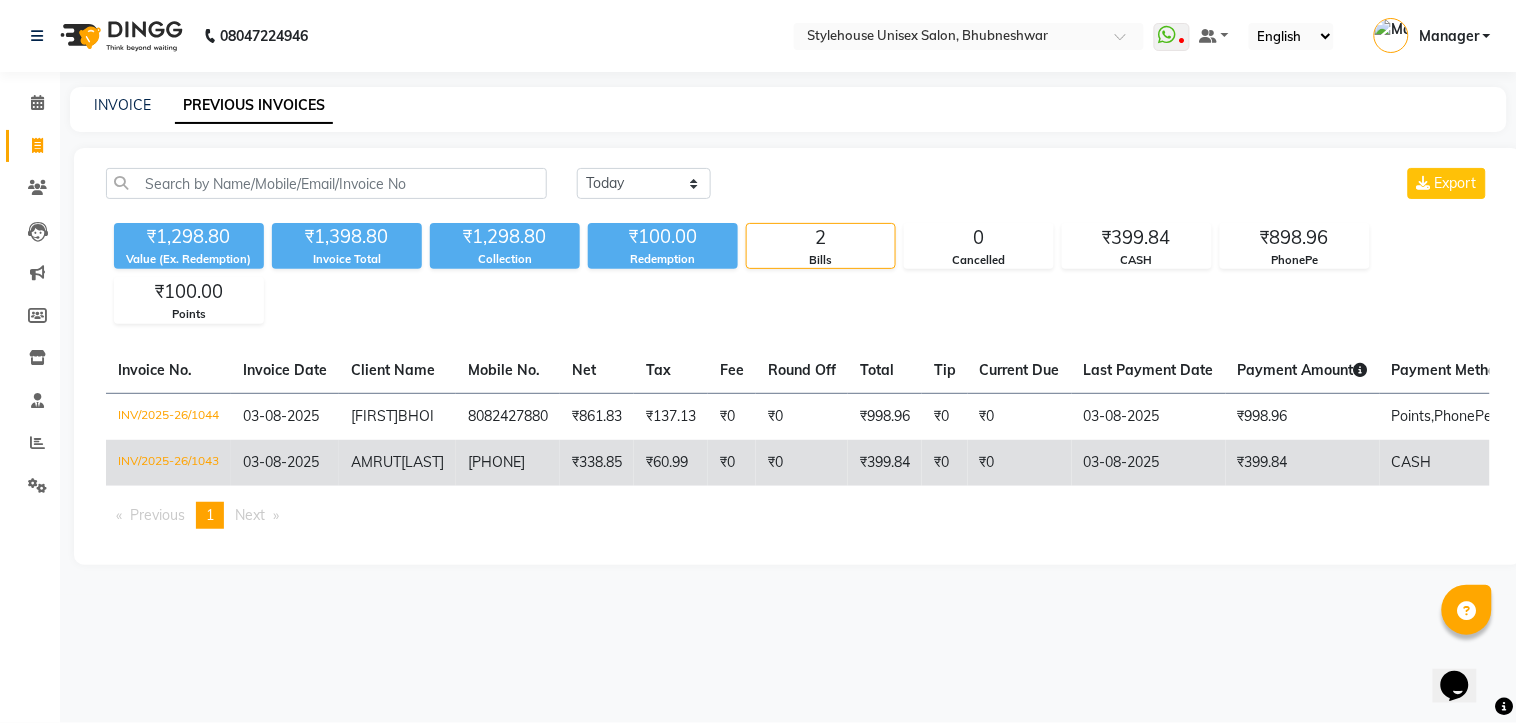 click on "INV/2025-26/1043" 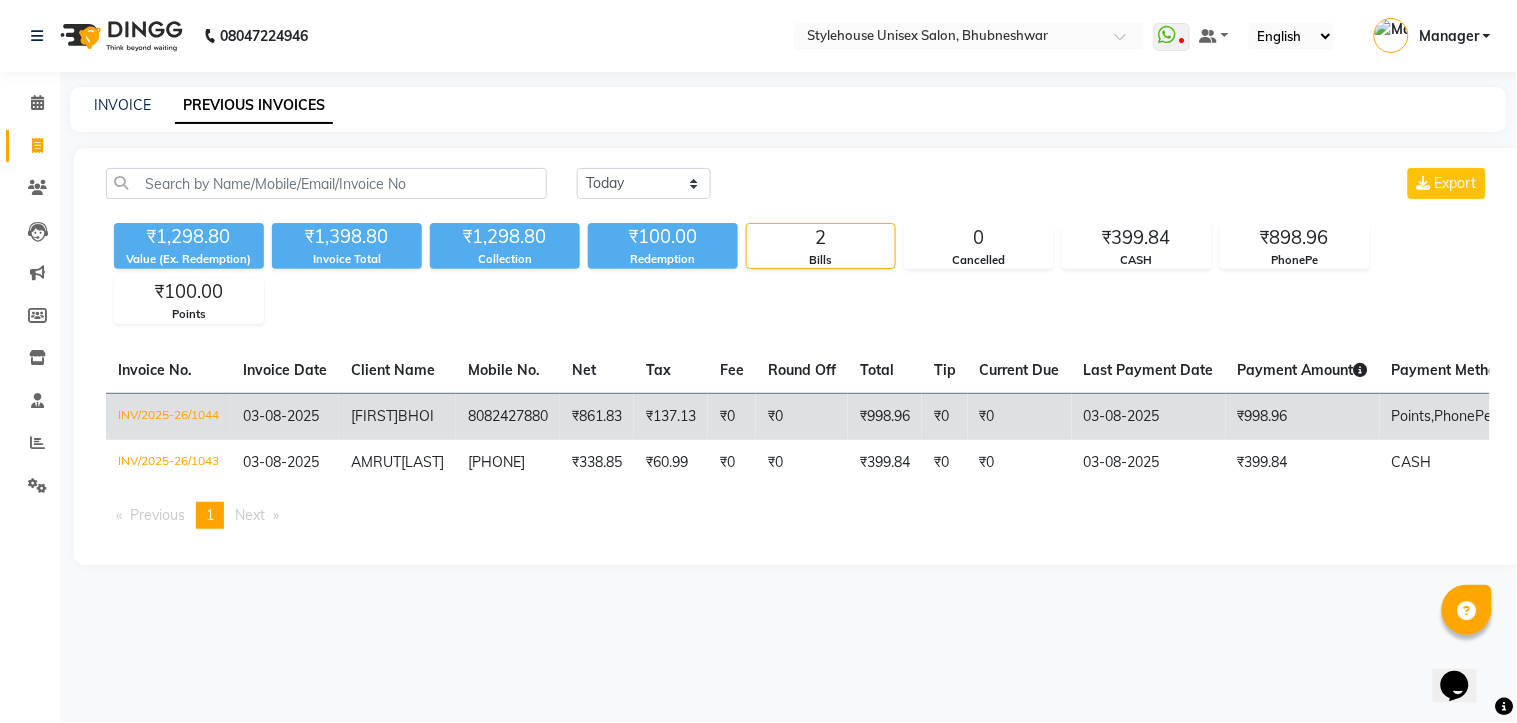click on "INV/2025-26/1044" 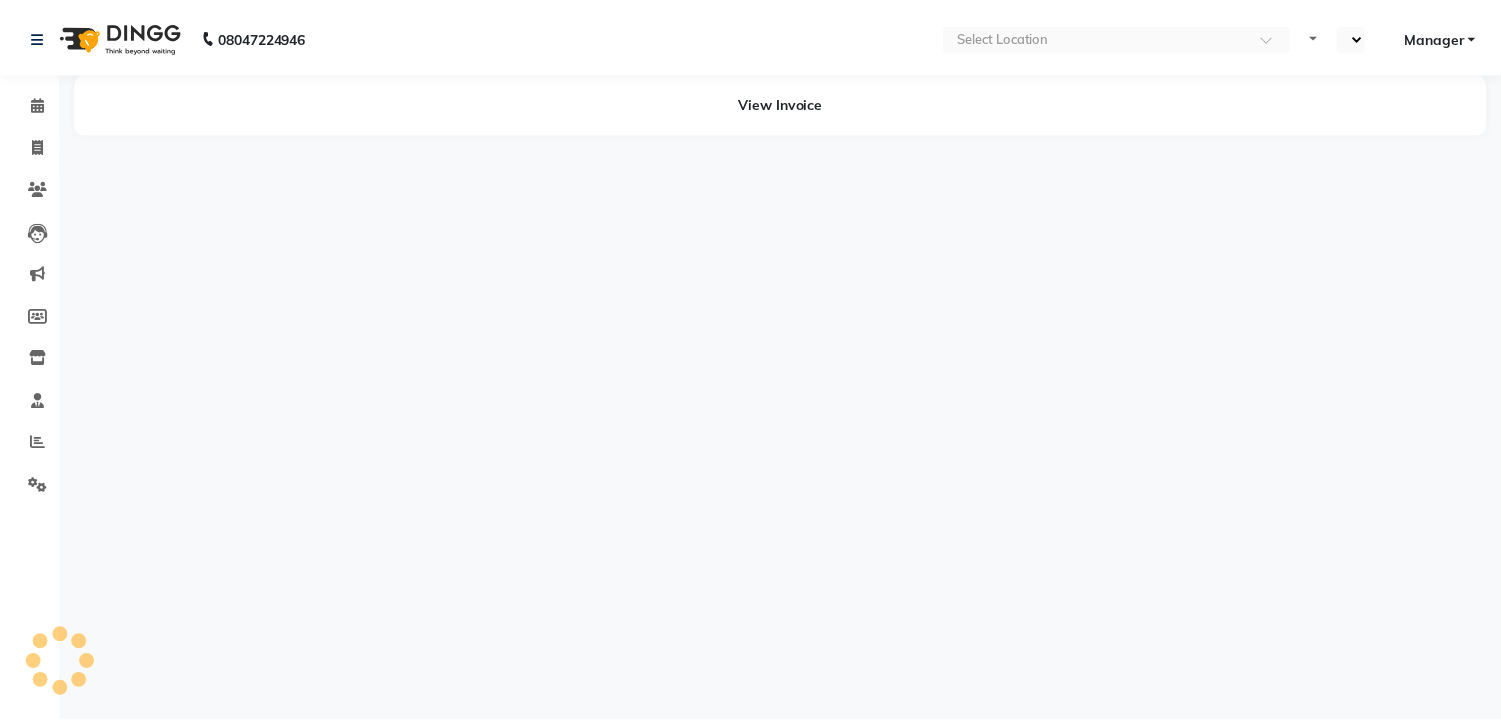 scroll, scrollTop: 0, scrollLeft: 0, axis: both 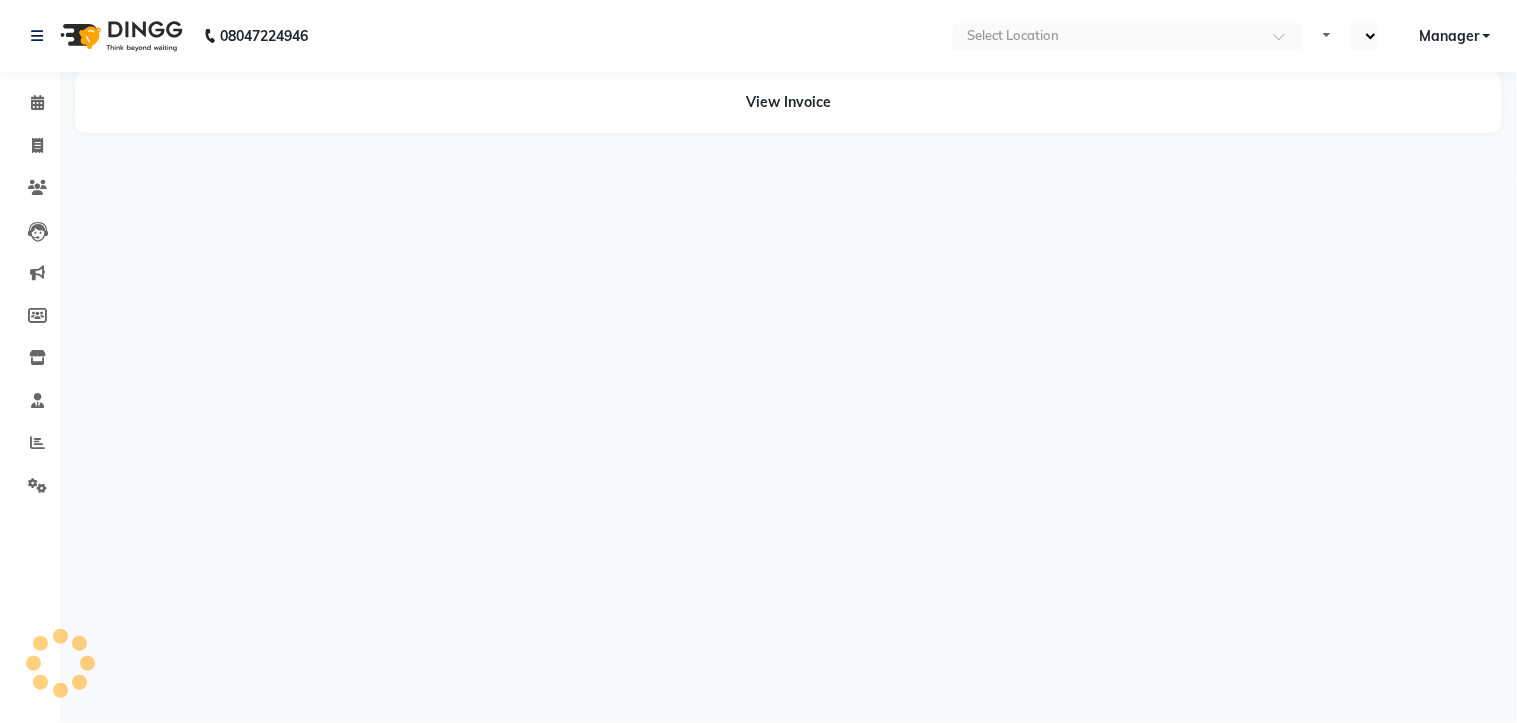 select on "en" 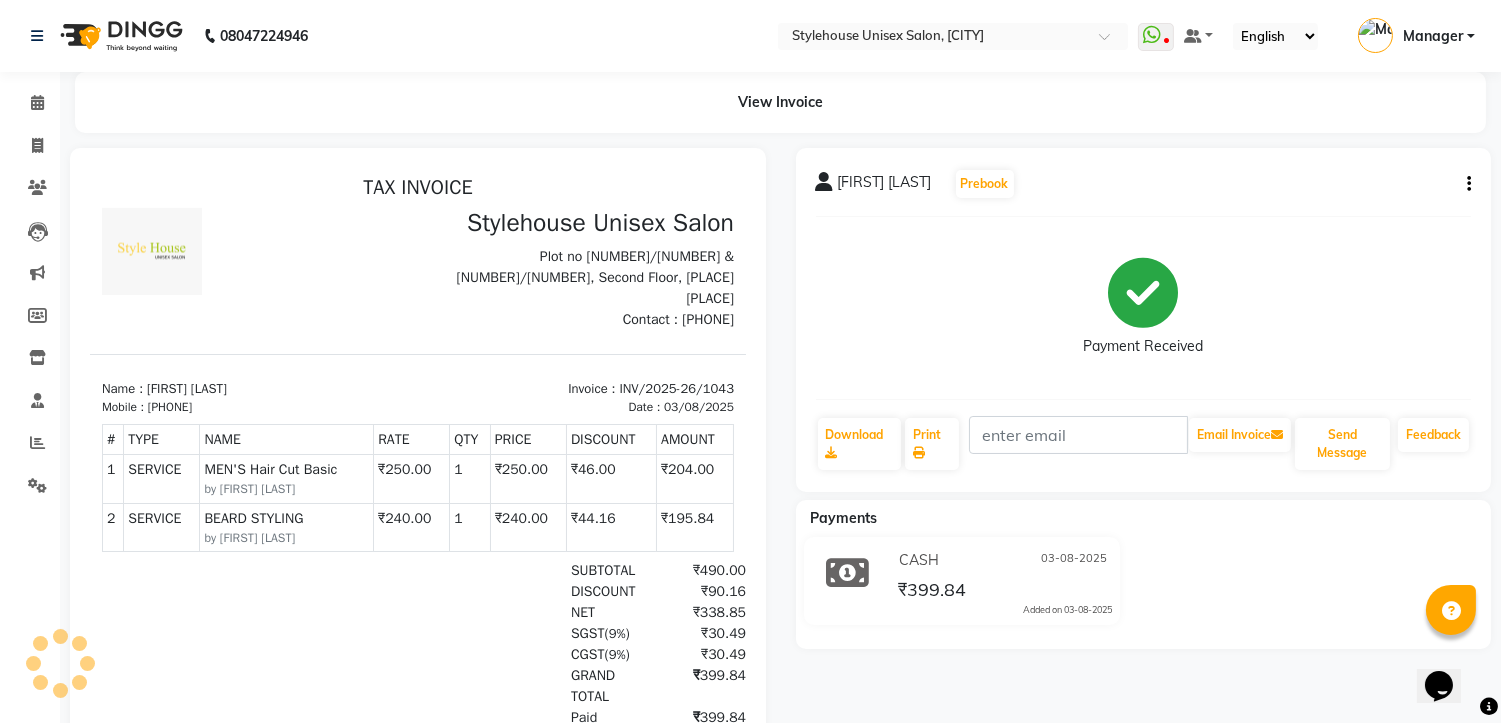 scroll, scrollTop: 0, scrollLeft: 0, axis: both 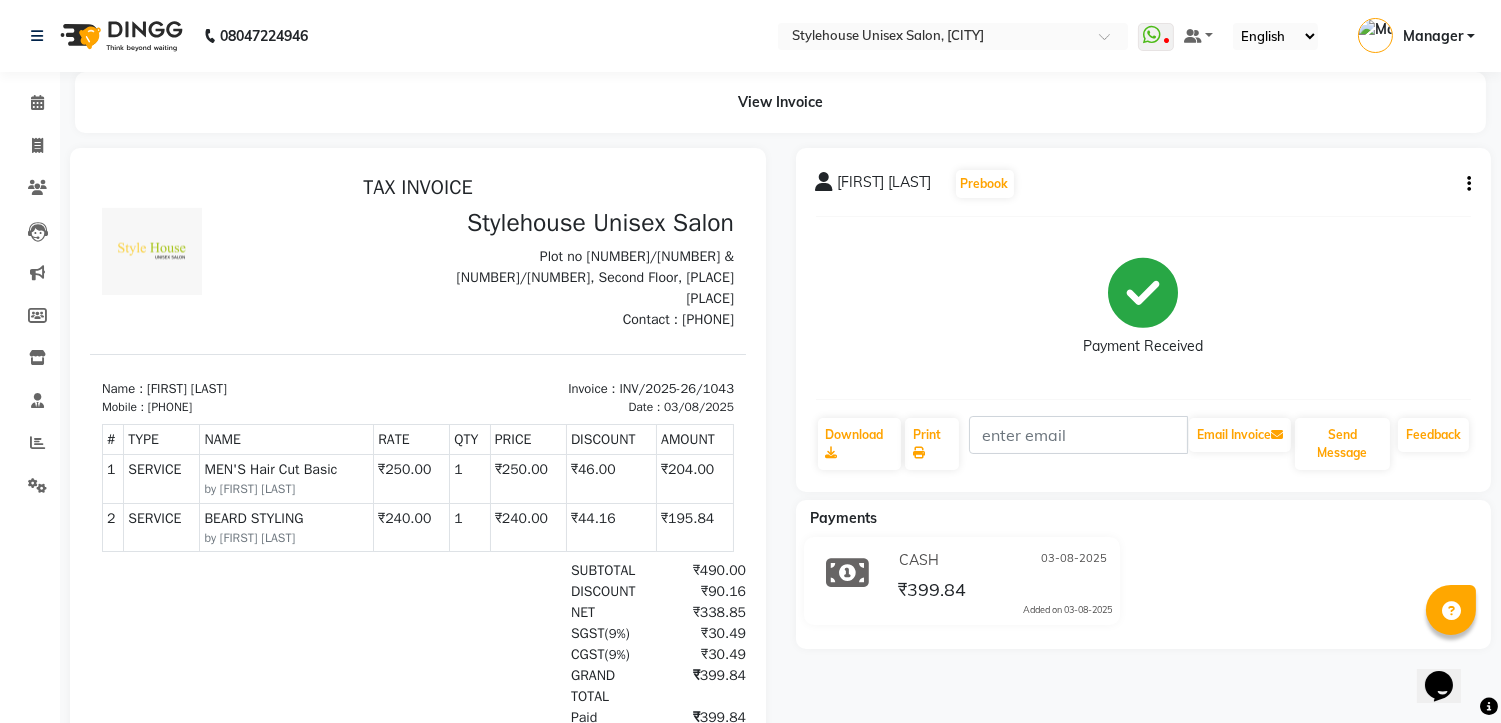 drag, startPoint x: 164, startPoint y: 385, endPoint x: 262, endPoint y: 386, distance: 98.005104 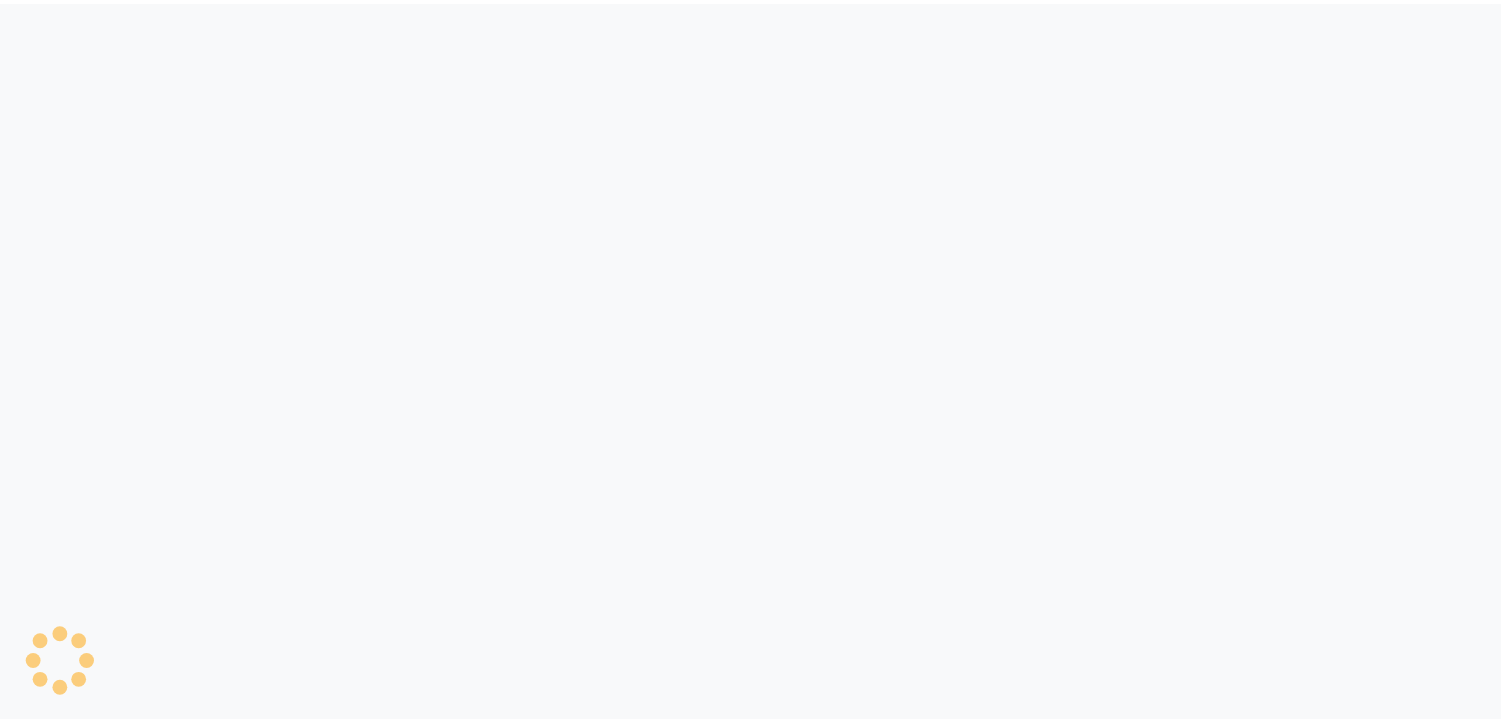 scroll, scrollTop: 0, scrollLeft: 0, axis: both 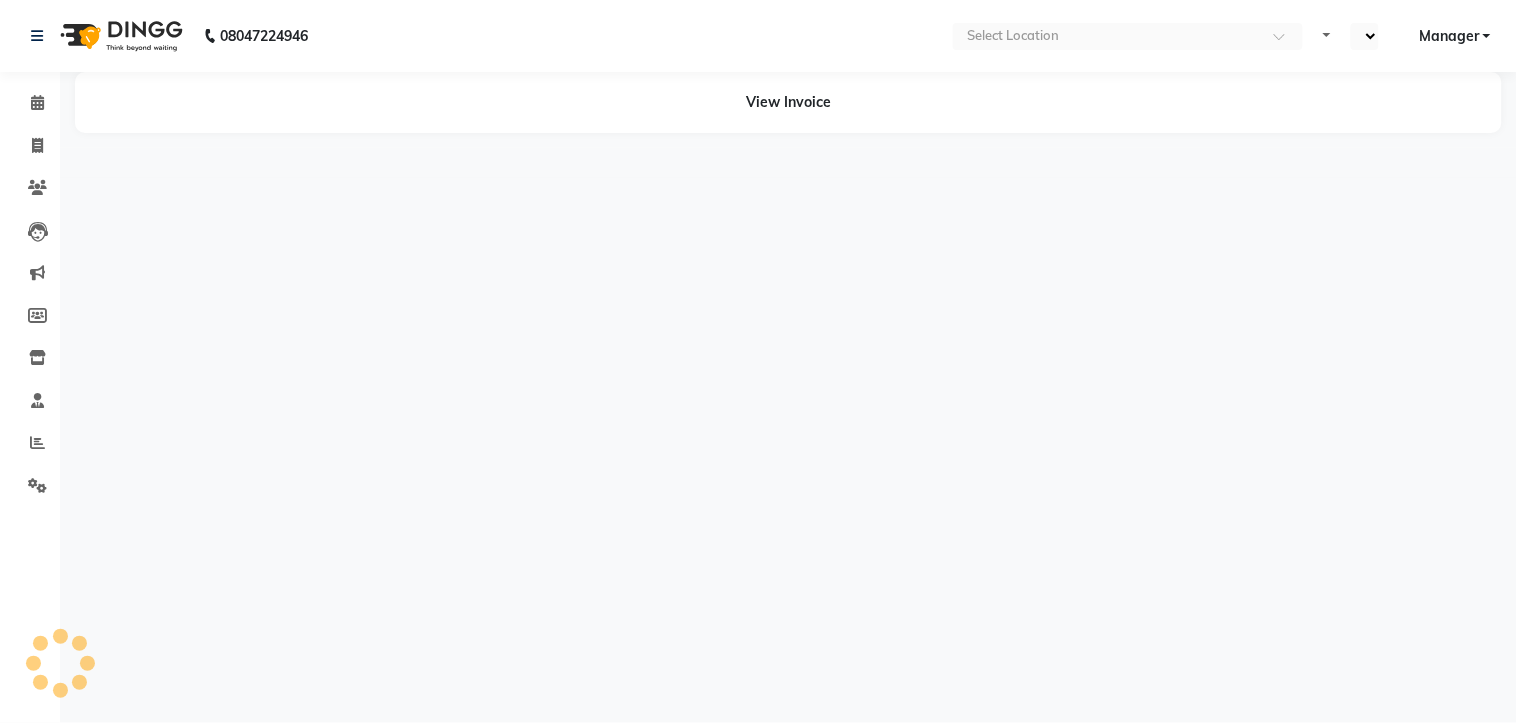 select on "en" 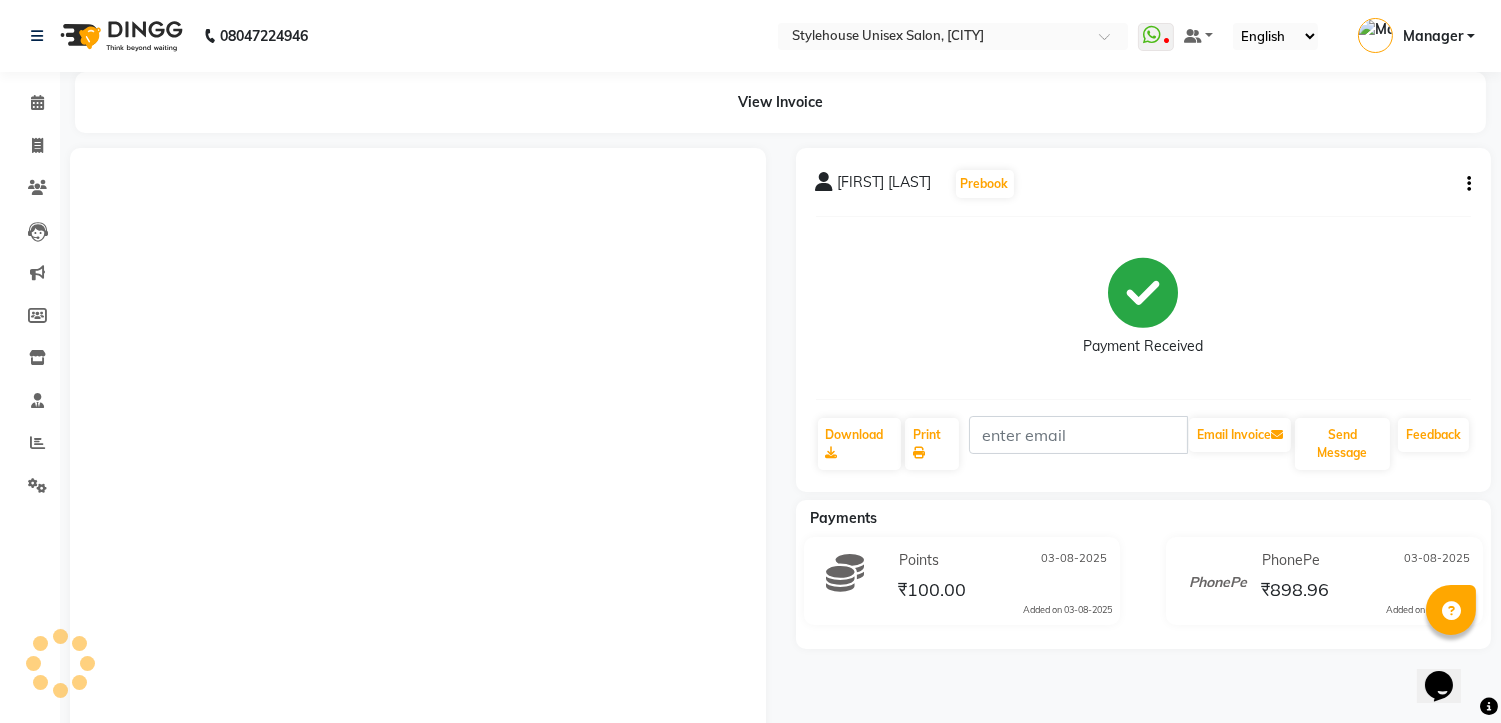 scroll, scrollTop: 0, scrollLeft: 0, axis: both 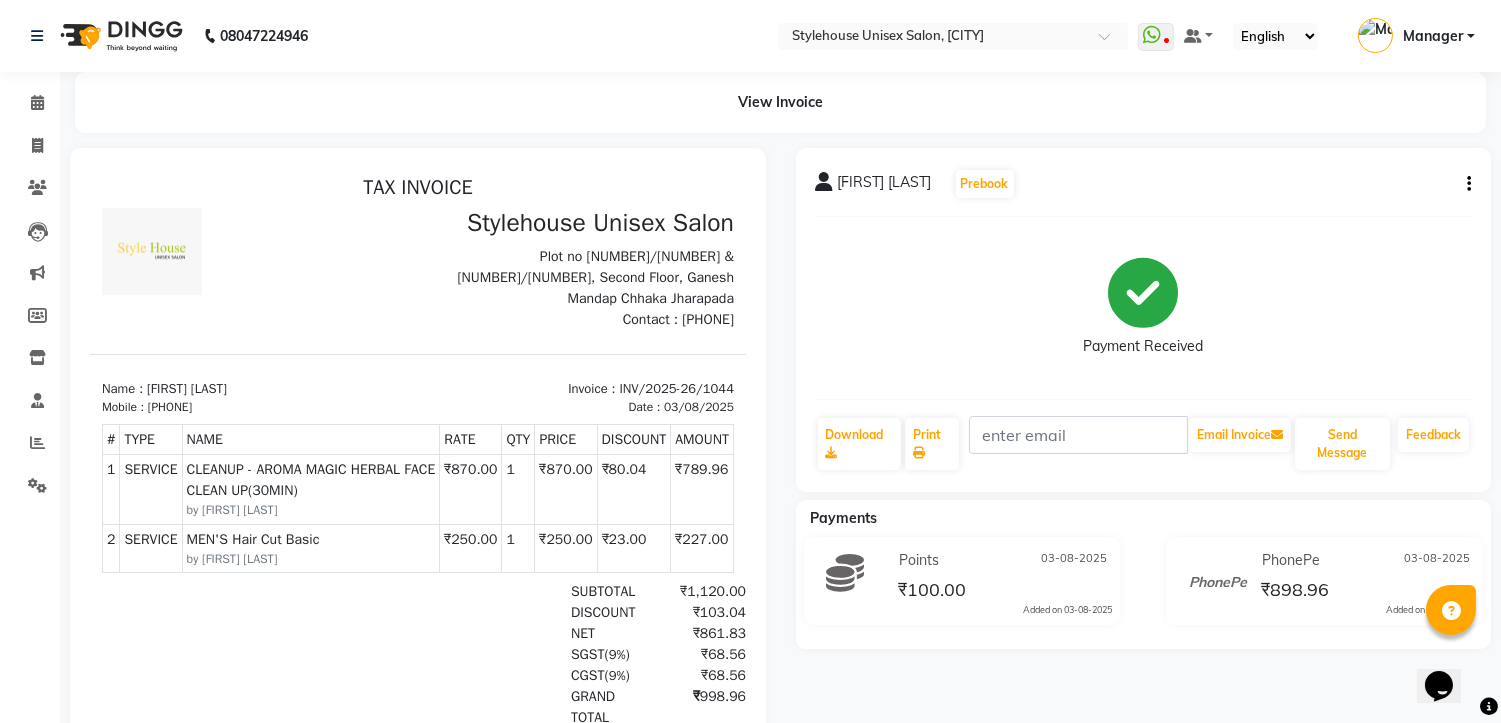 drag, startPoint x: 165, startPoint y: 387, endPoint x: 242, endPoint y: 382, distance: 77.16217 